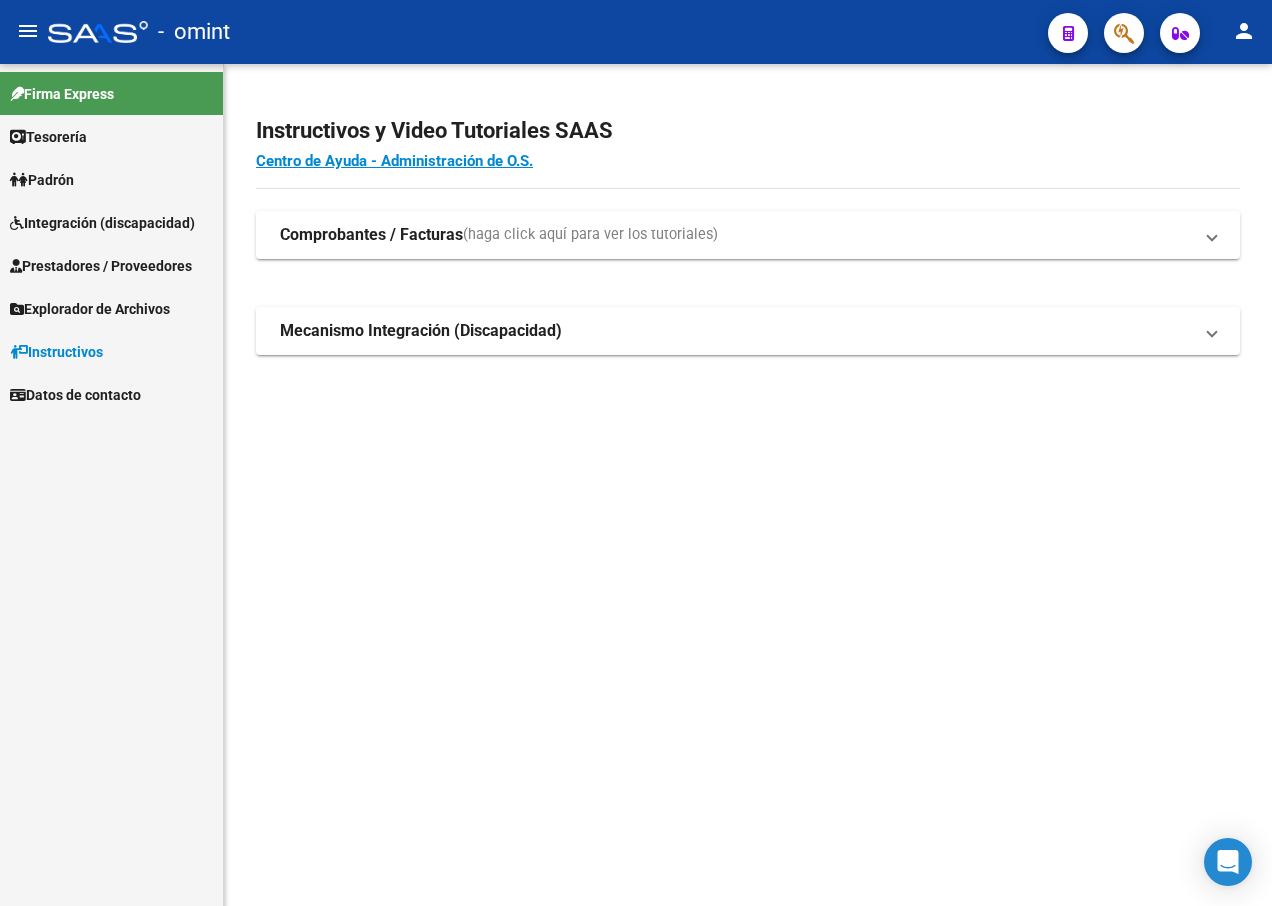 scroll, scrollTop: 0, scrollLeft: 0, axis: both 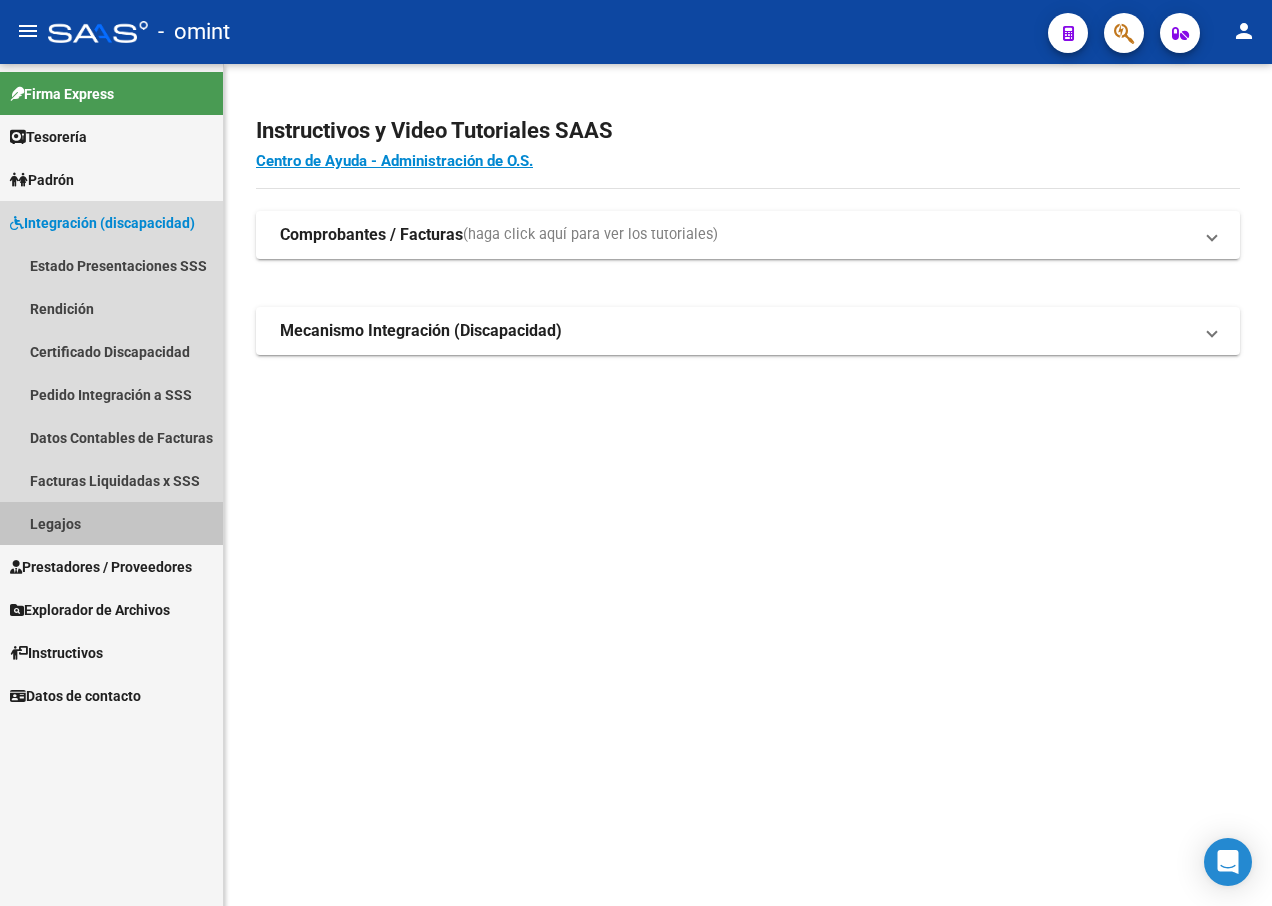 click on "Legajos" at bounding box center [111, 523] 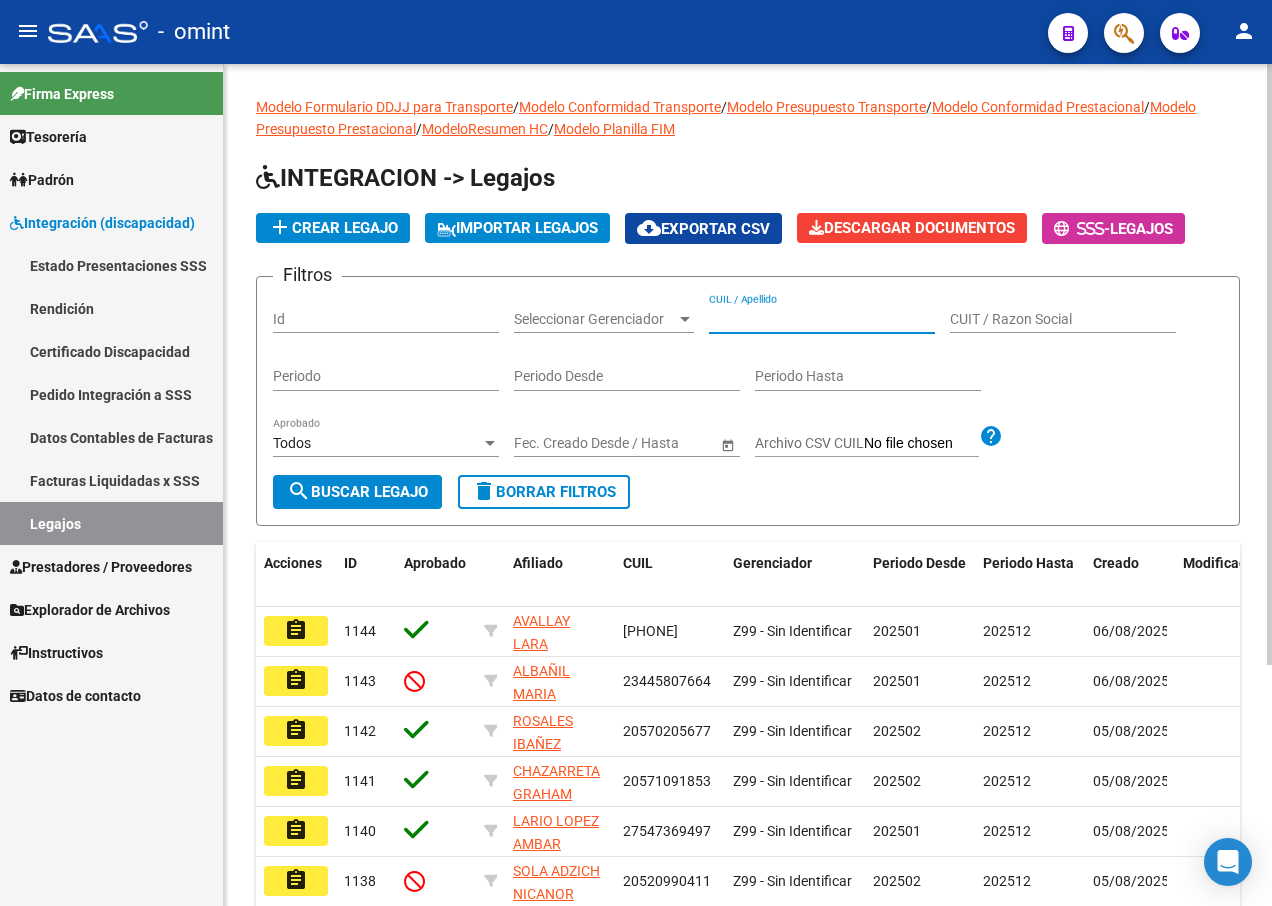 paste on "[DOCUMENT_ID]" 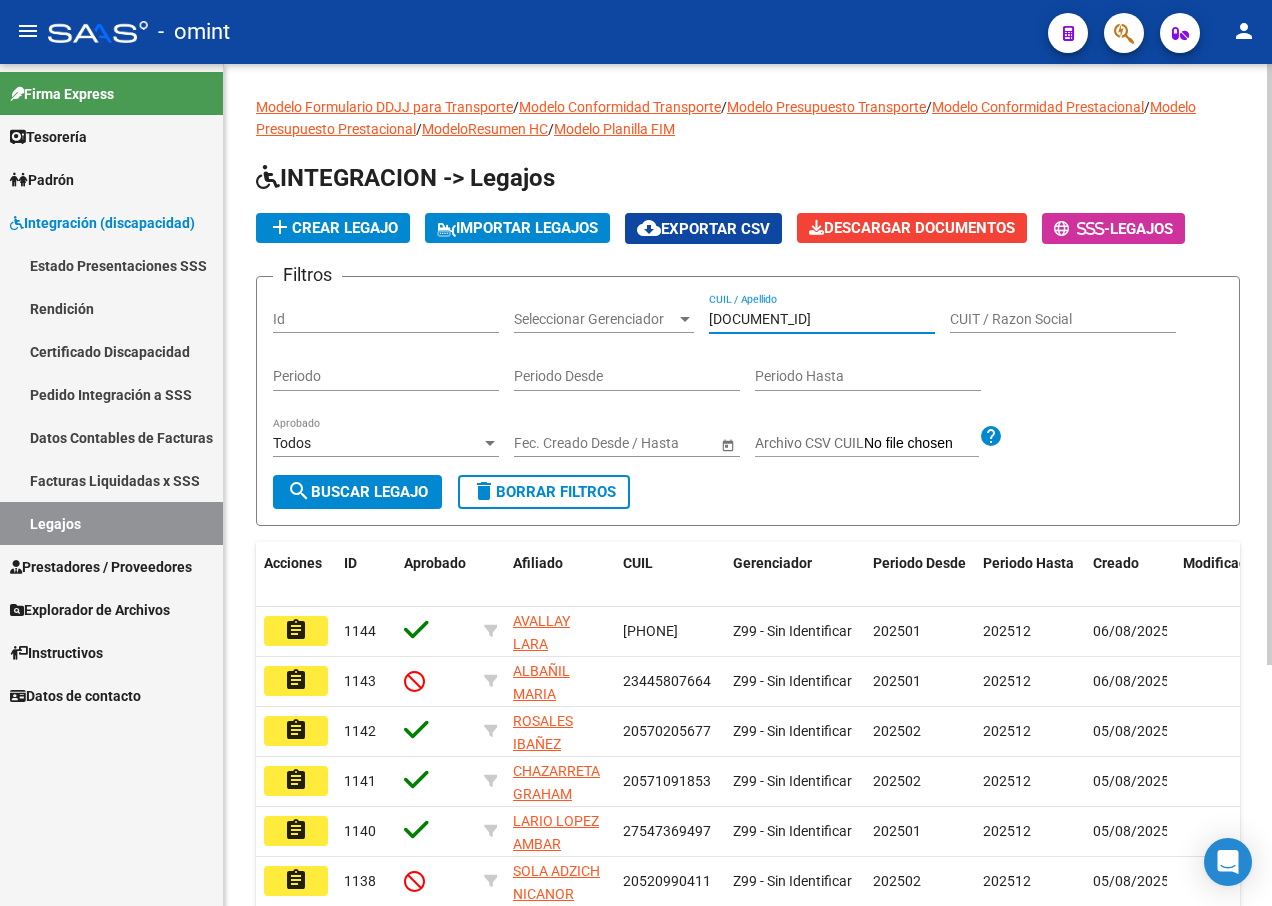 type on "[DOCUMENT_ID]" 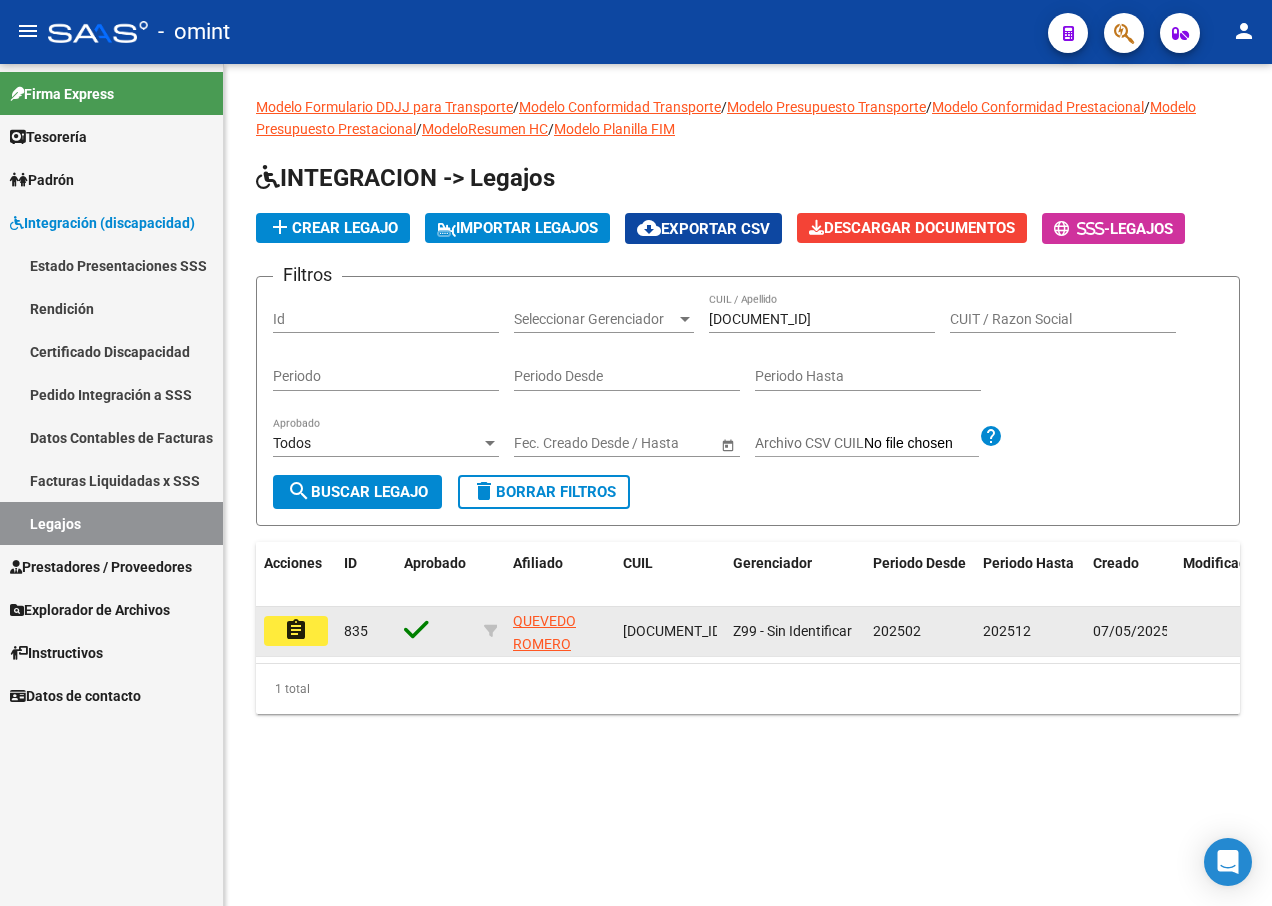 click on "assignment" 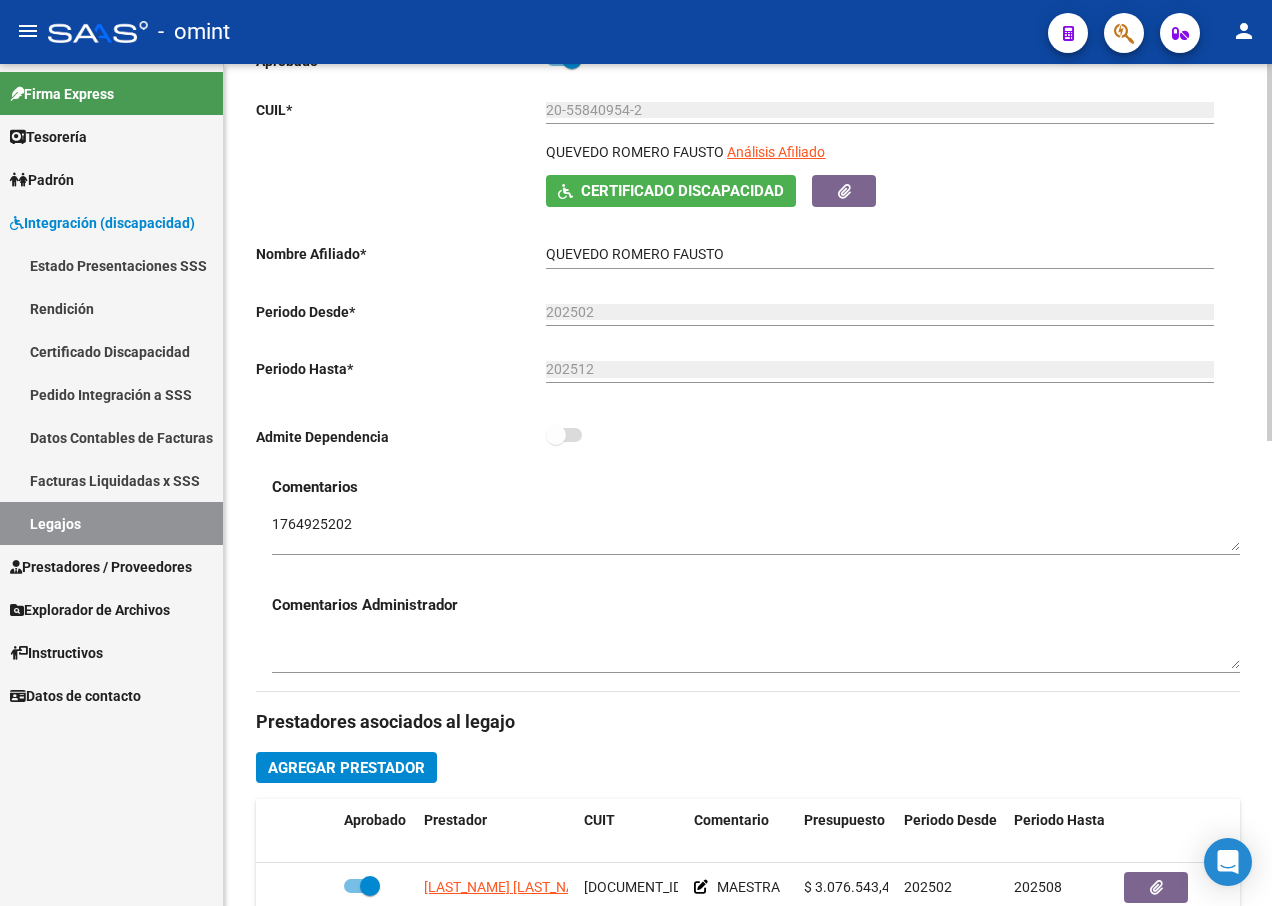 scroll, scrollTop: 700, scrollLeft: 0, axis: vertical 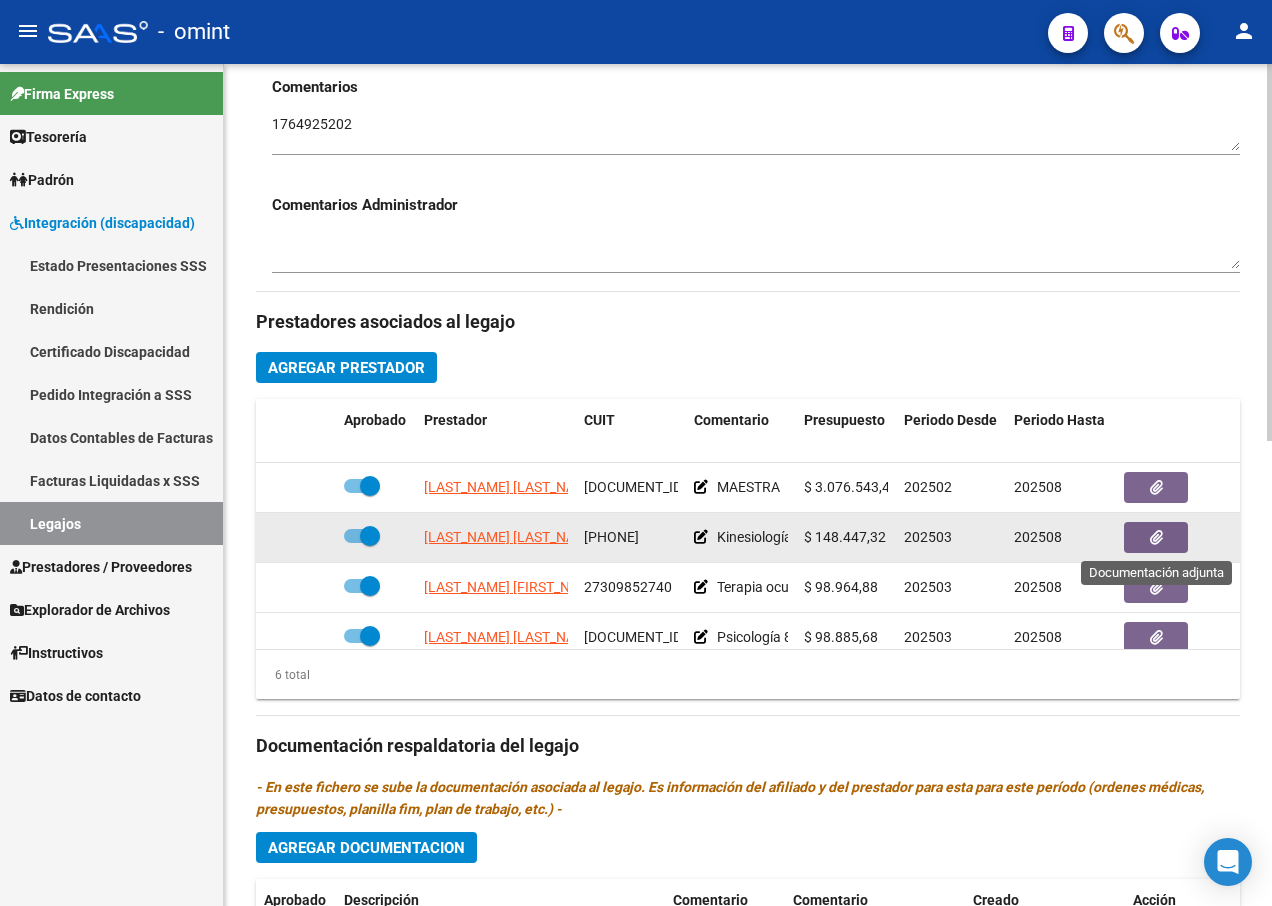 click 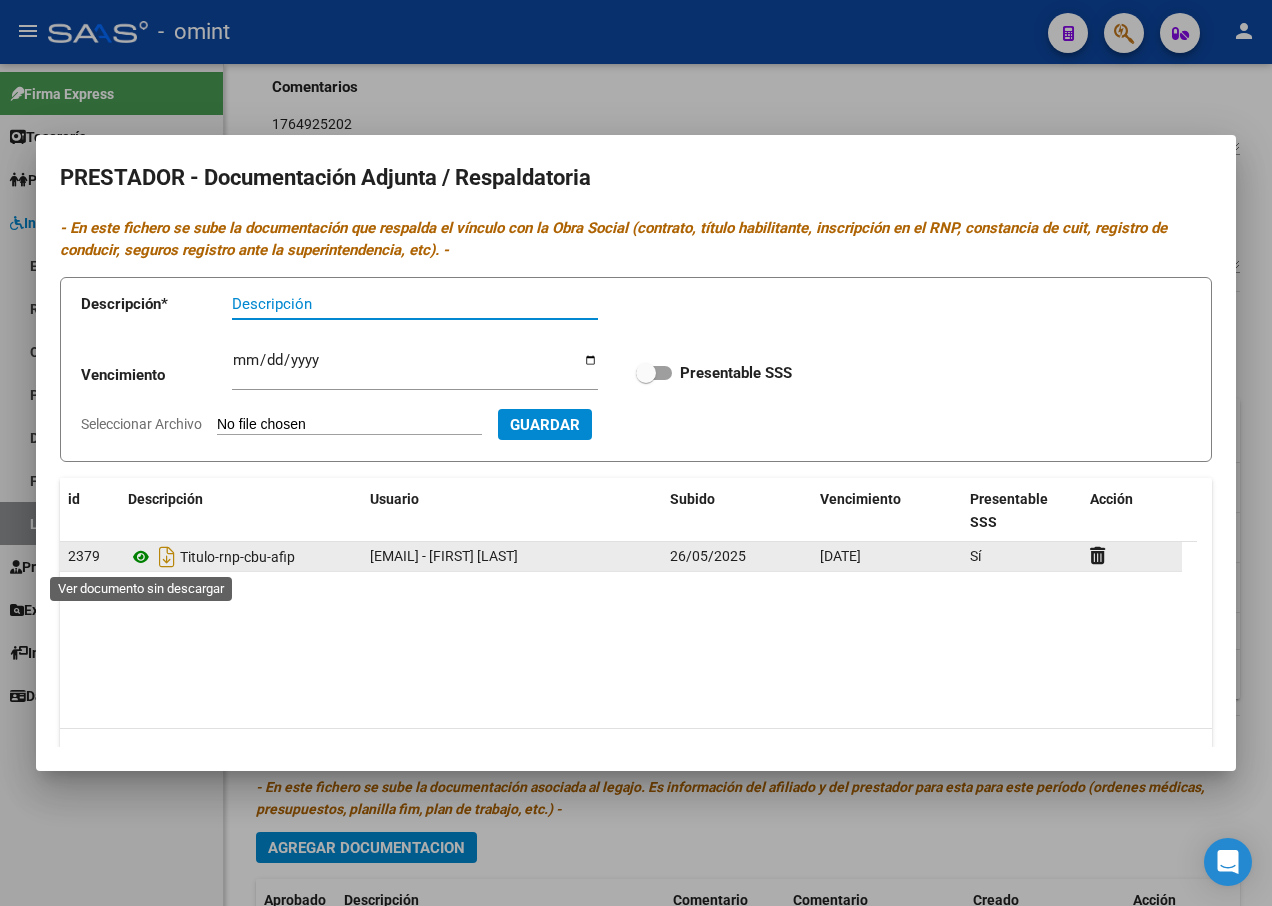 click 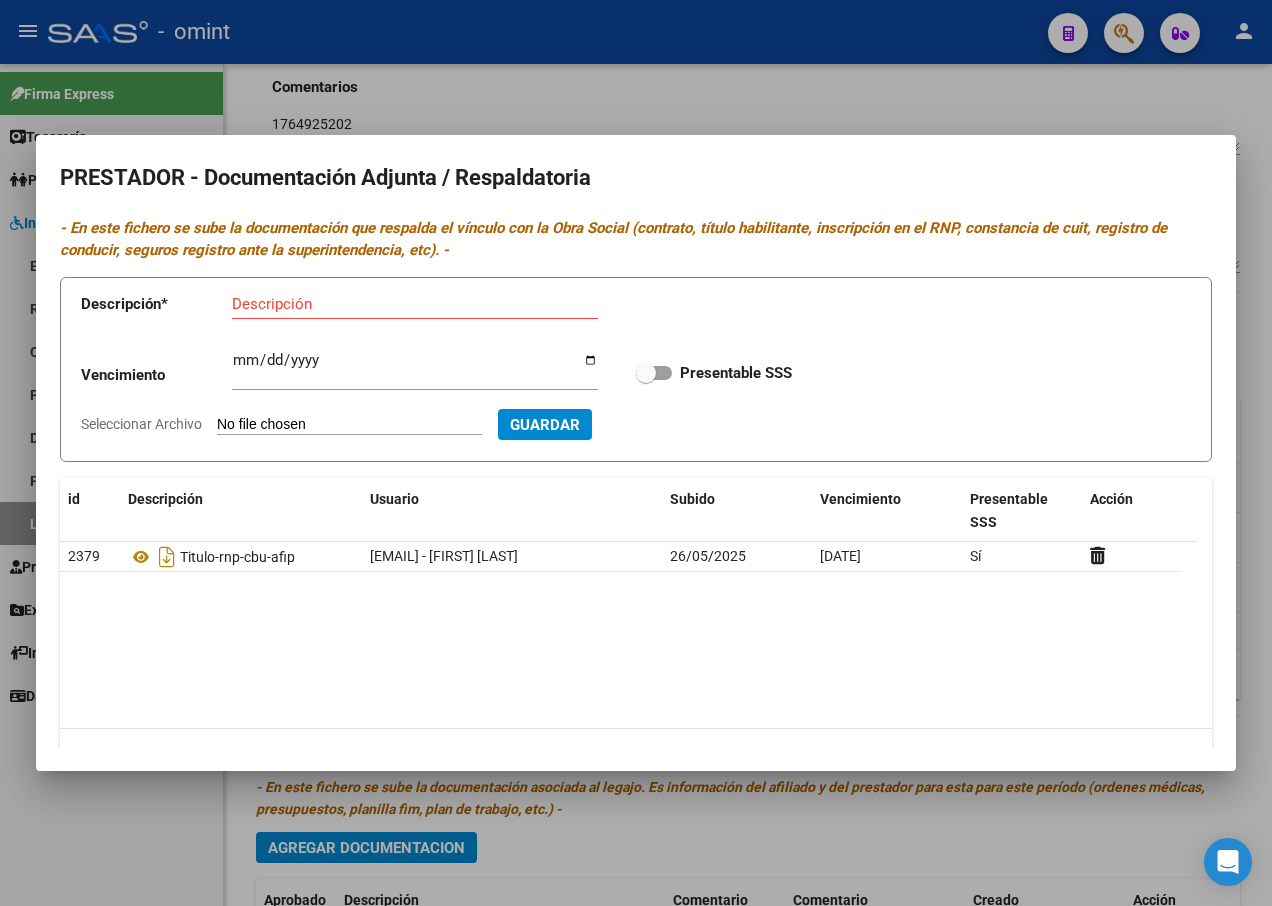 click at bounding box center [636, 453] 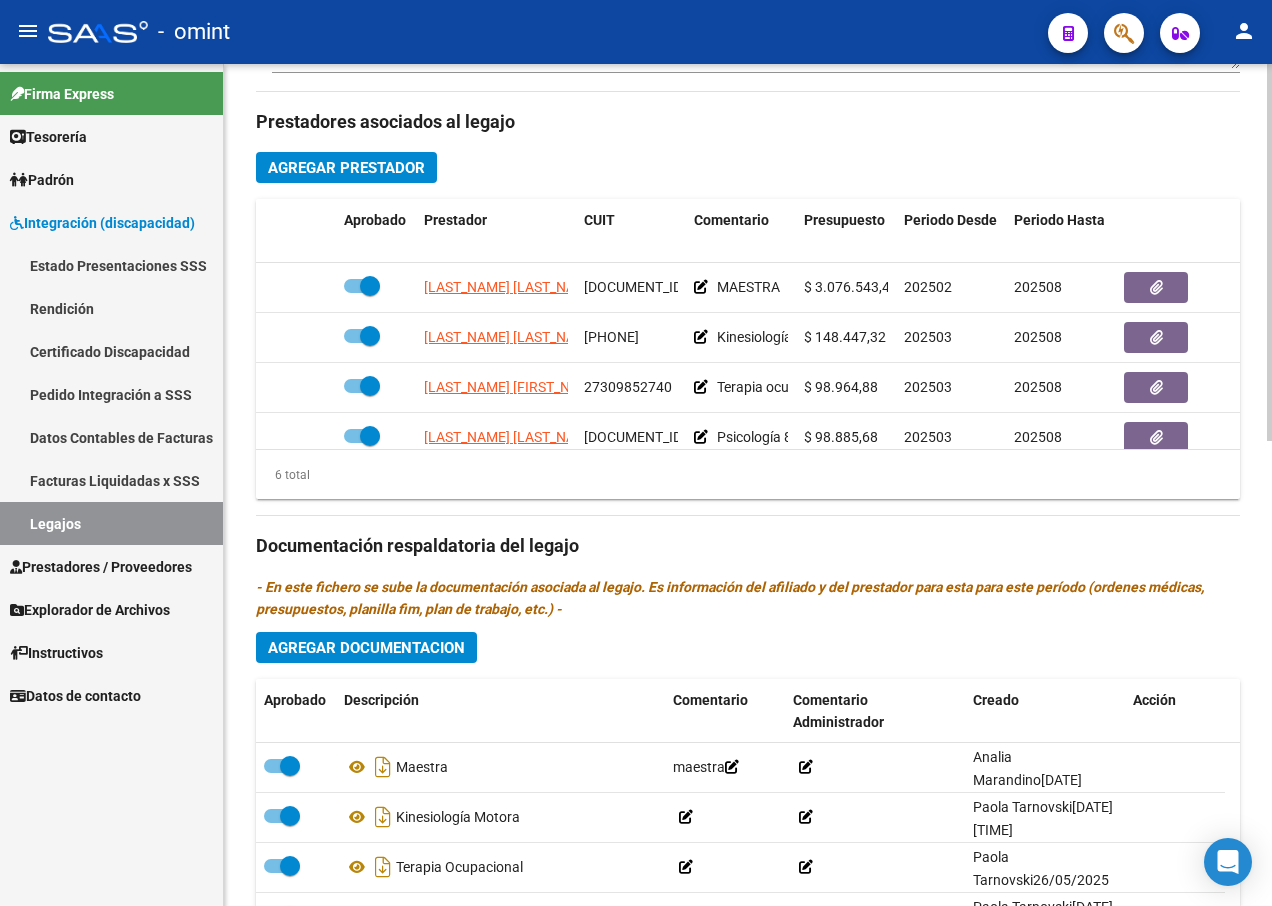 scroll, scrollTop: 1000, scrollLeft: 0, axis: vertical 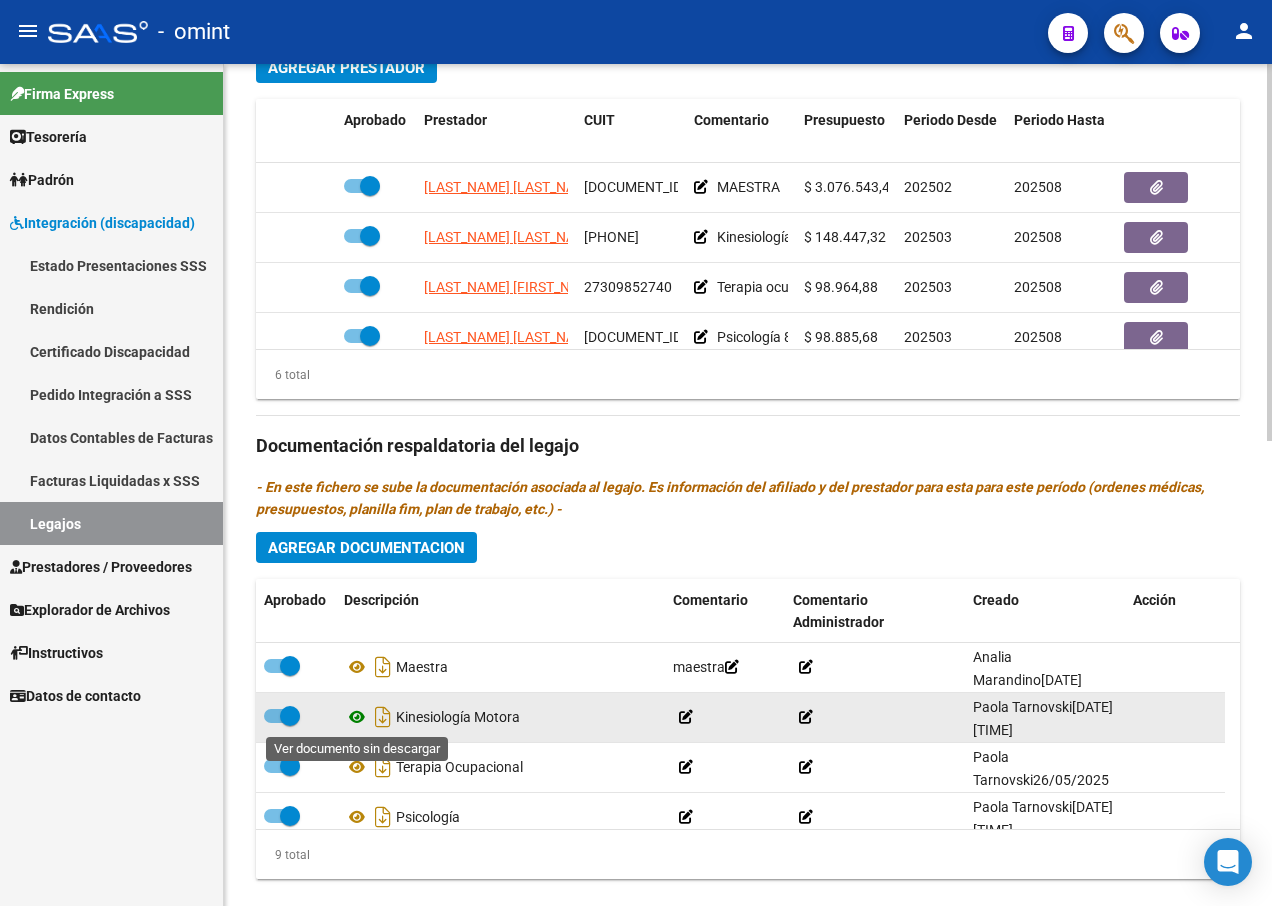 click 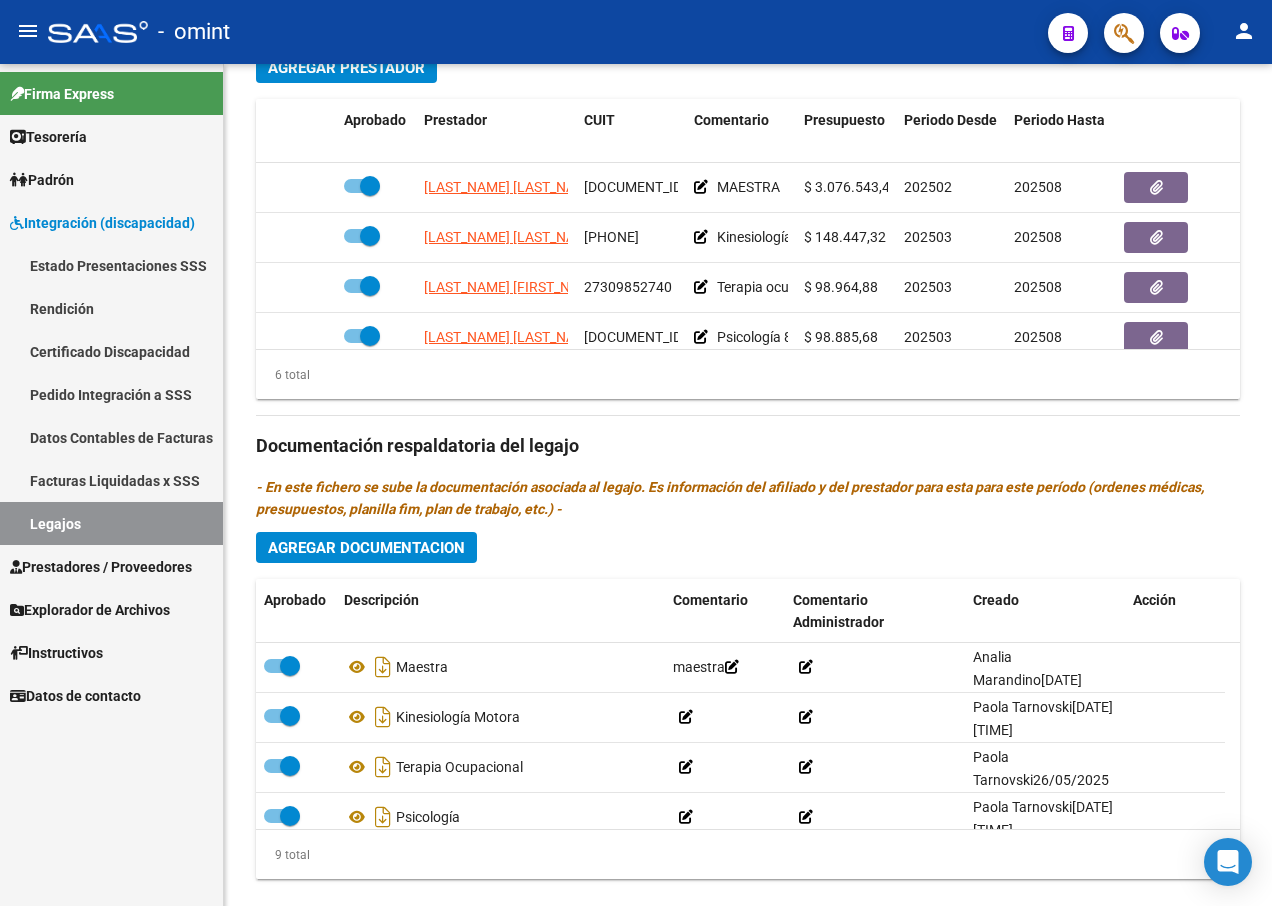 click on "Legajos" at bounding box center [111, 523] 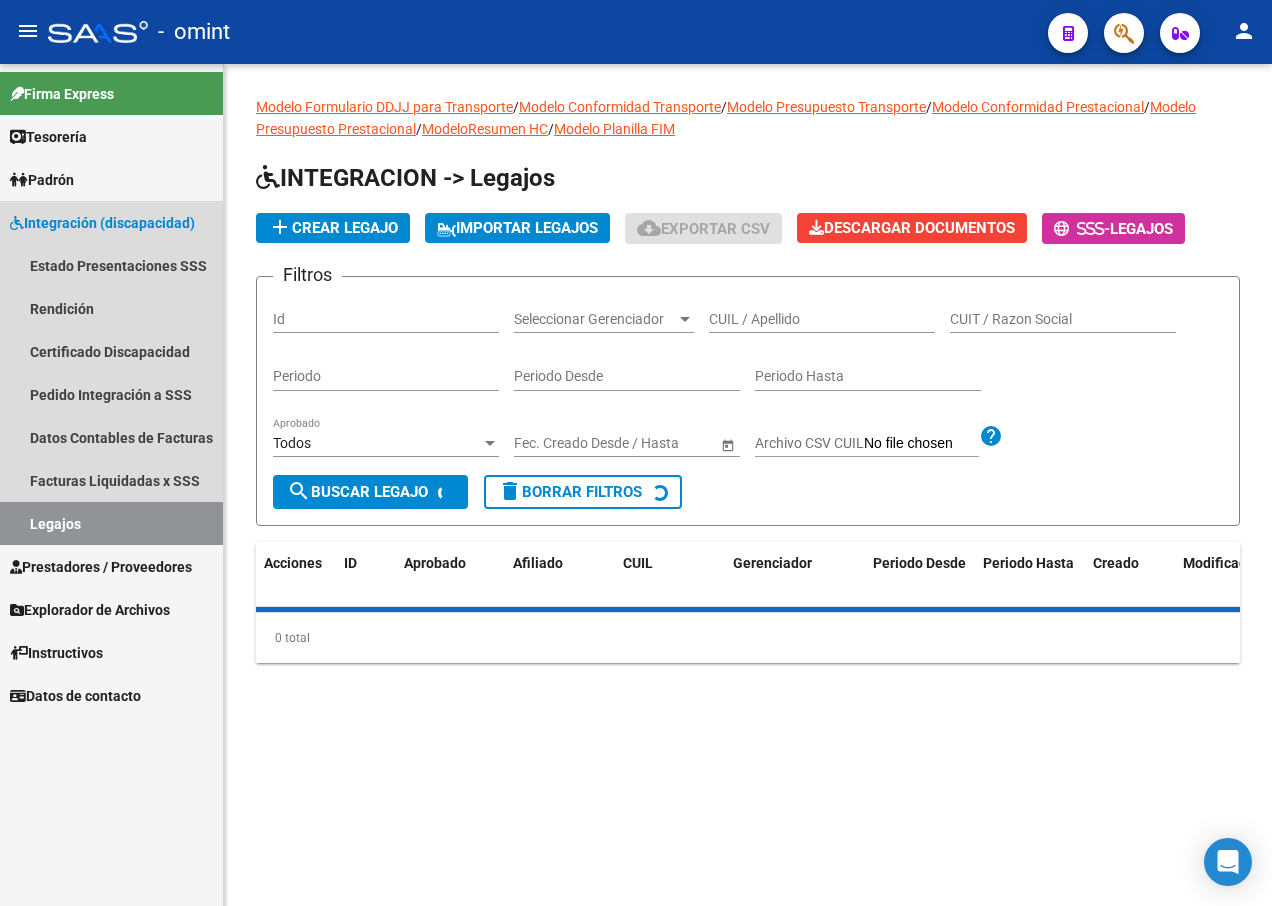 scroll, scrollTop: 0, scrollLeft: 0, axis: both 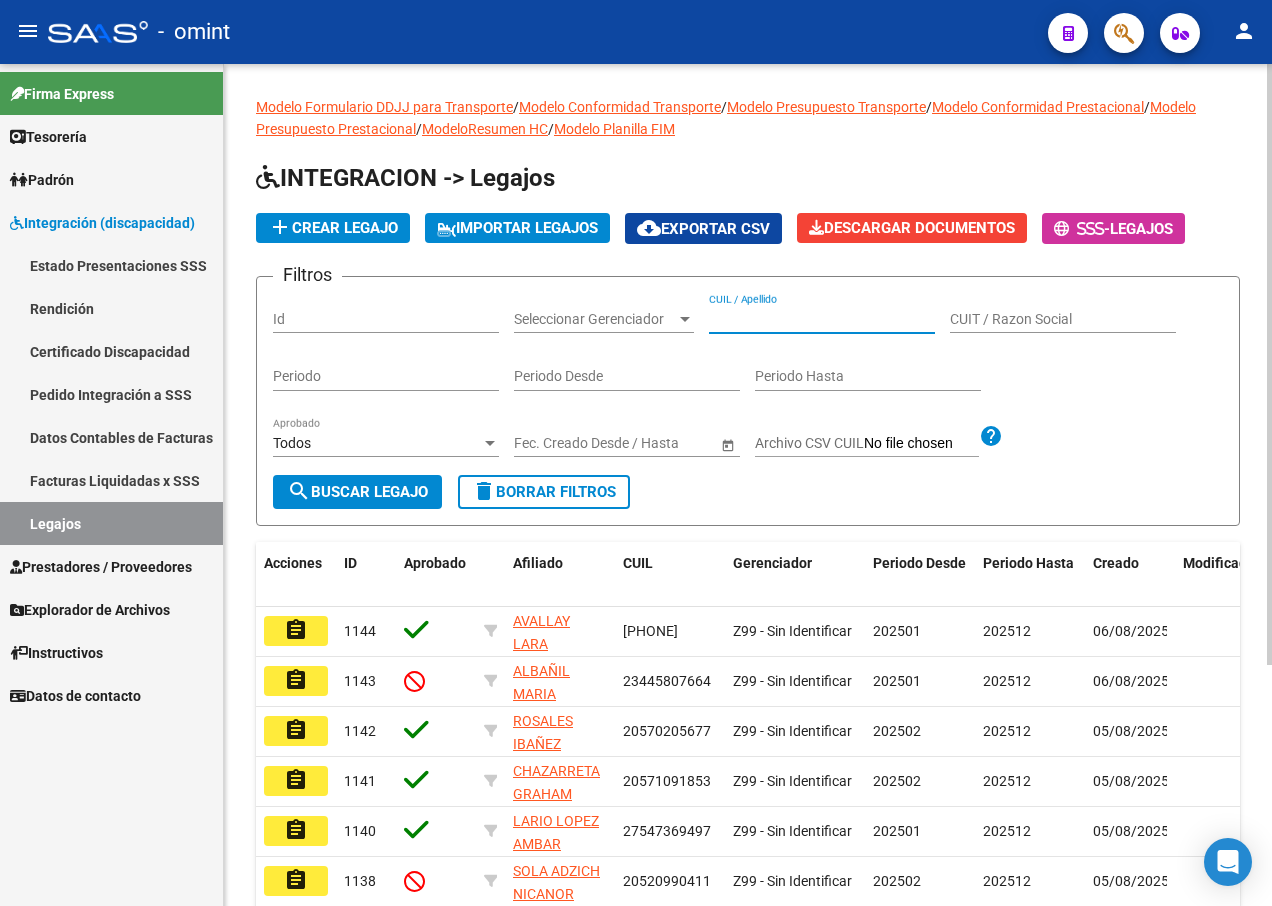 drag, startPoint x: 809, startPoint y: 328, endPoint x: 780, endPoint y: 316, distance: 31.38471 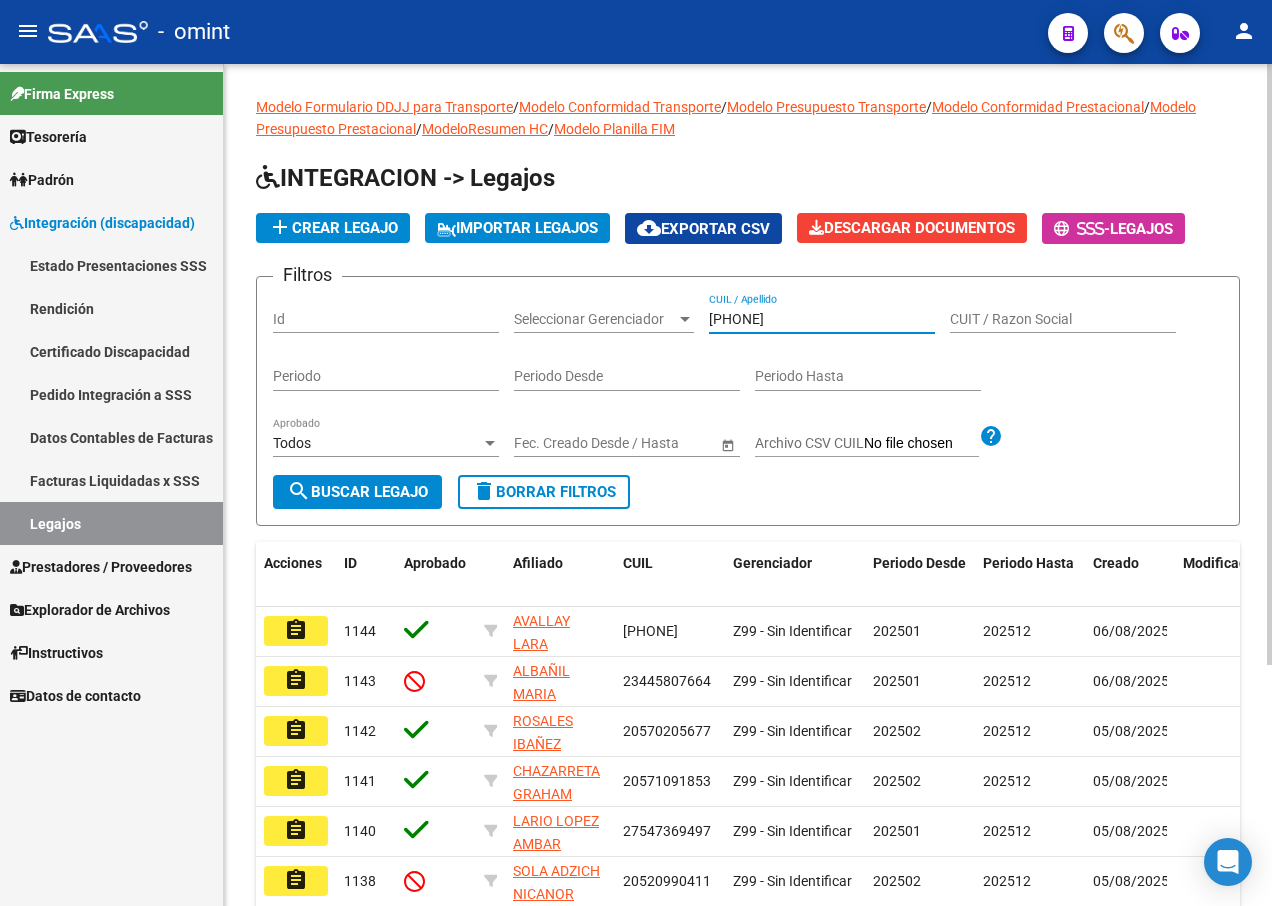 type on "[PHONE]" 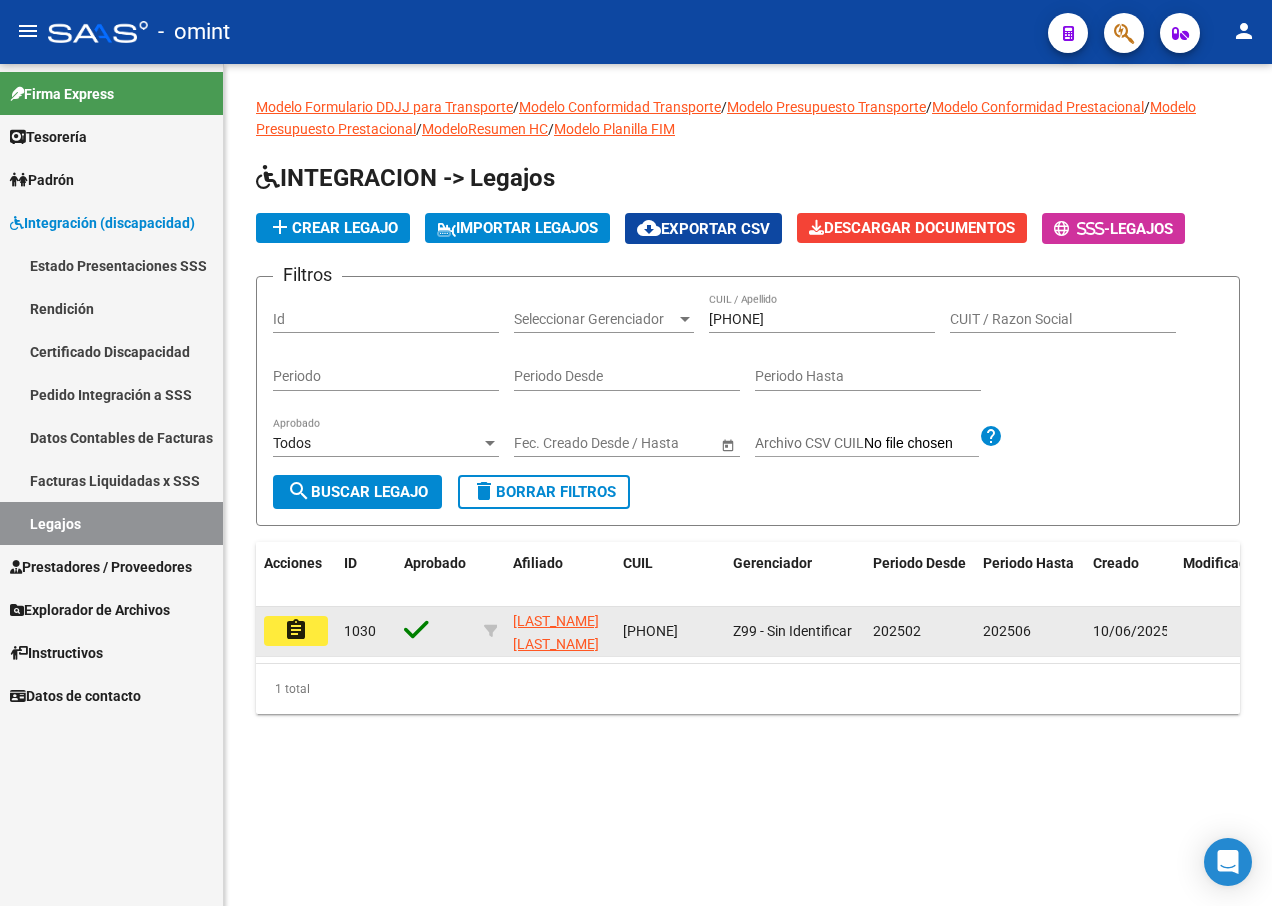 click on "assignment" 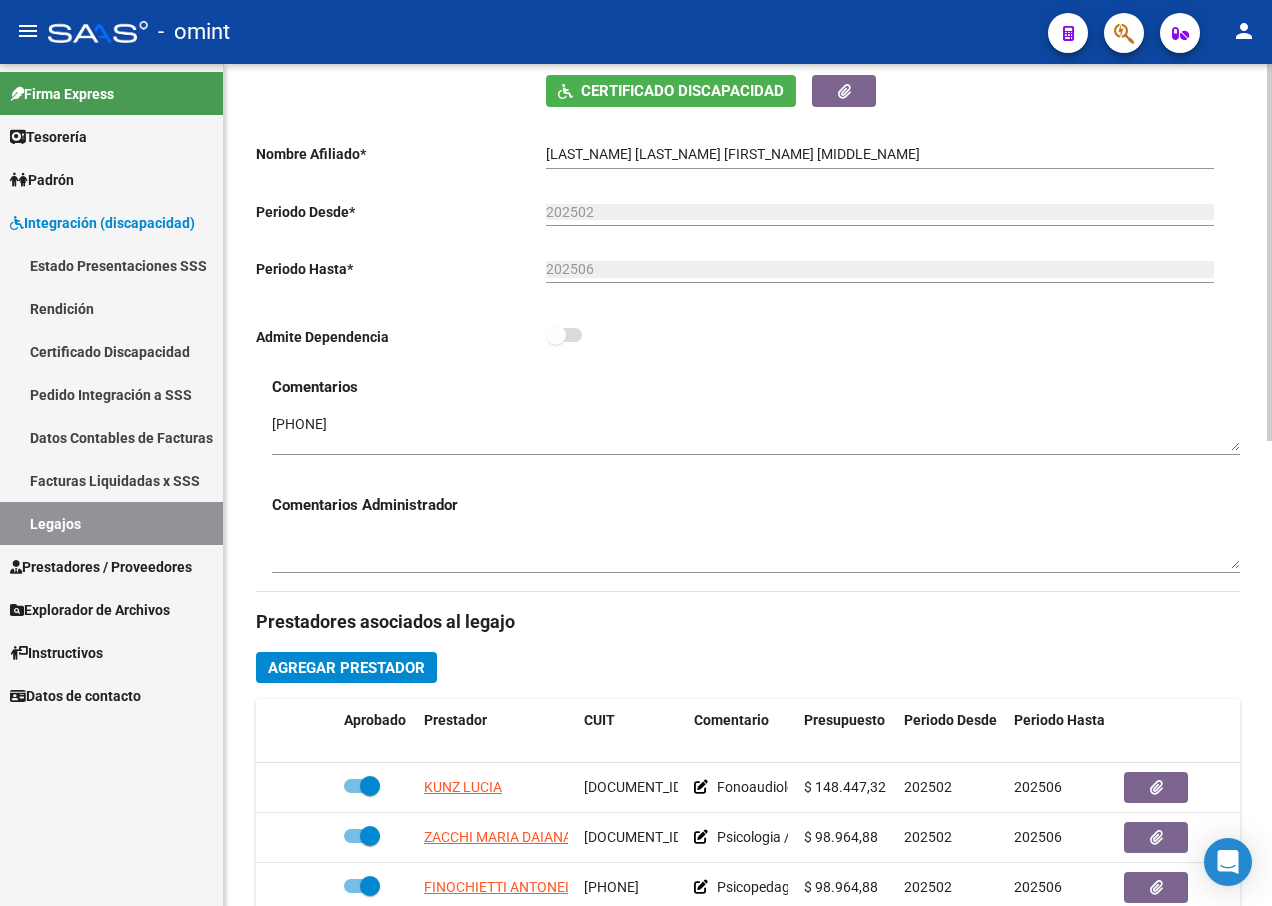 scroll, scrollTop: 500, scrollLeft: 0, axis: vertical 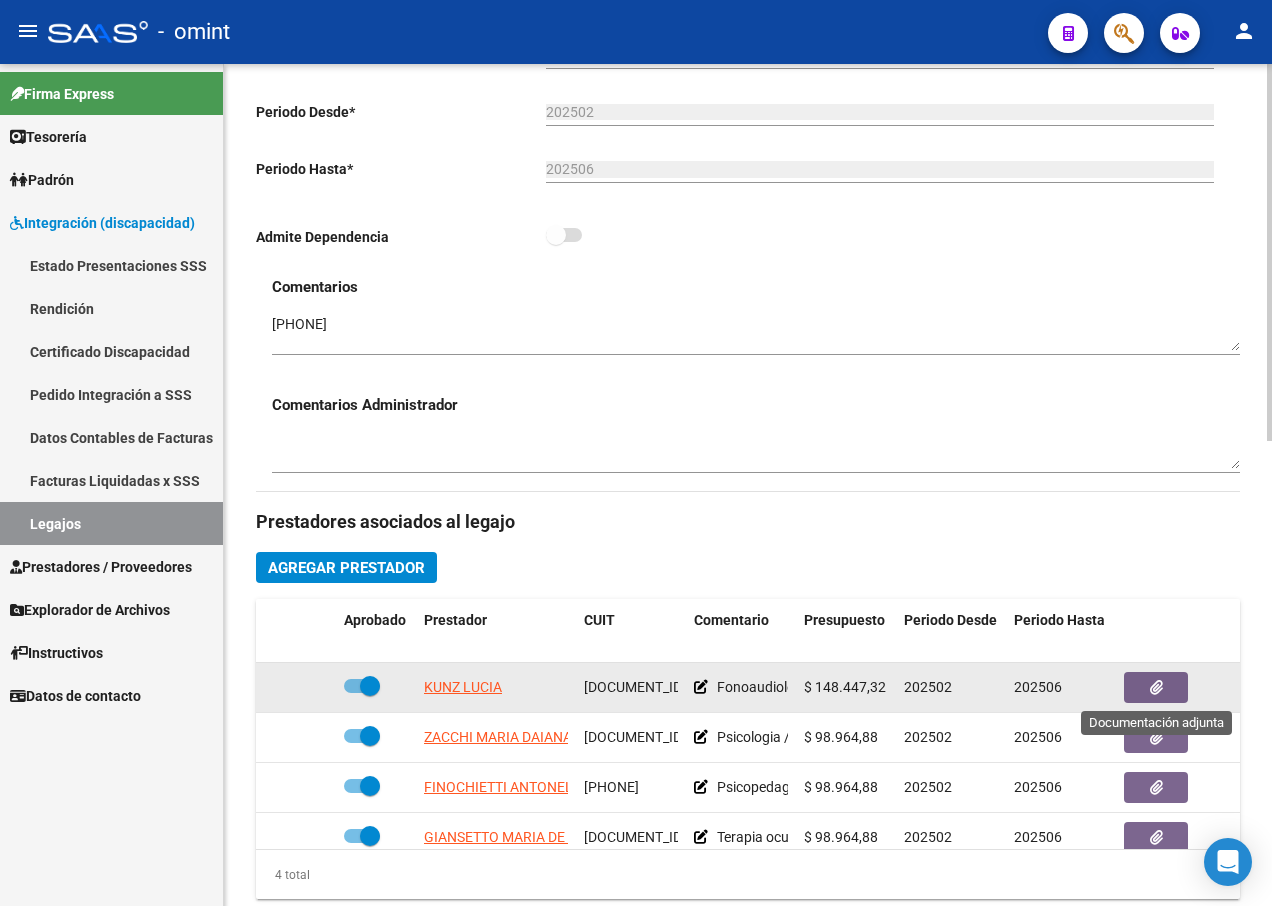 click 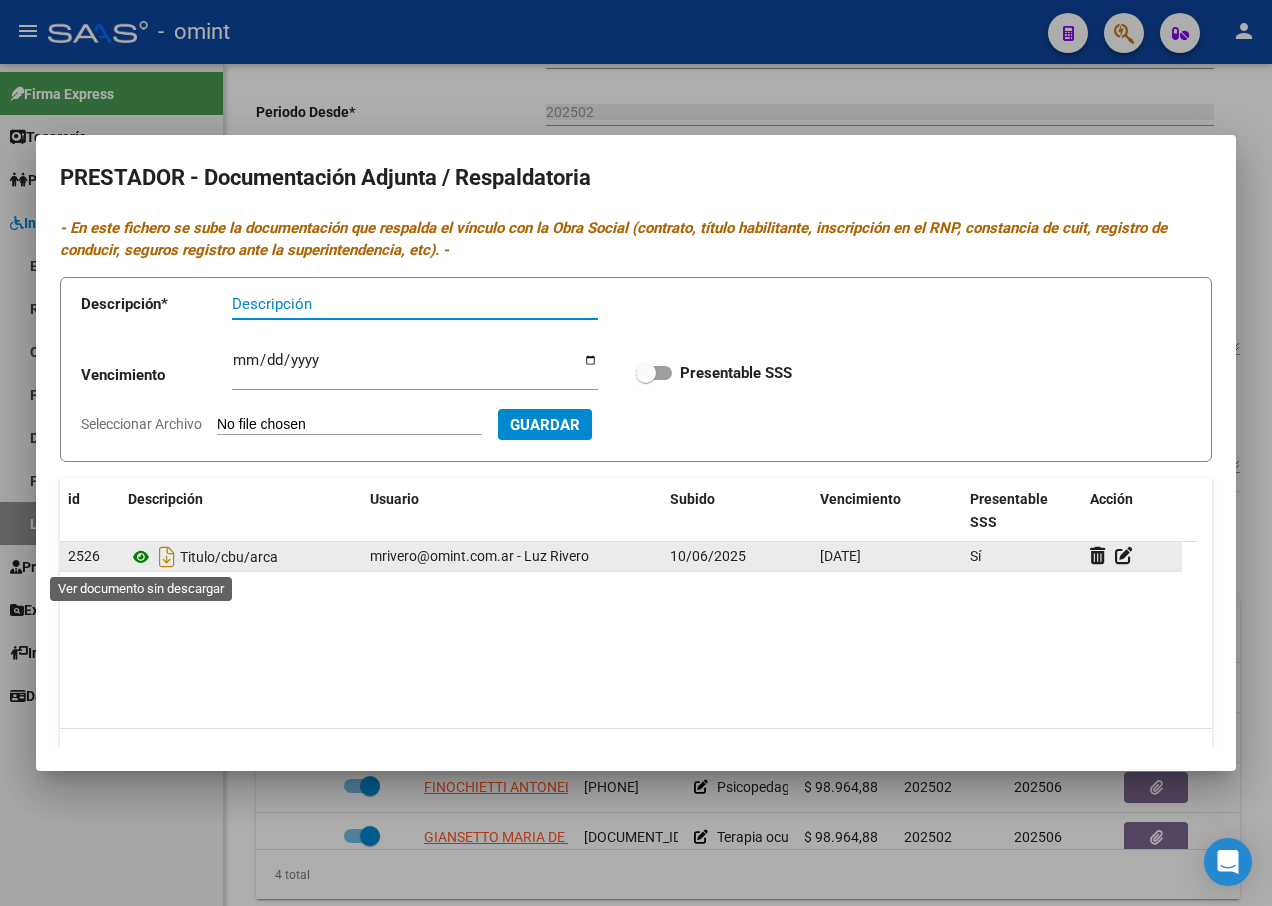 click 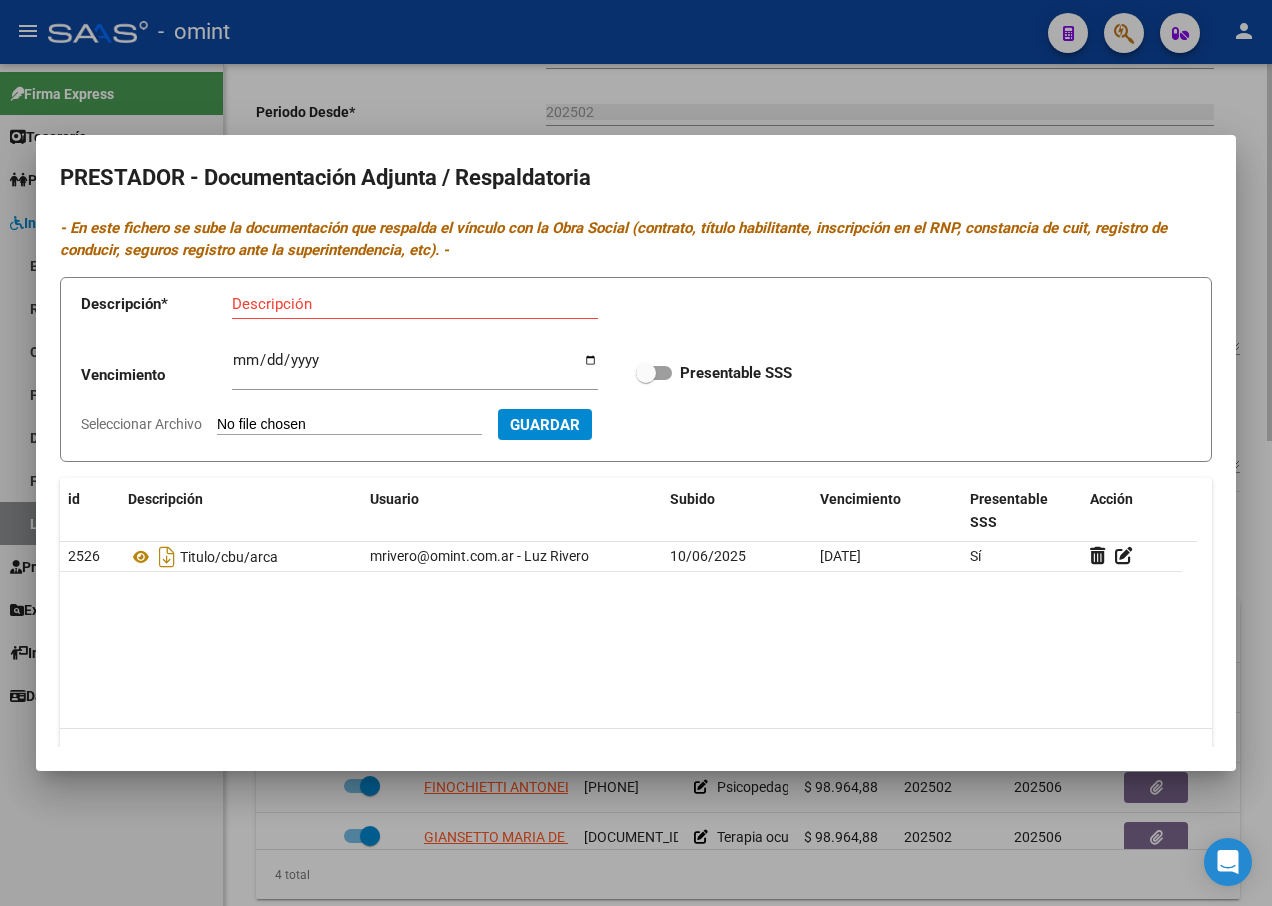 click at bounding box center [636, 453] 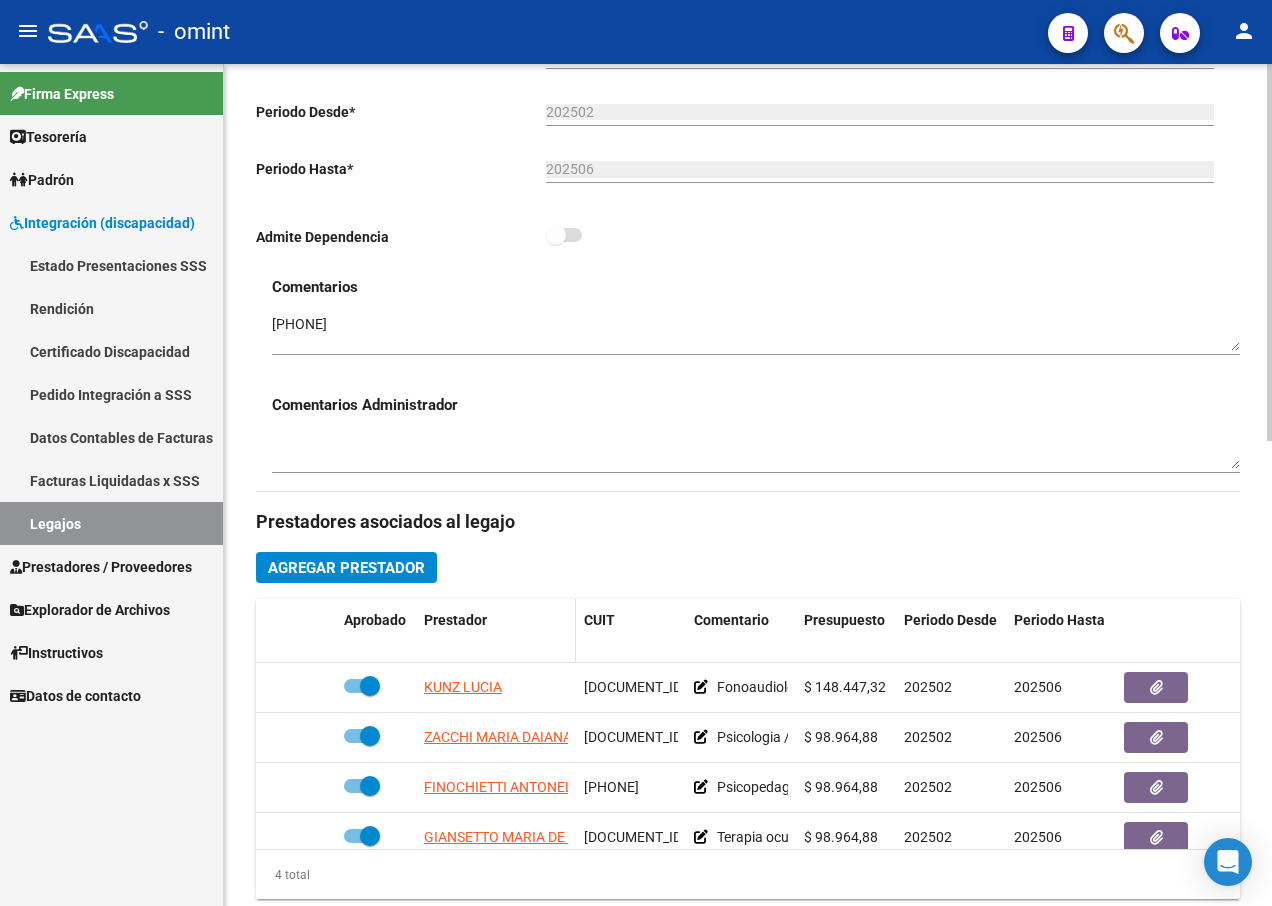 scroll, scrollTop: 800, scrollLeft: 0, axis: vertical 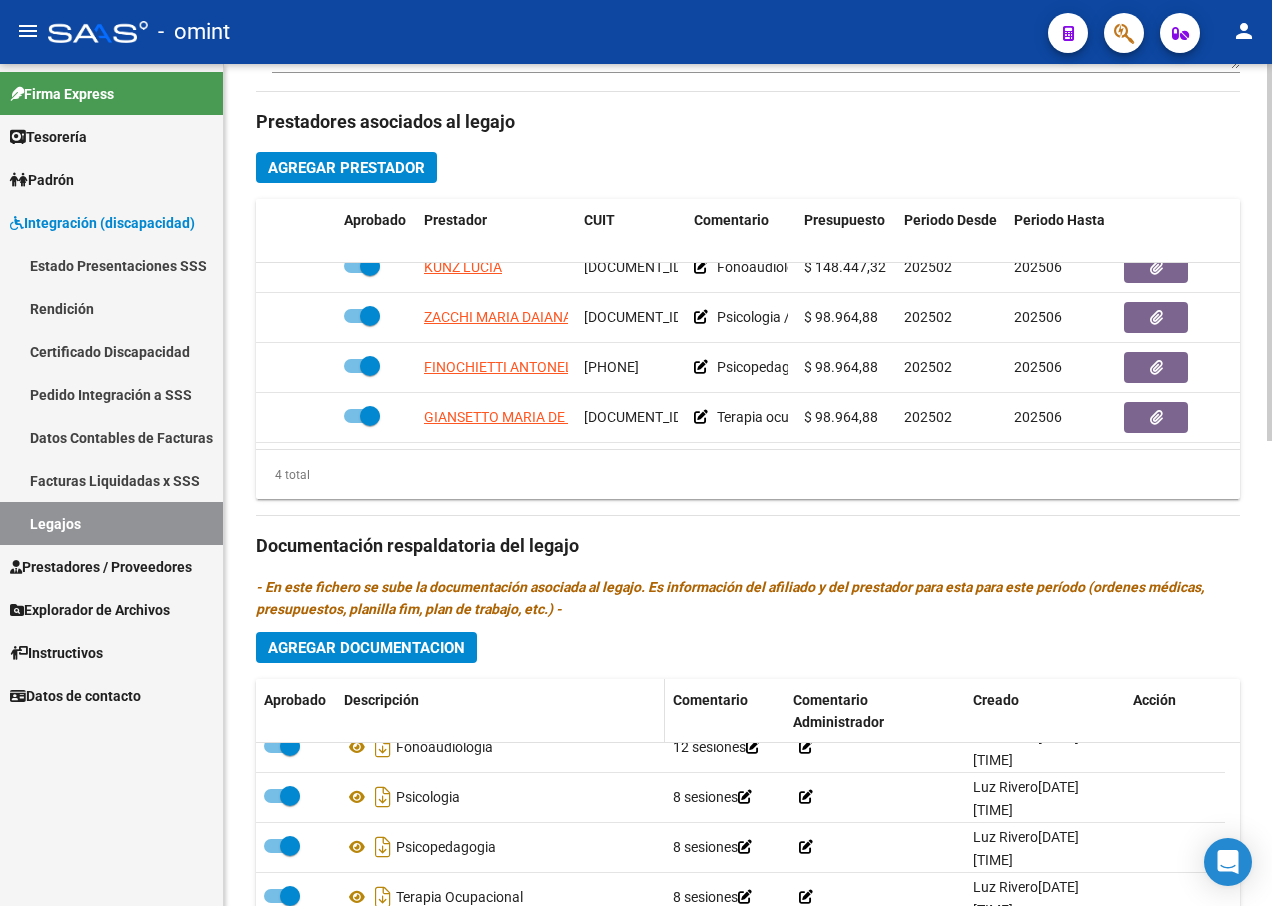 click on "Descripción" 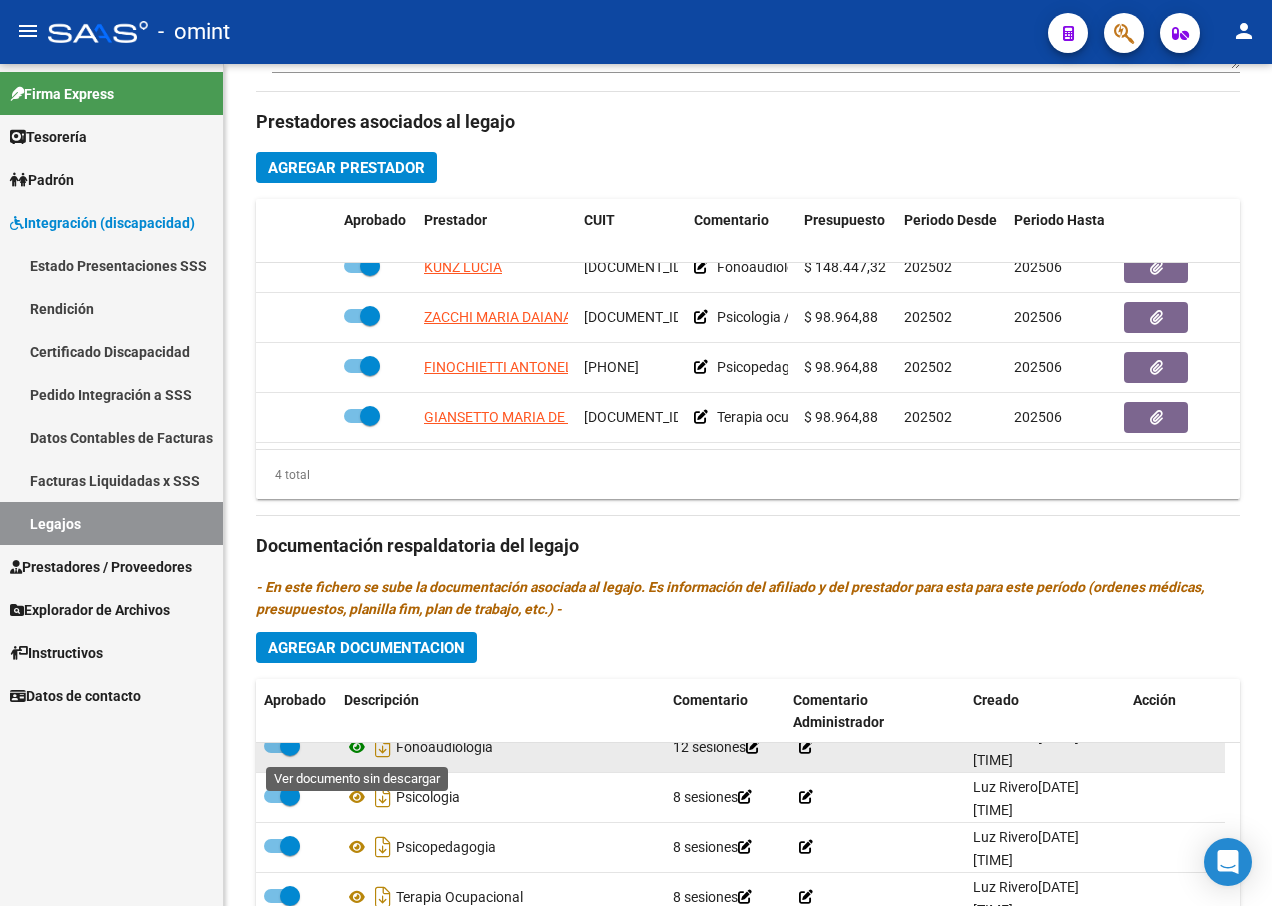 click 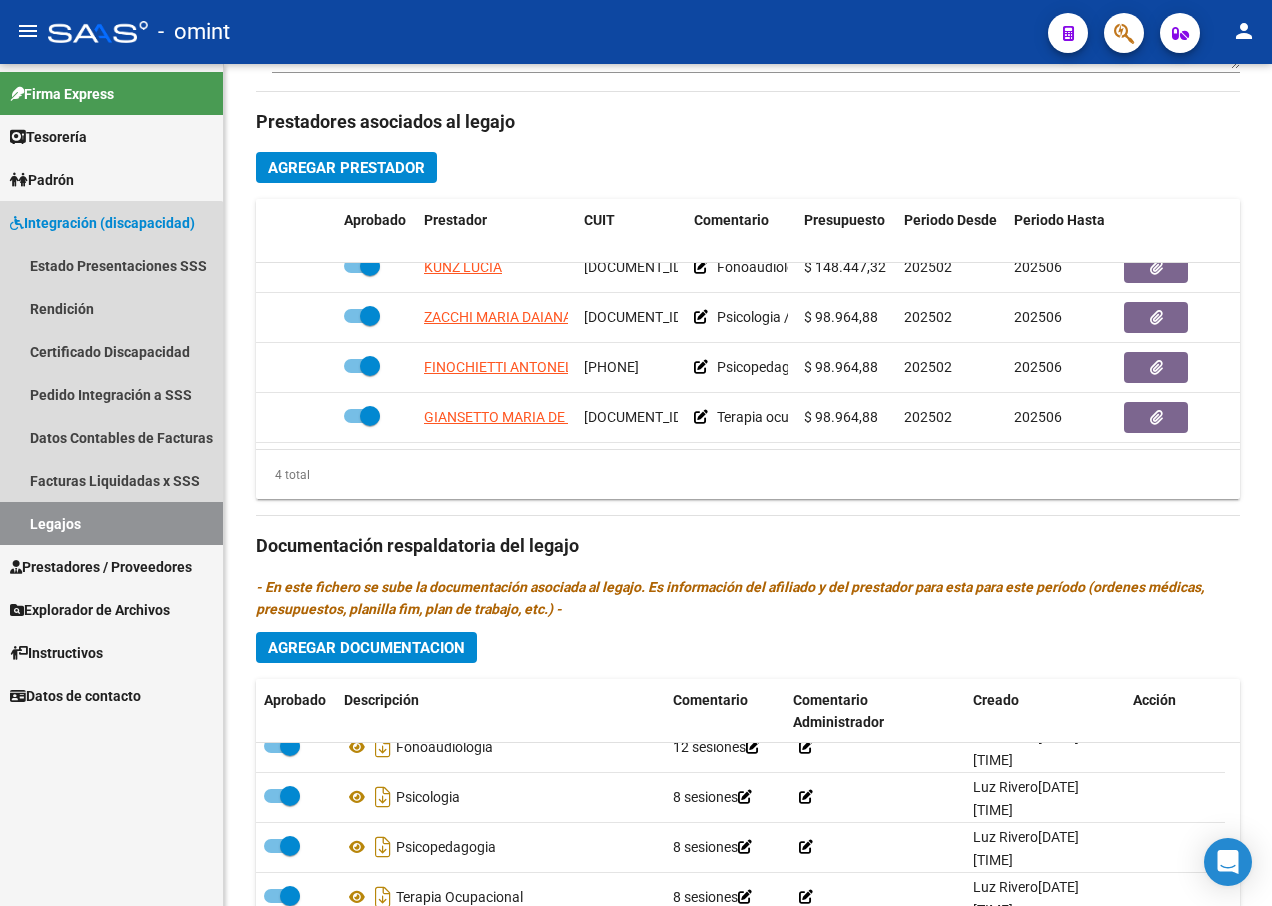 click on "Legajos" at bounding box center [111, 523] 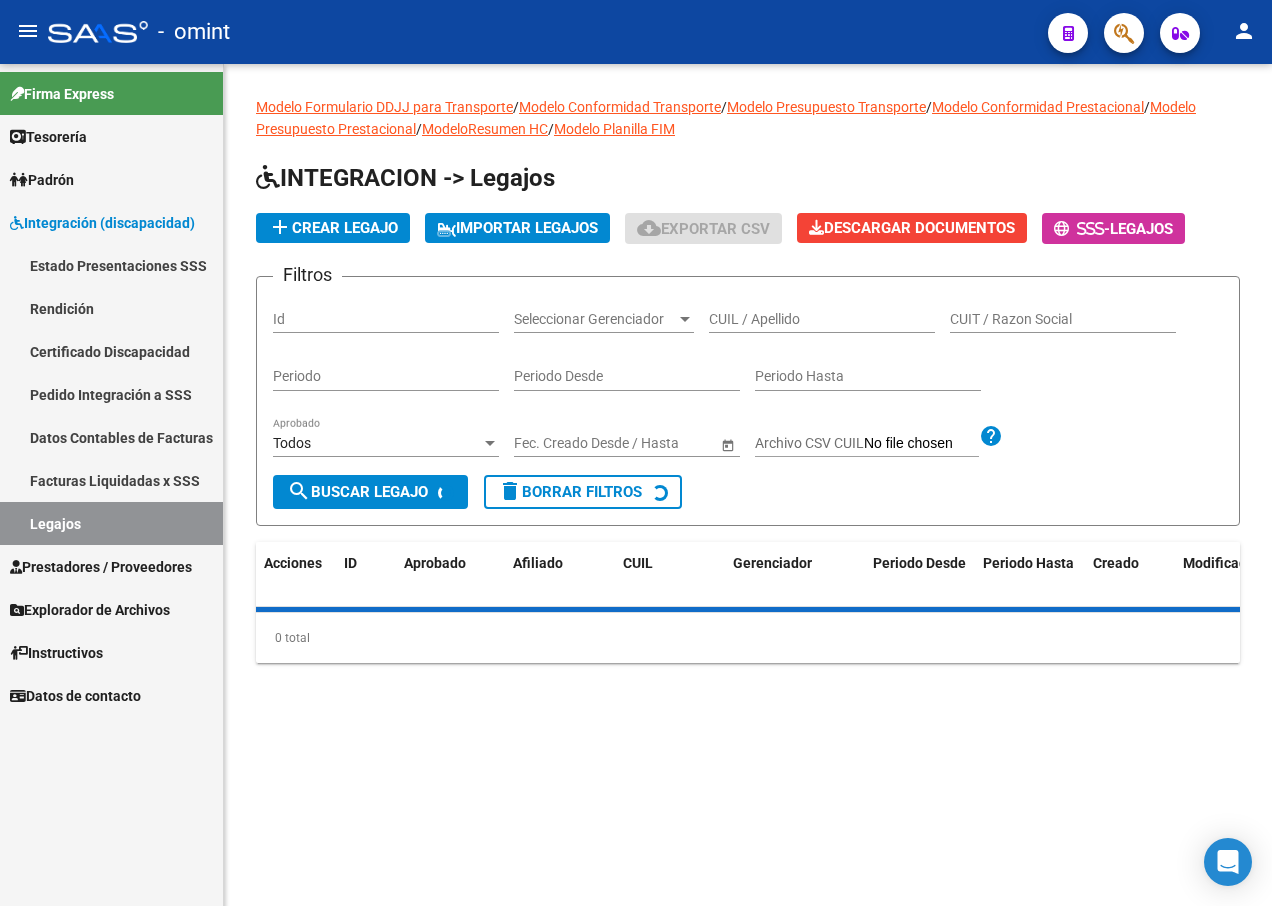 scroll, scrollTop: 0, scrollLeft: 0, axis: both 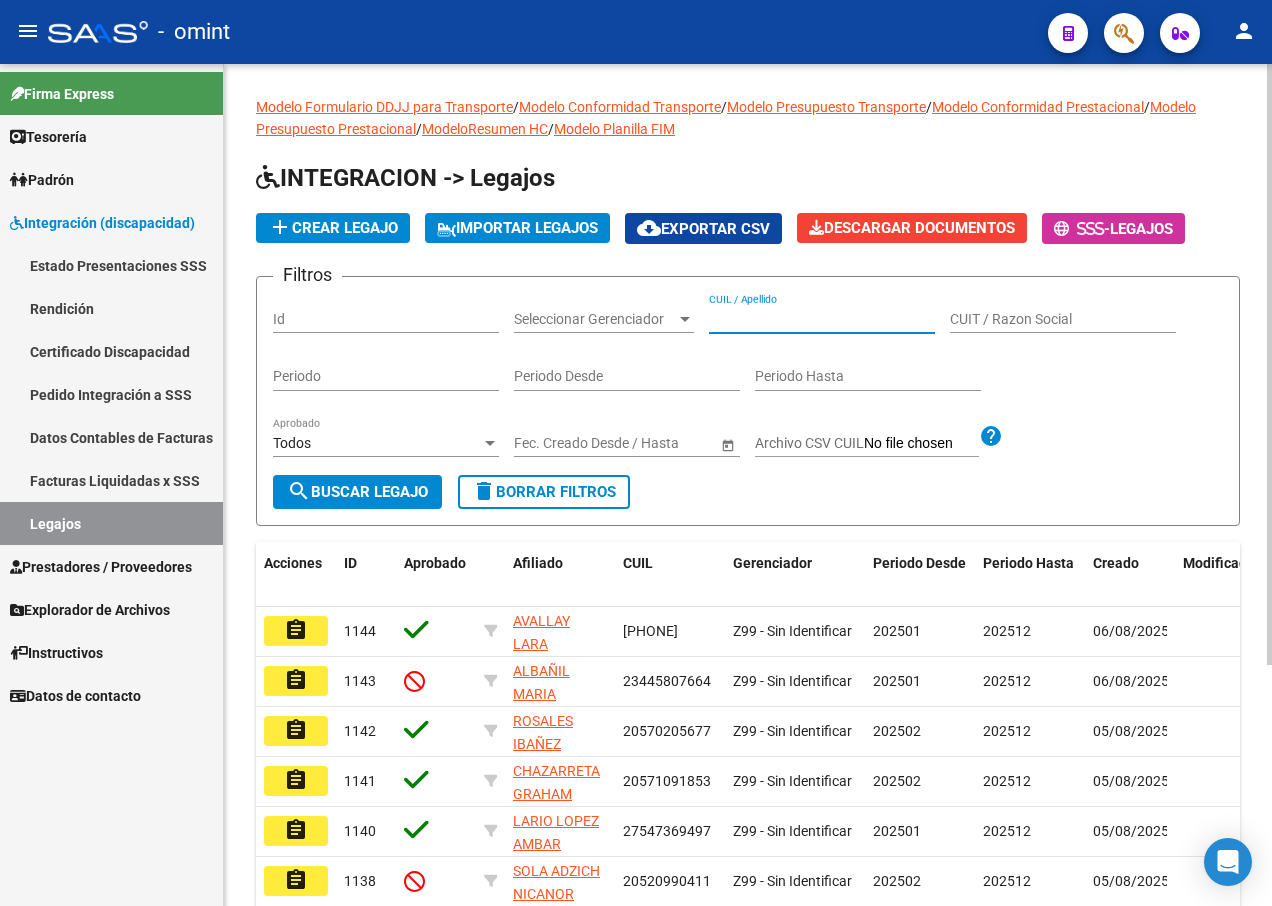 paste on "[PHONE]" 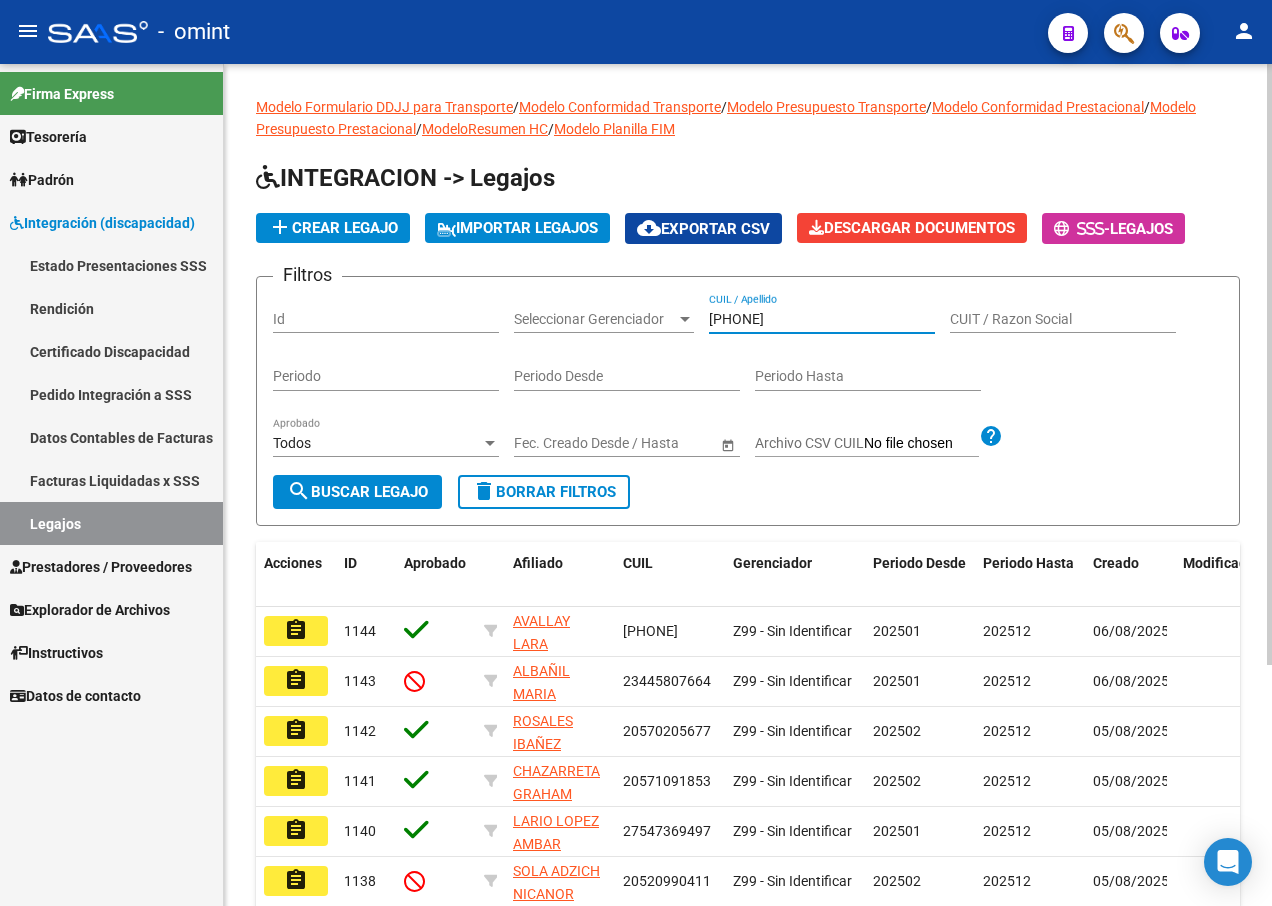 type on "[PHONE]" 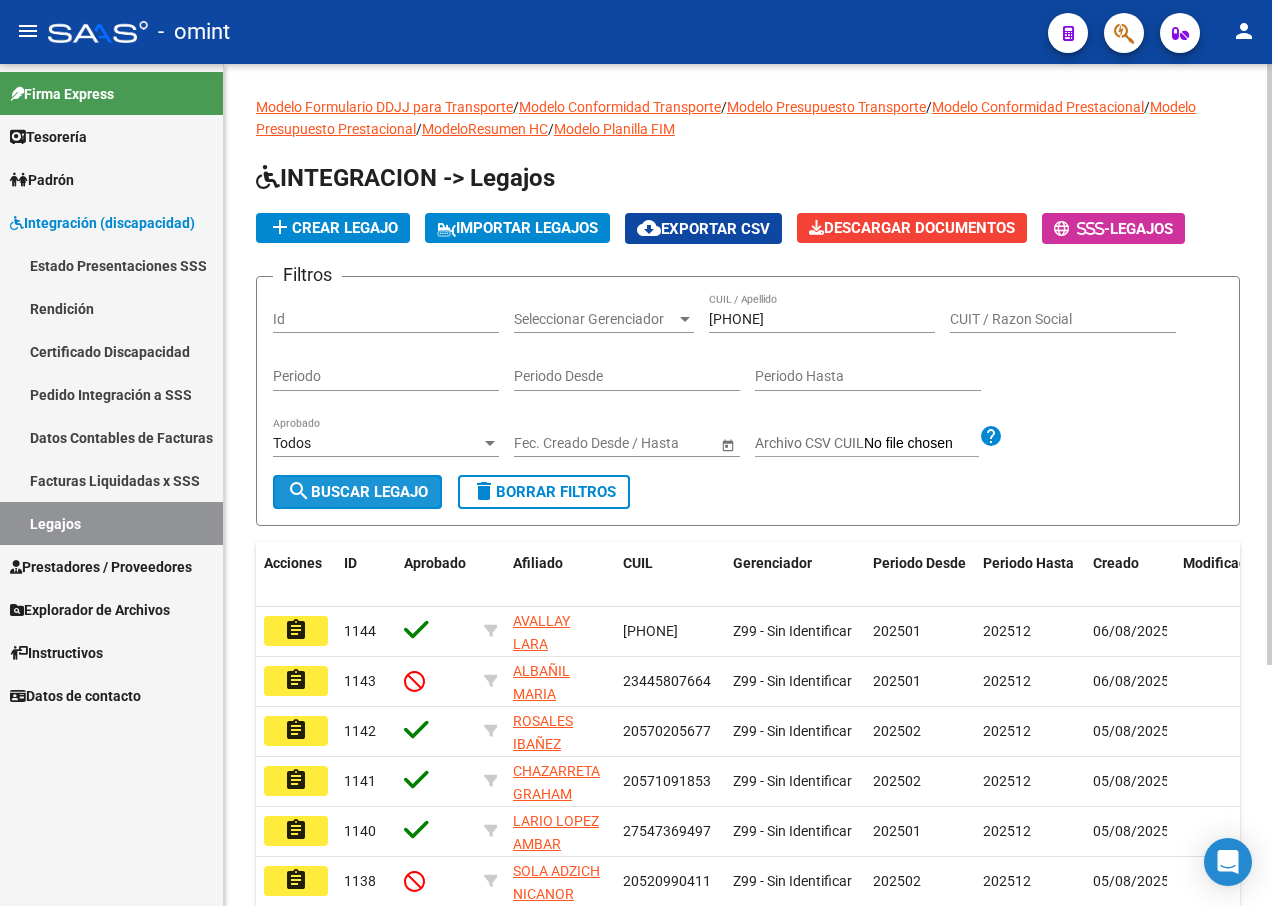 click on "search  Buscar Legajo" 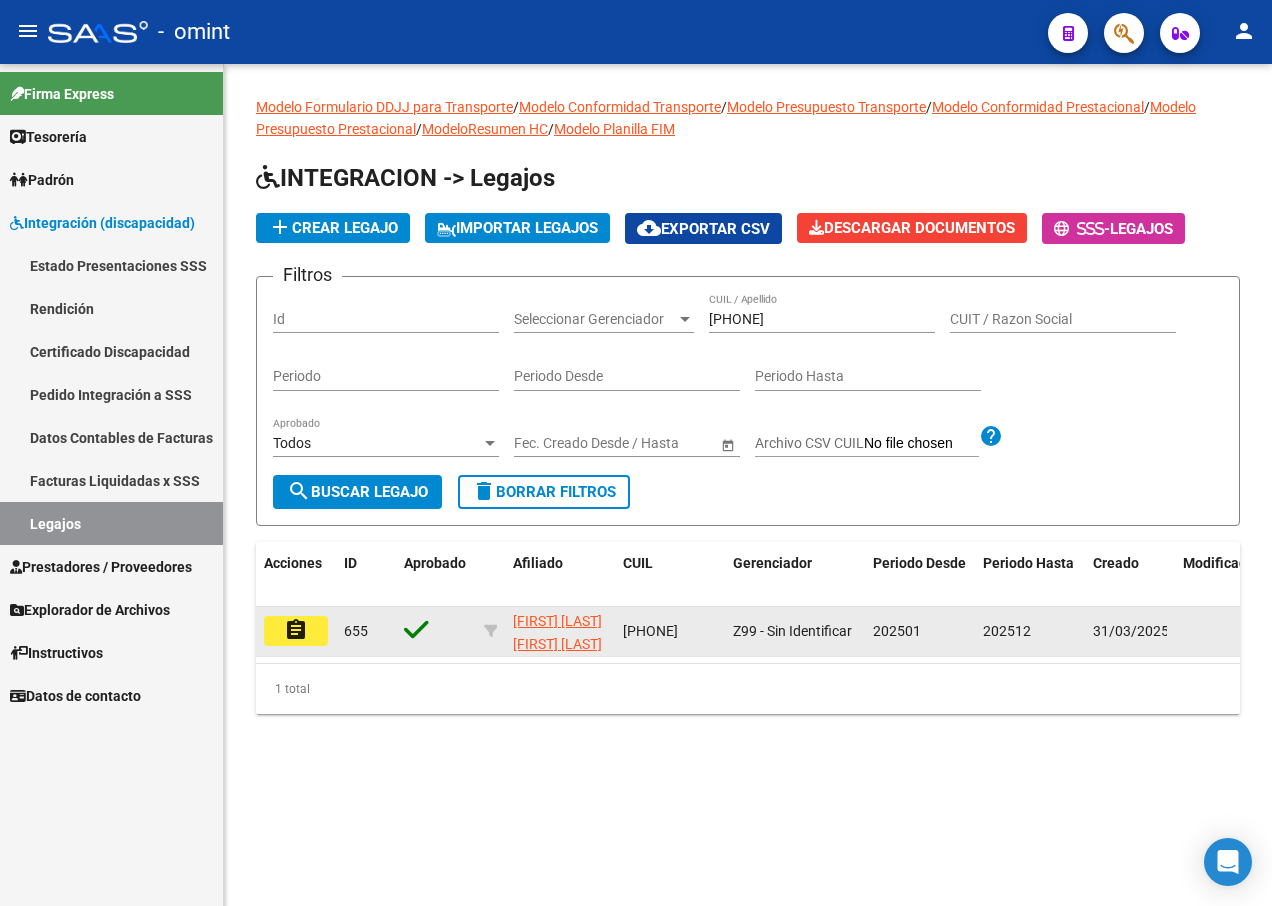 click on "assignment" 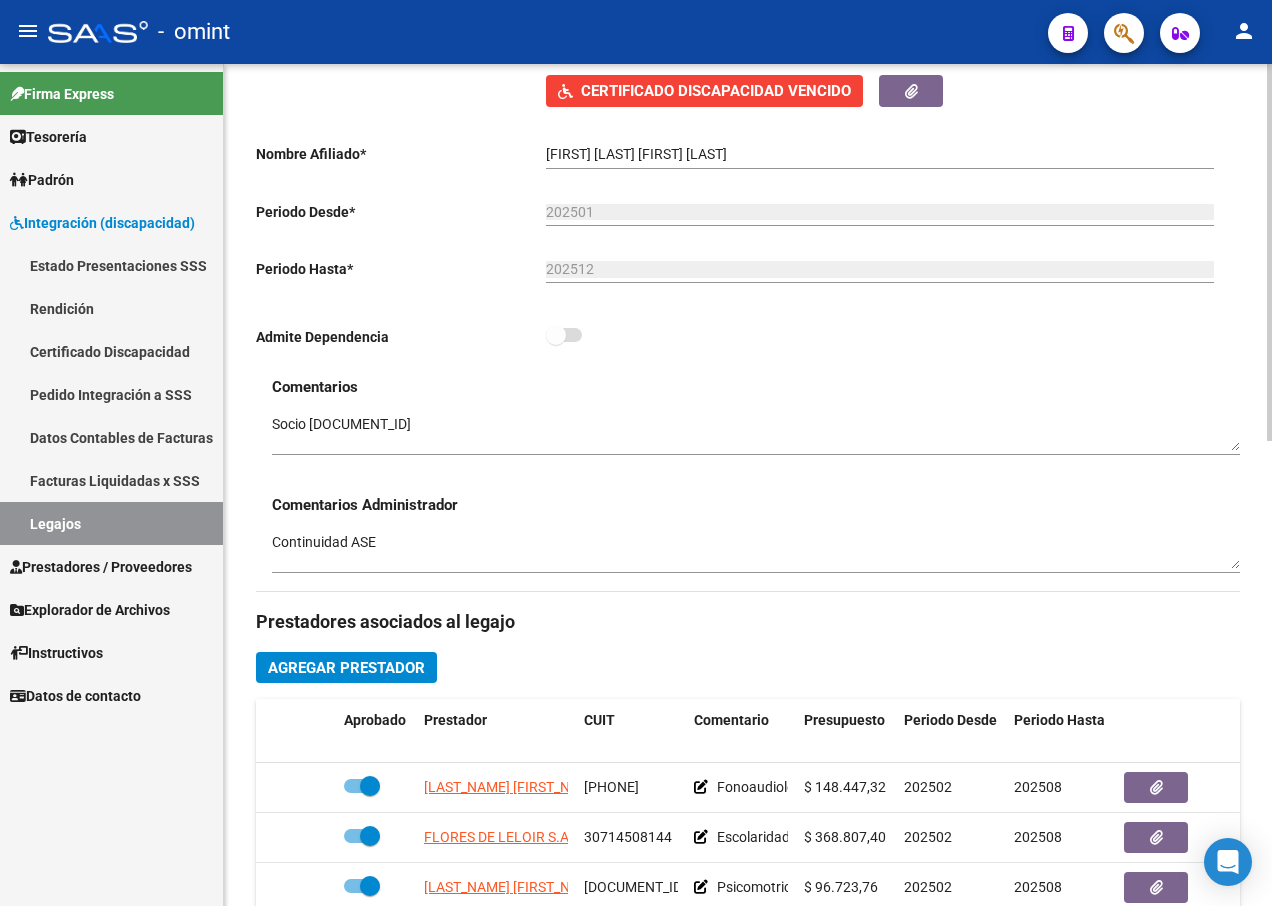 scroll, scrollTop: 500, scrollLeft: 0, axis: vertical 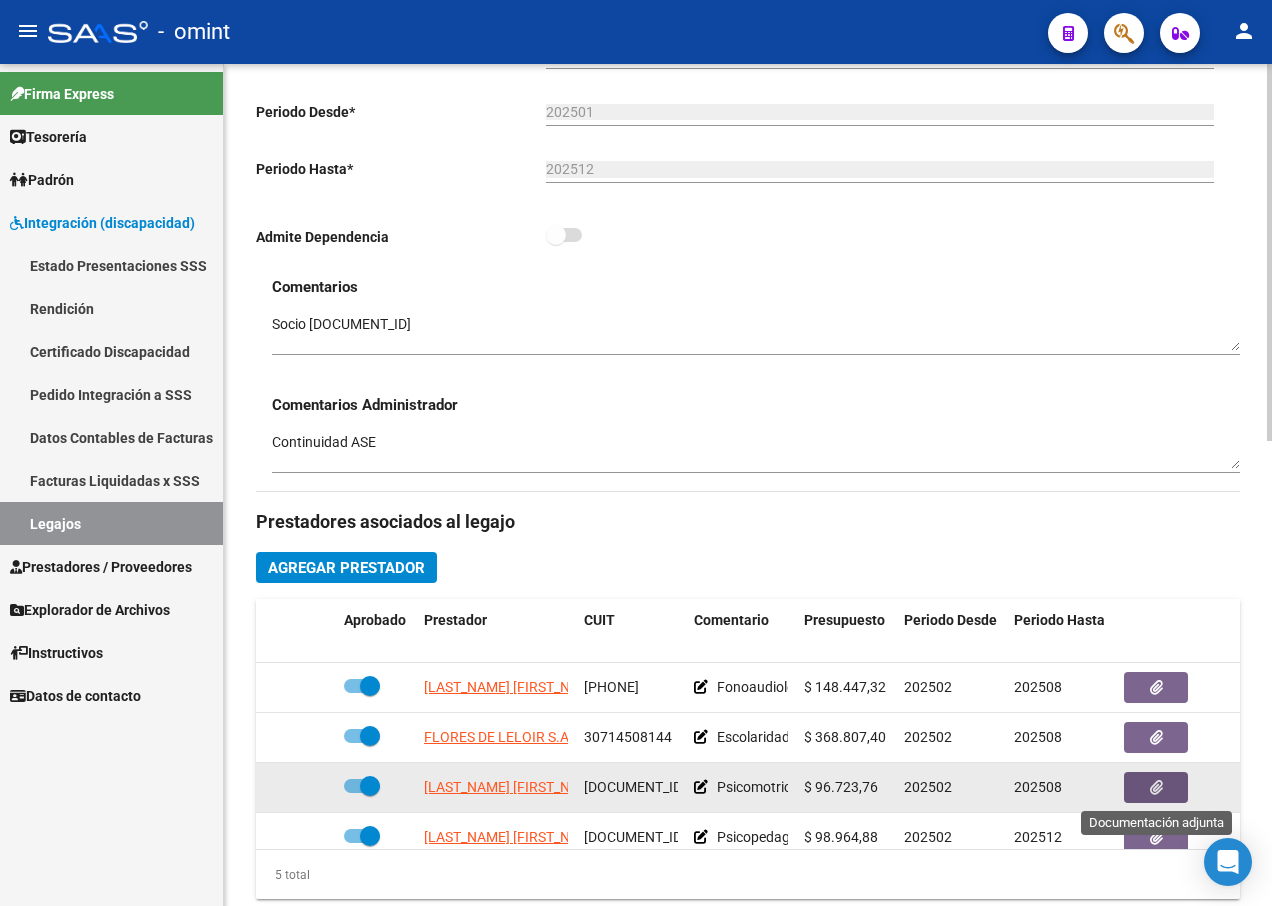 click 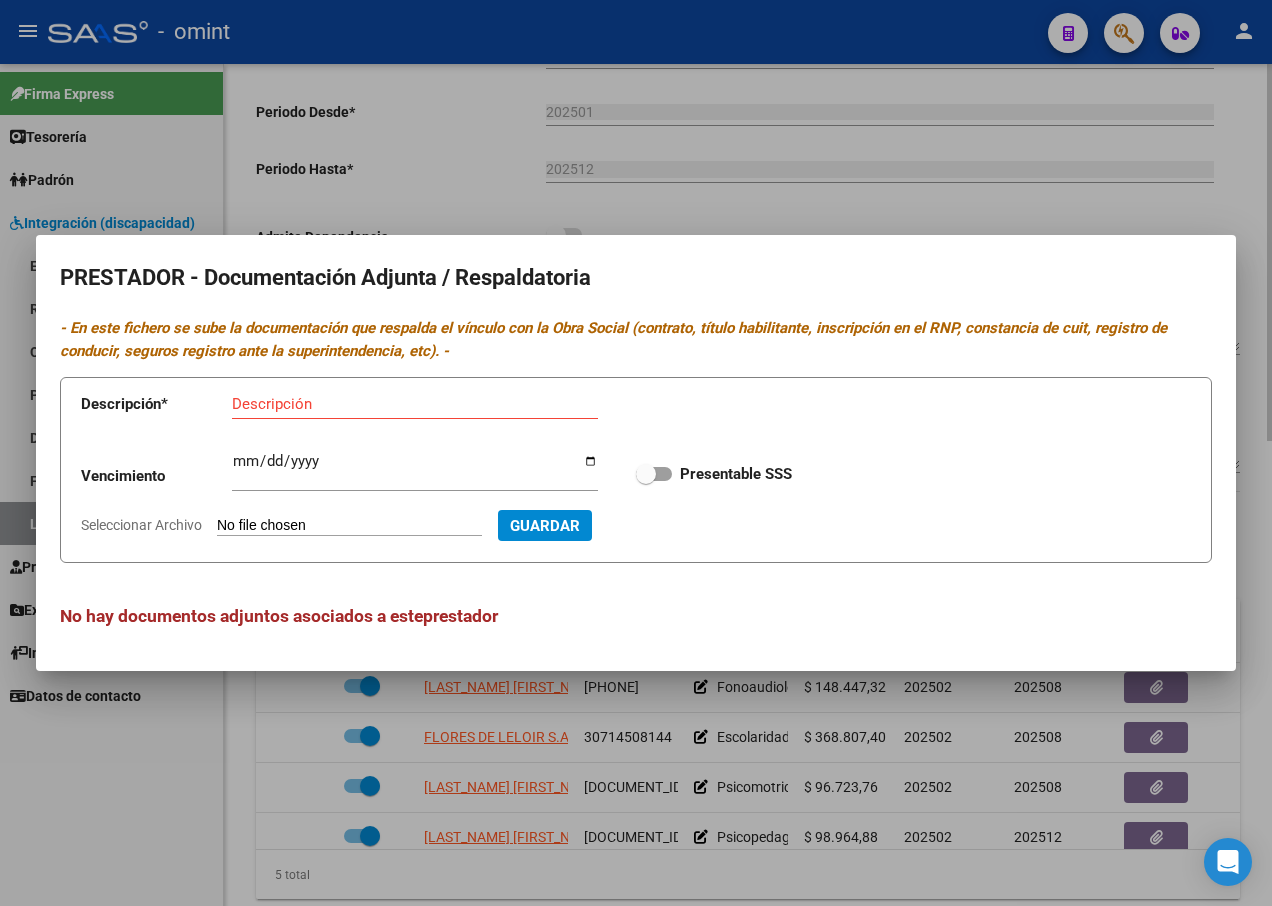 click at bounding box center (636, 453) 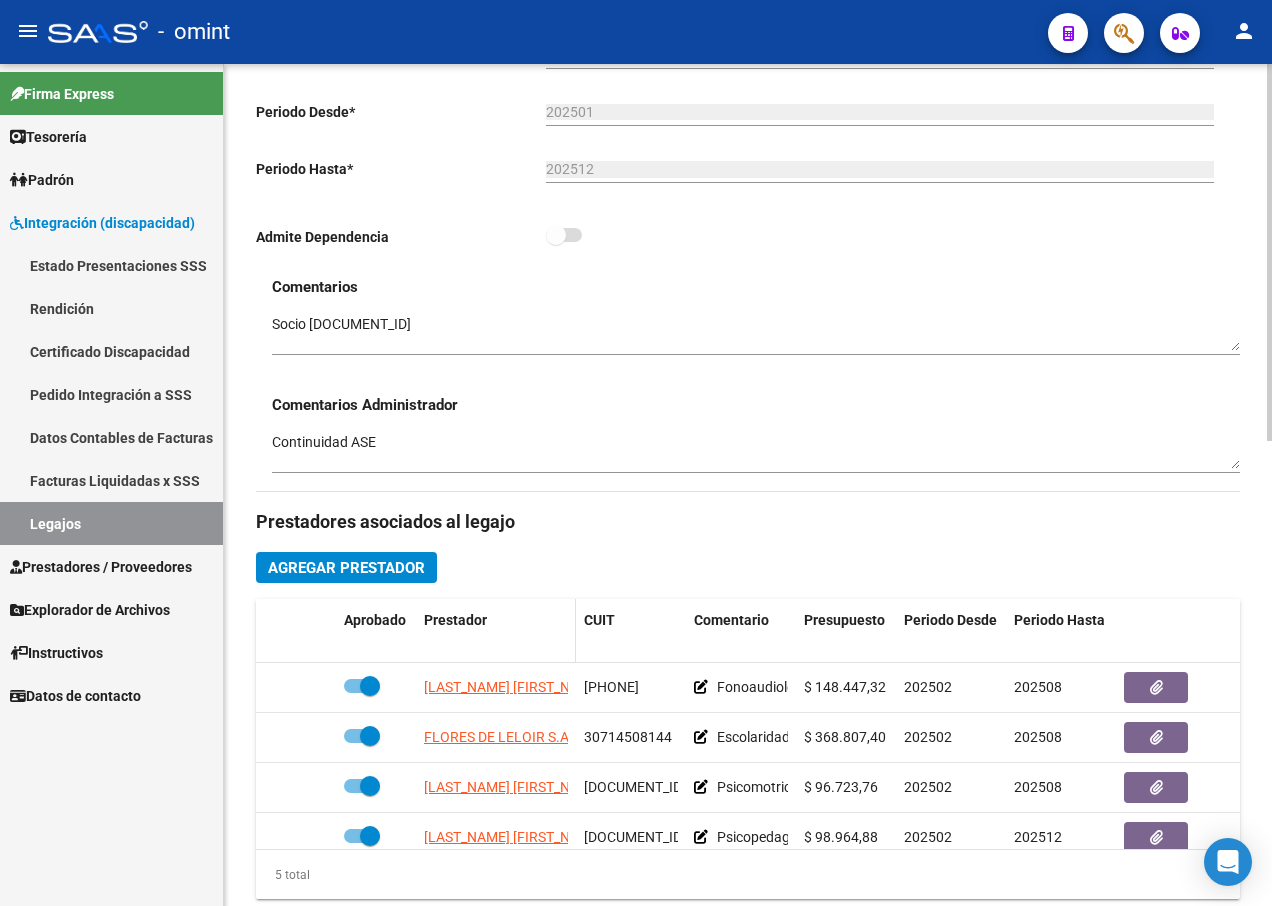 scroll, scrollTop: 0, scrollLeft: 0, axis: both 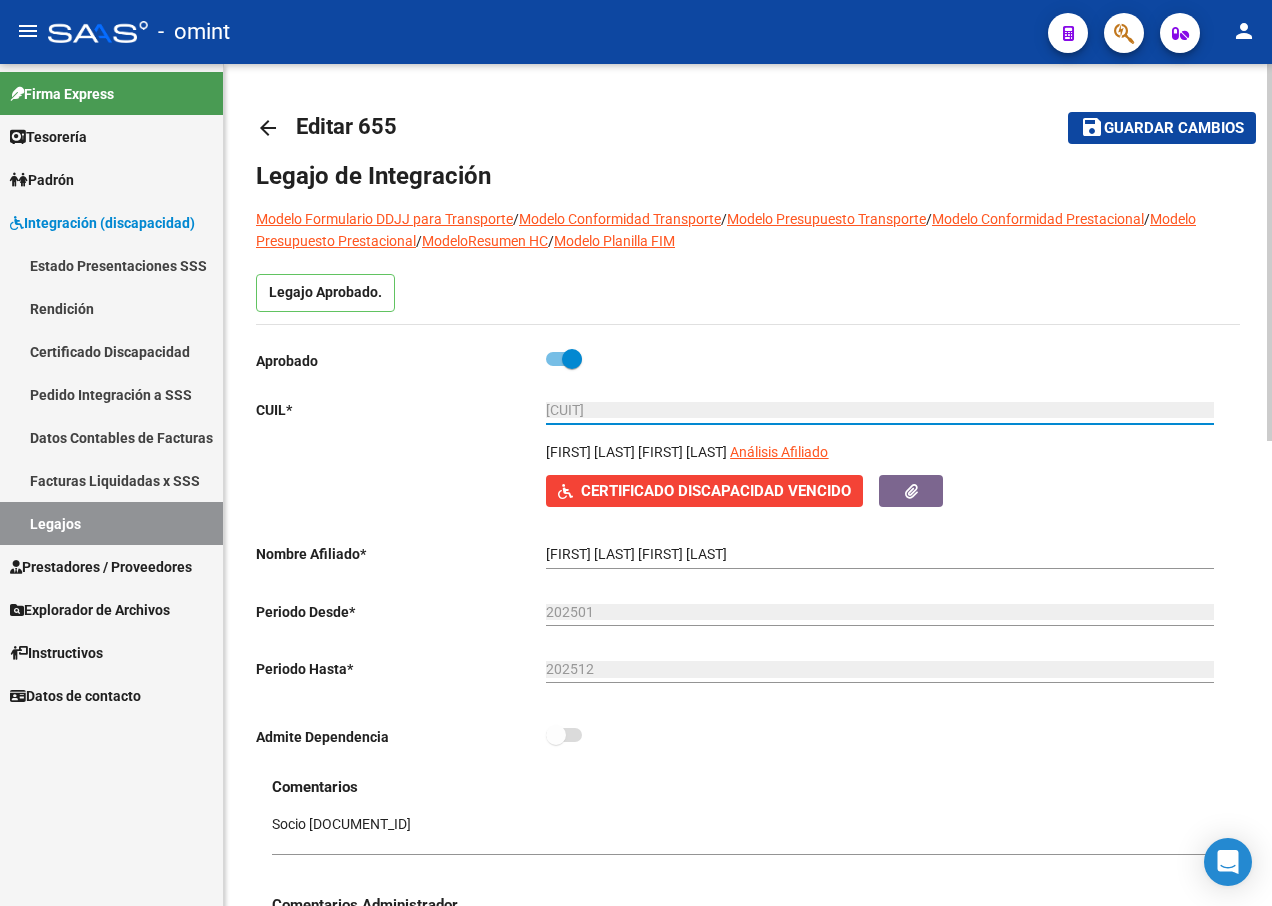 drag, startPoint x: 629, startPoint y: 410, endPoint x: 568, endPoint y: 406, distance: 61.13101 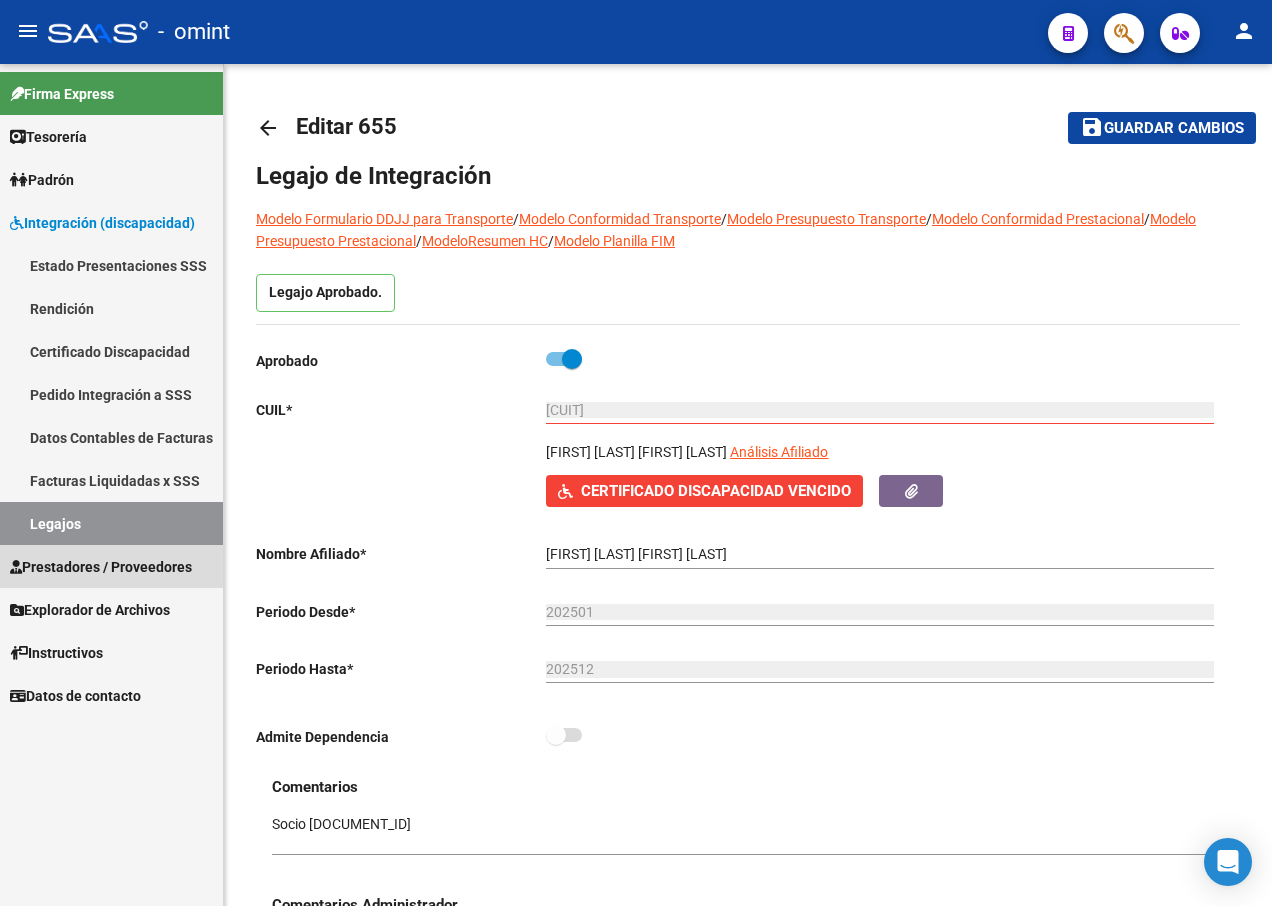 click on "Prestadores / Proveedores" at bounding box center (101, 567) 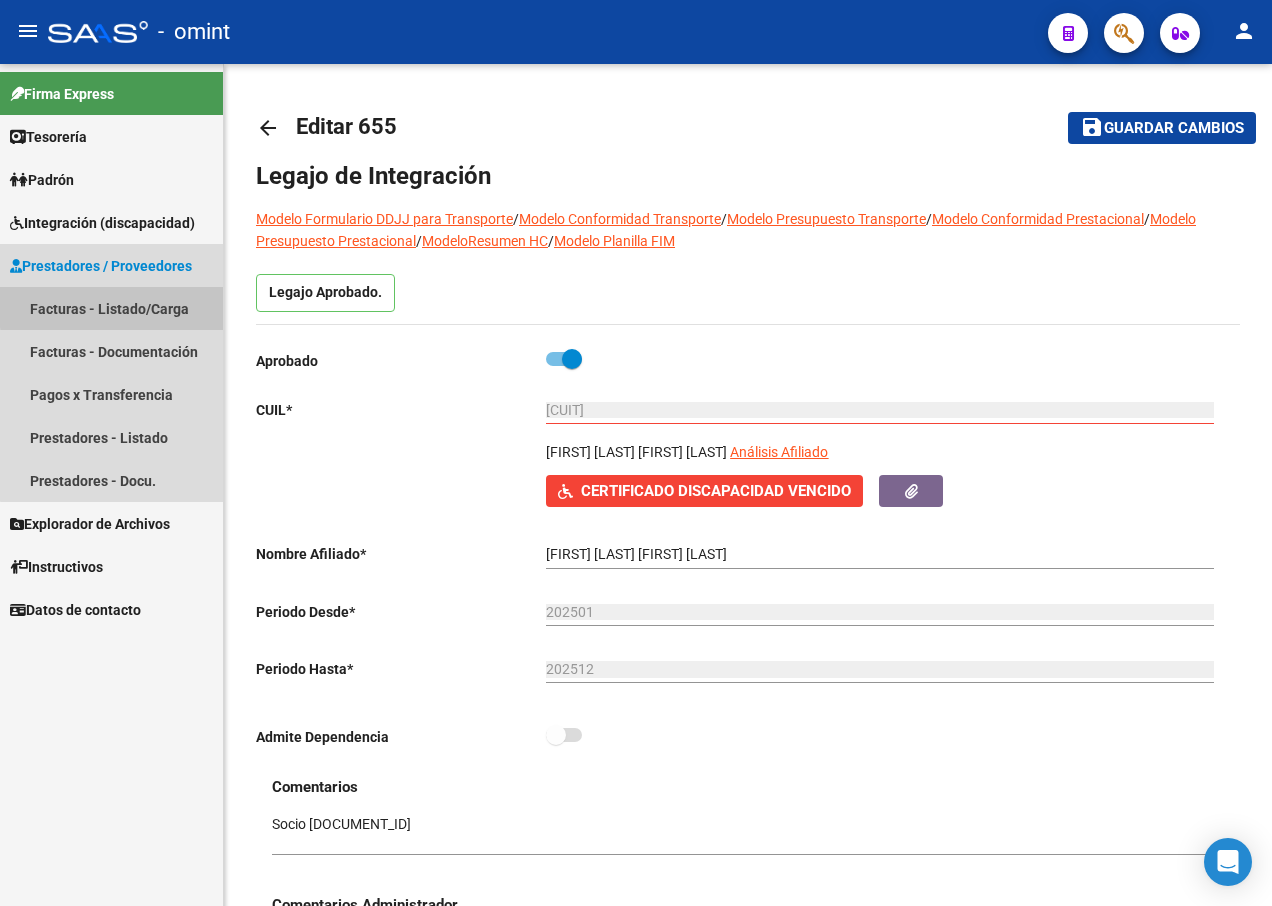 click on "Facturas - Listado/Carga" at bounding box center (111, 308) 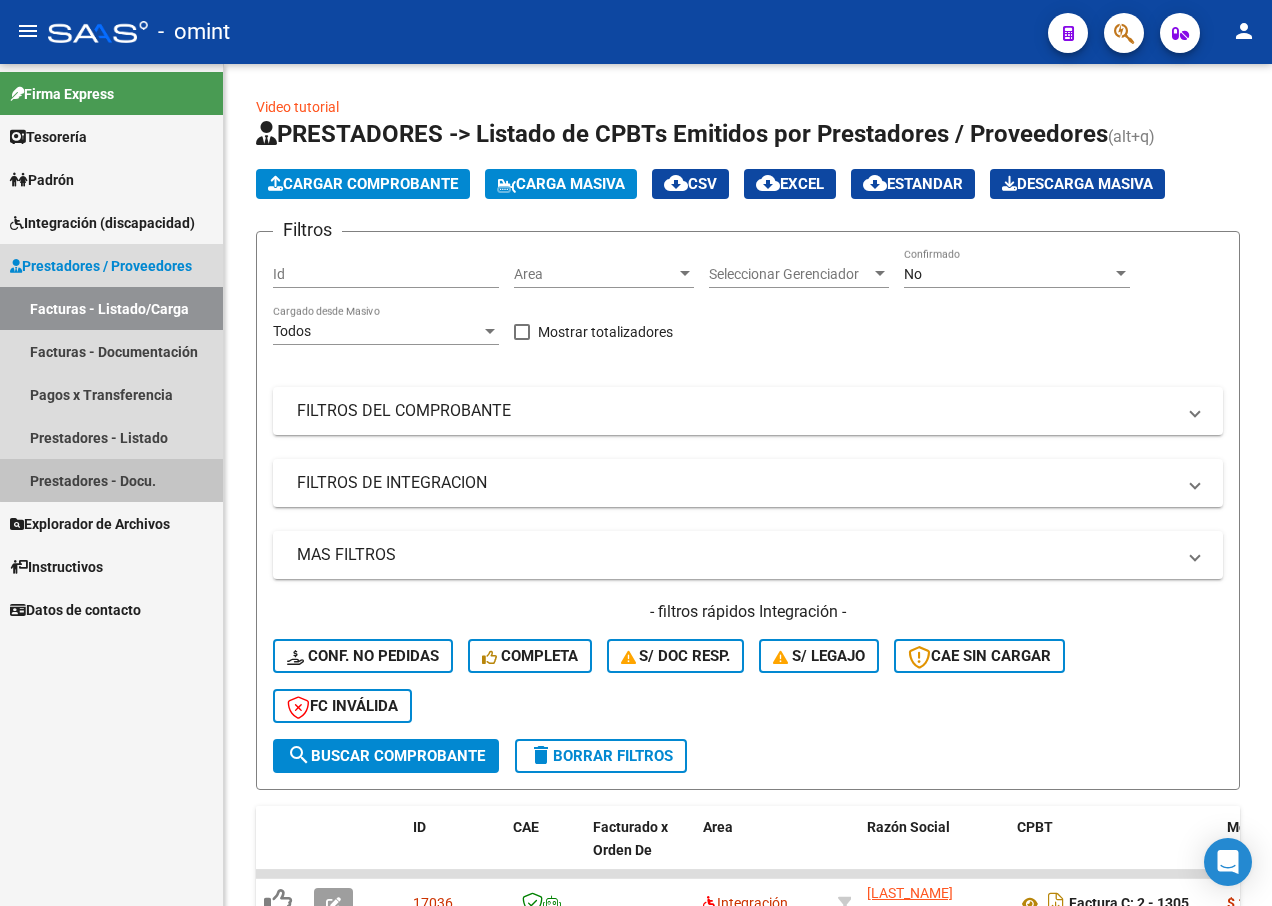 click on "Prestadores - Docu." at bounding box center (111, 480) 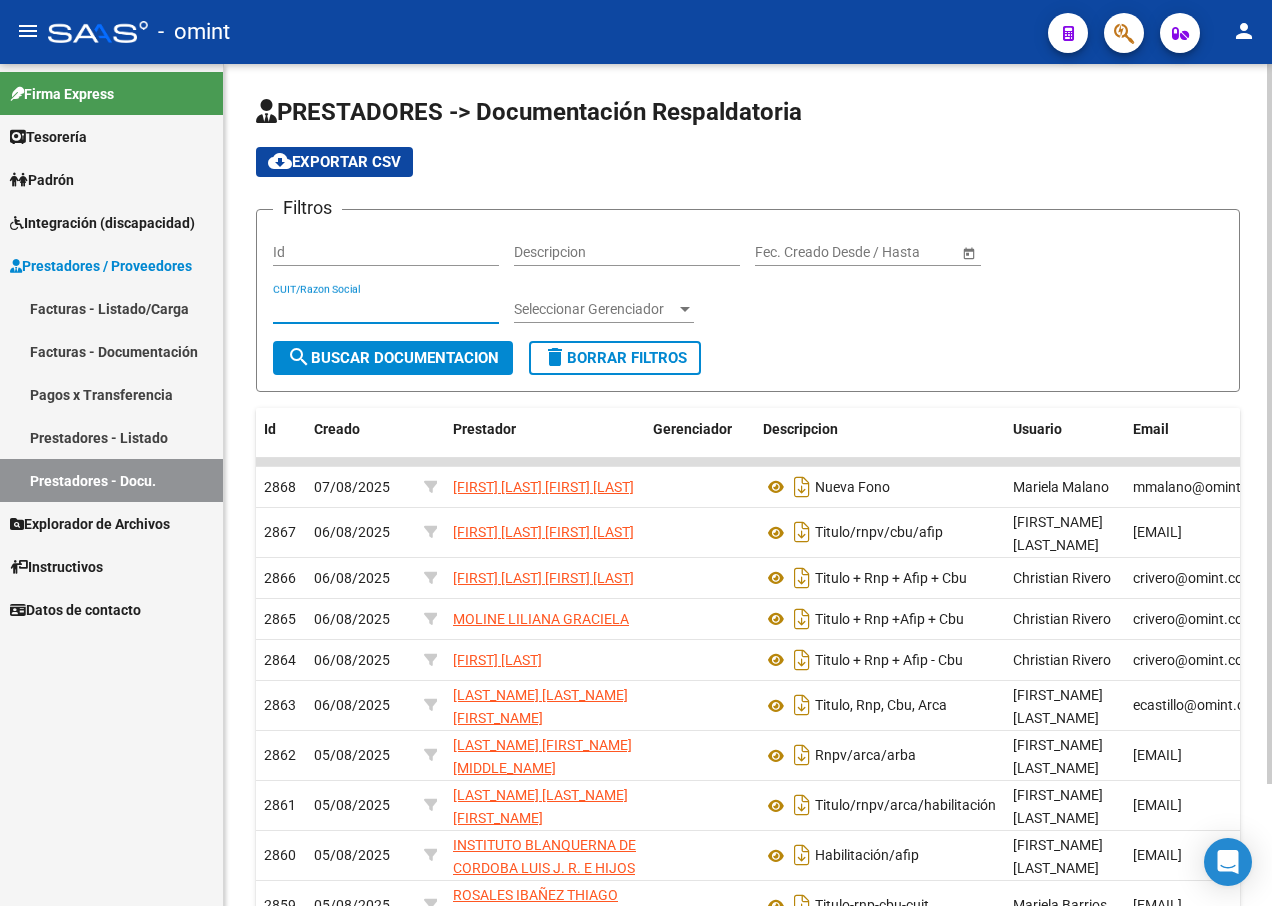 paste on "[DOCUMENT_ID]" 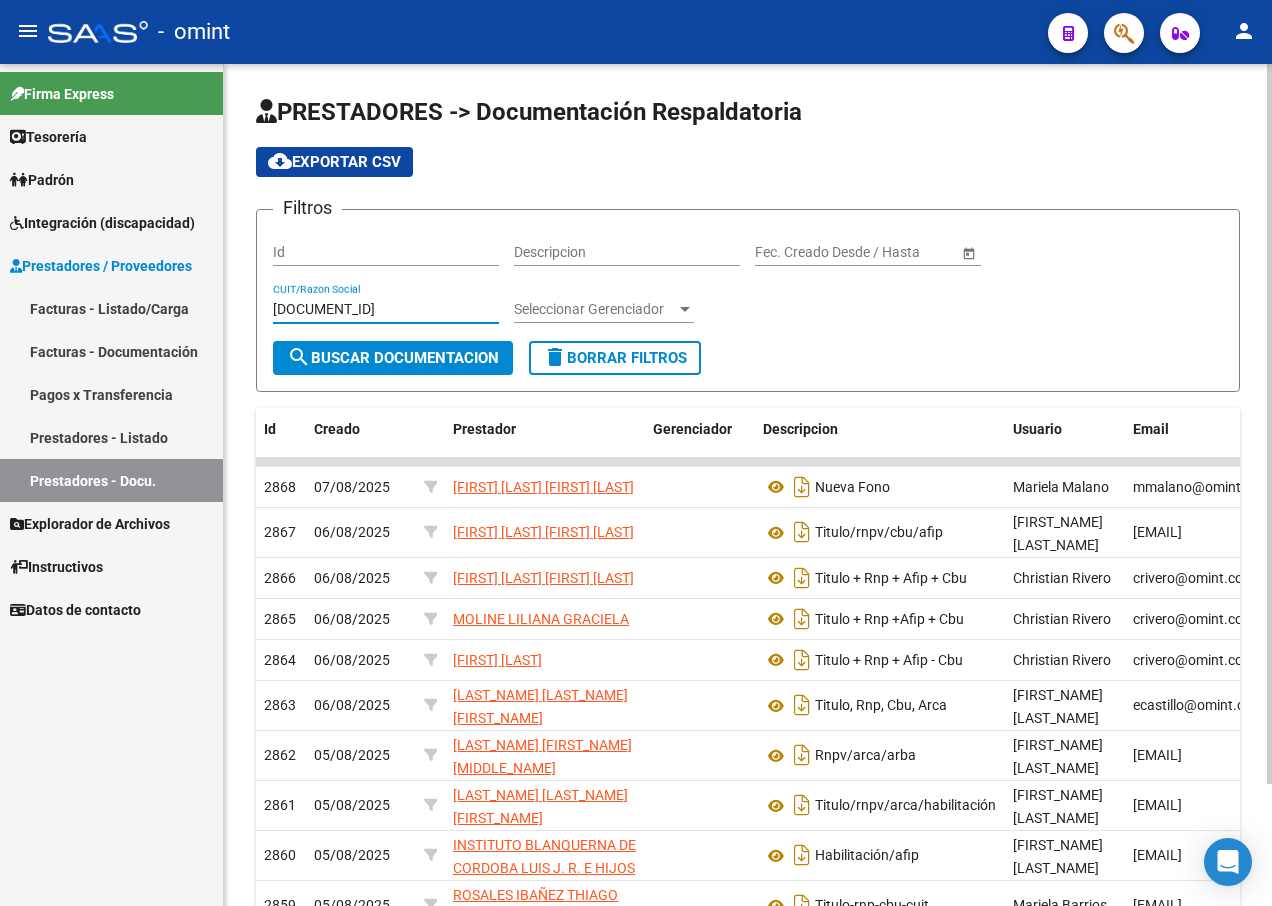 type on "[DOCUMENT_ID]" 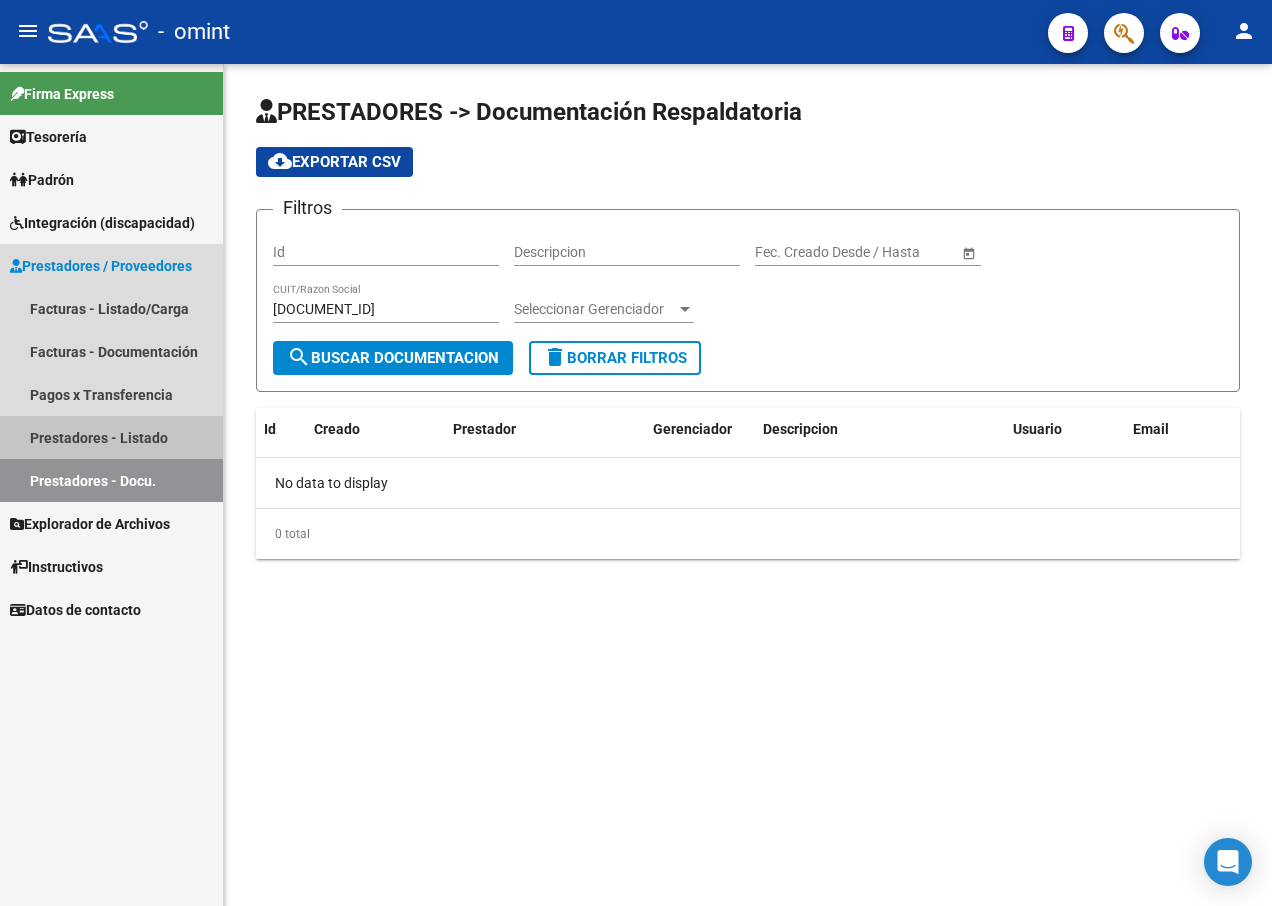 click on "Prestadores - Listado" at bounding box center [111, 437] 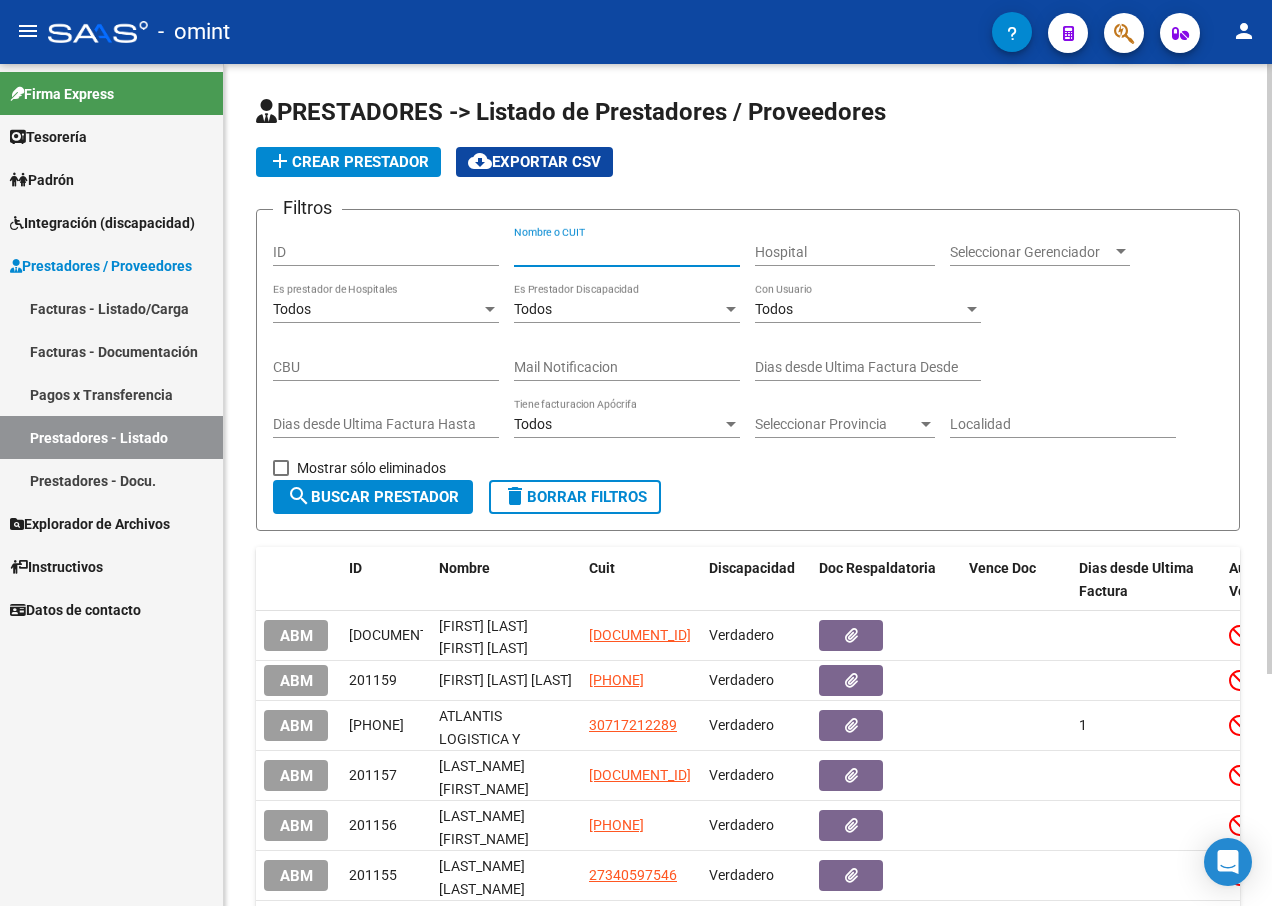 paste on "[DOCUMENT_ID]" 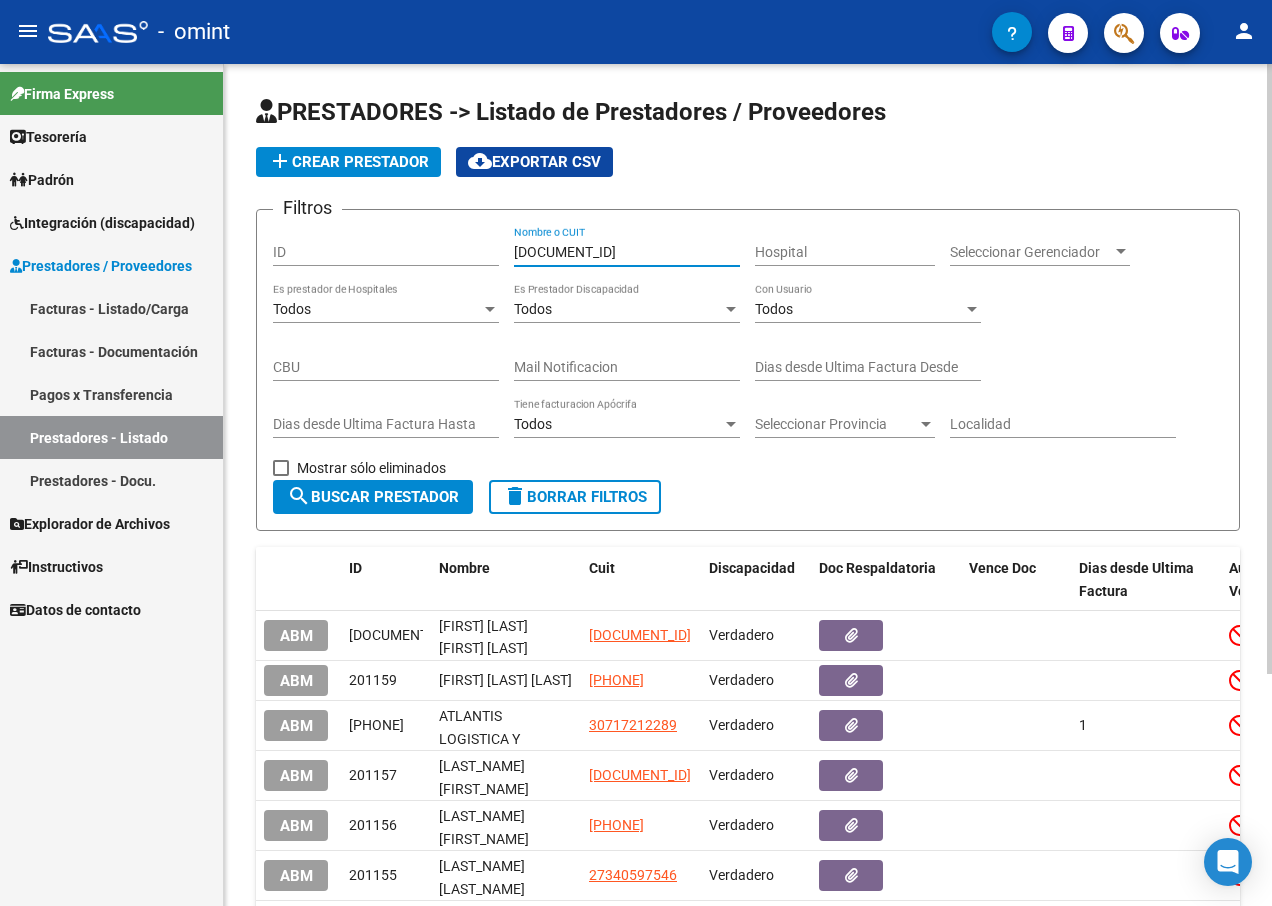 type on "[DOCUMENT_ID]" 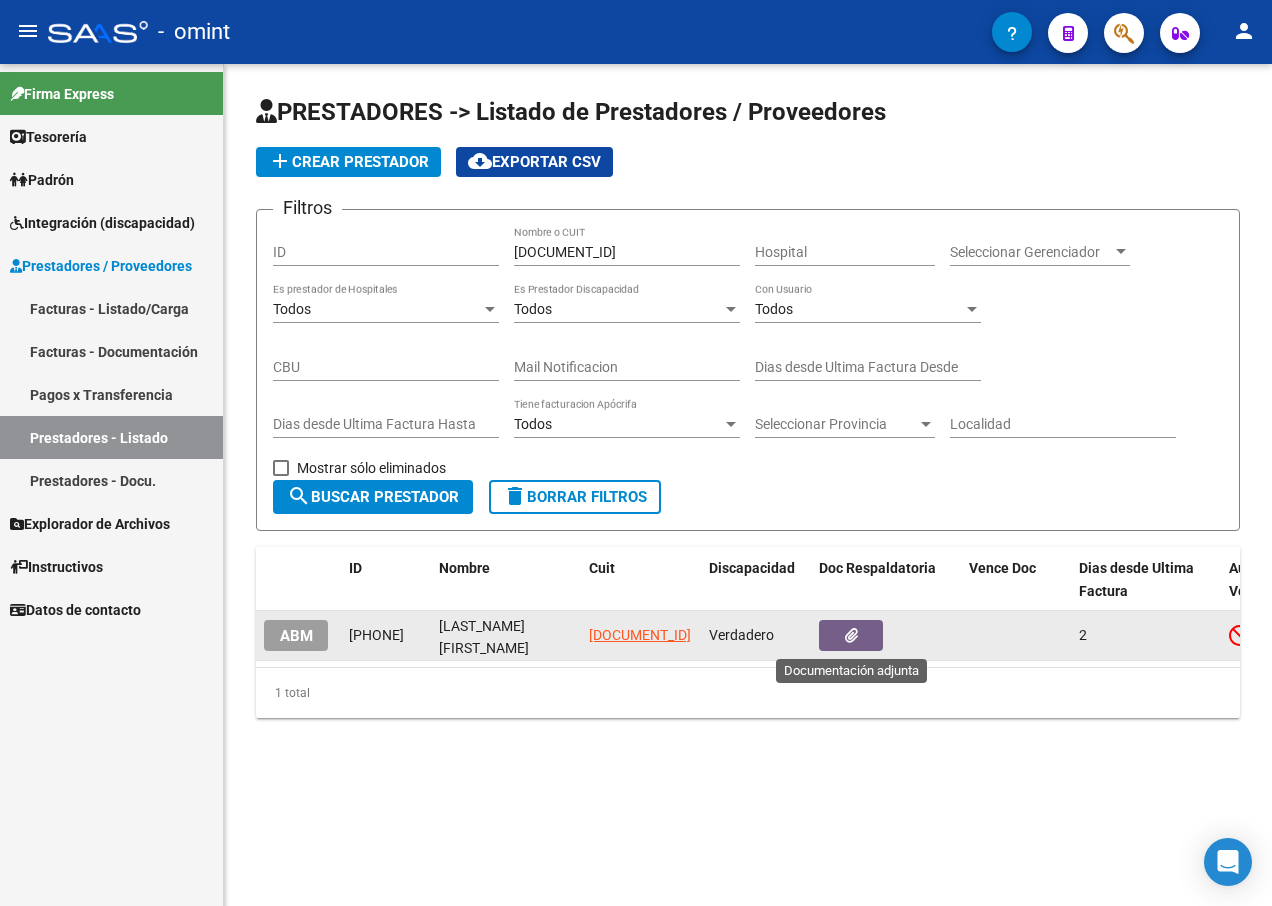 click 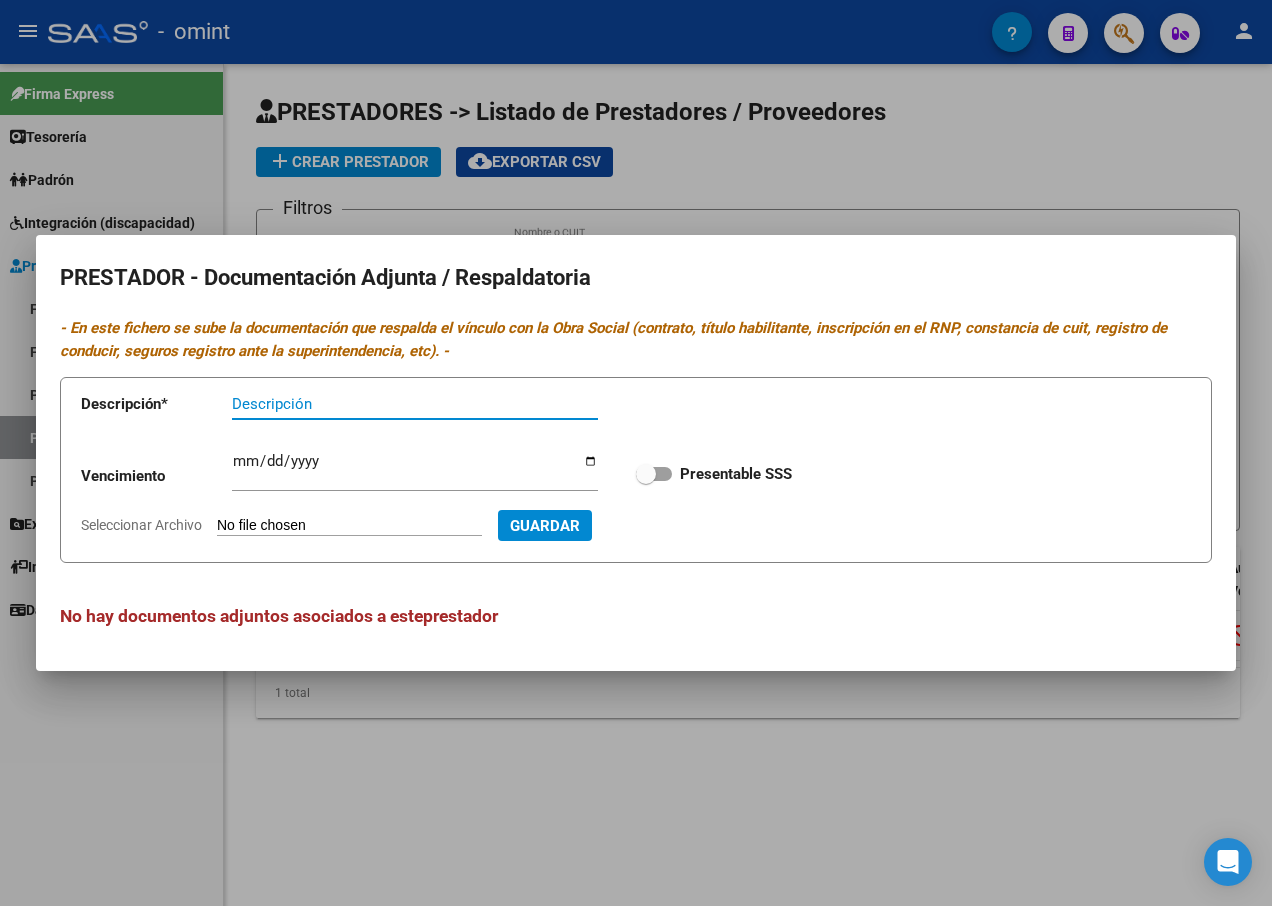 click at bounding box center [636, 453] 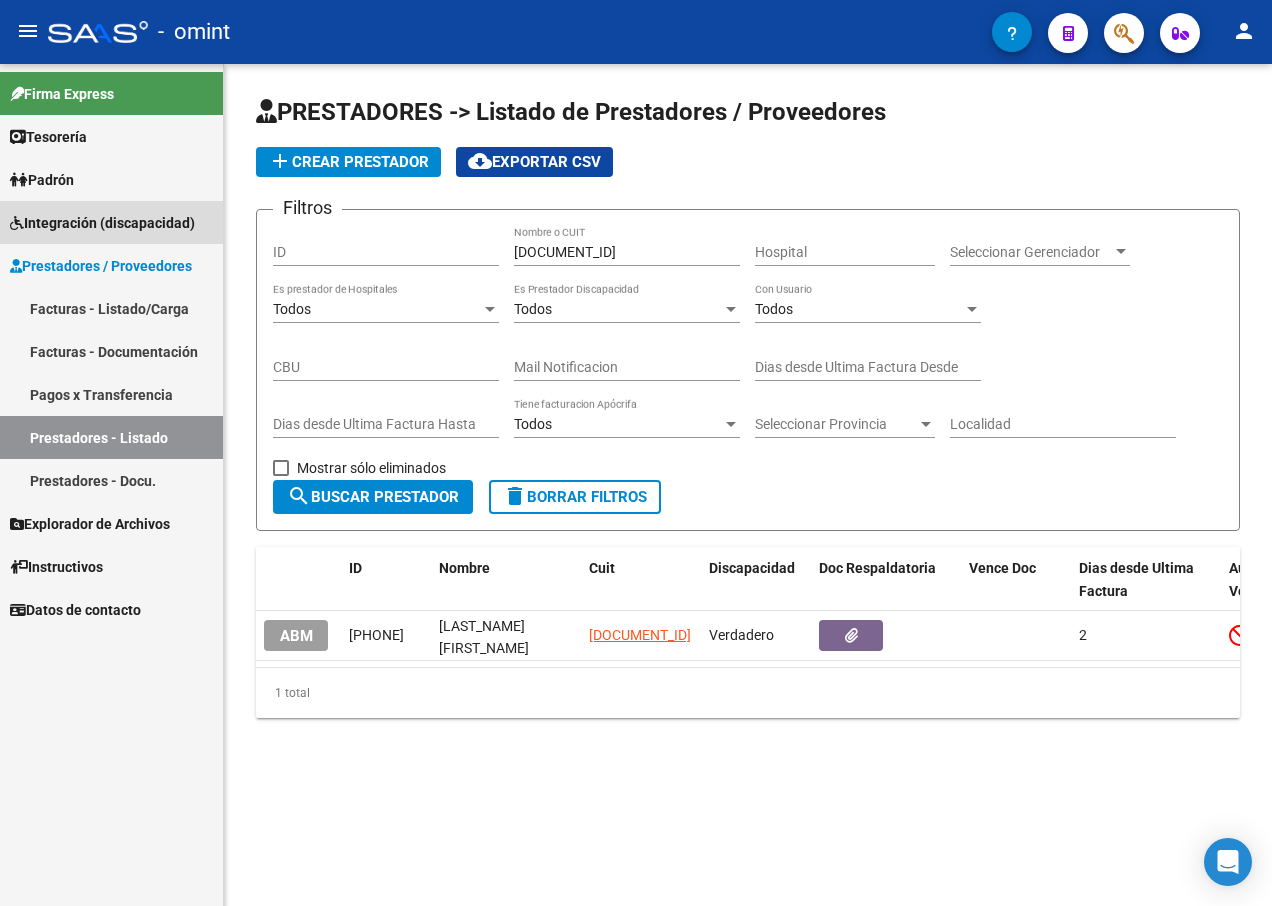 click on "Integración (discapacidad)" at bounding box center [102, 223] 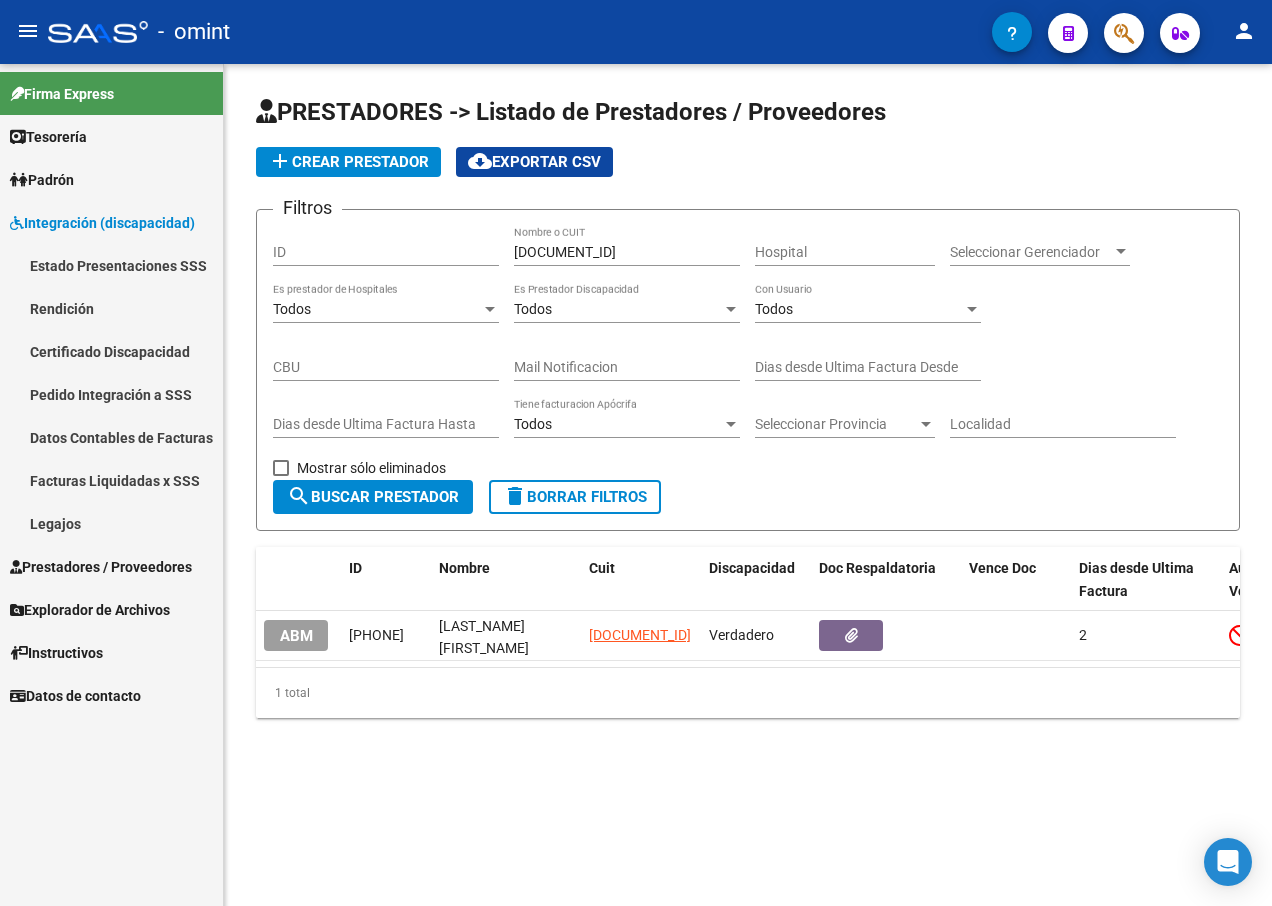click on "Legajos" at bounding box center [111, 523] 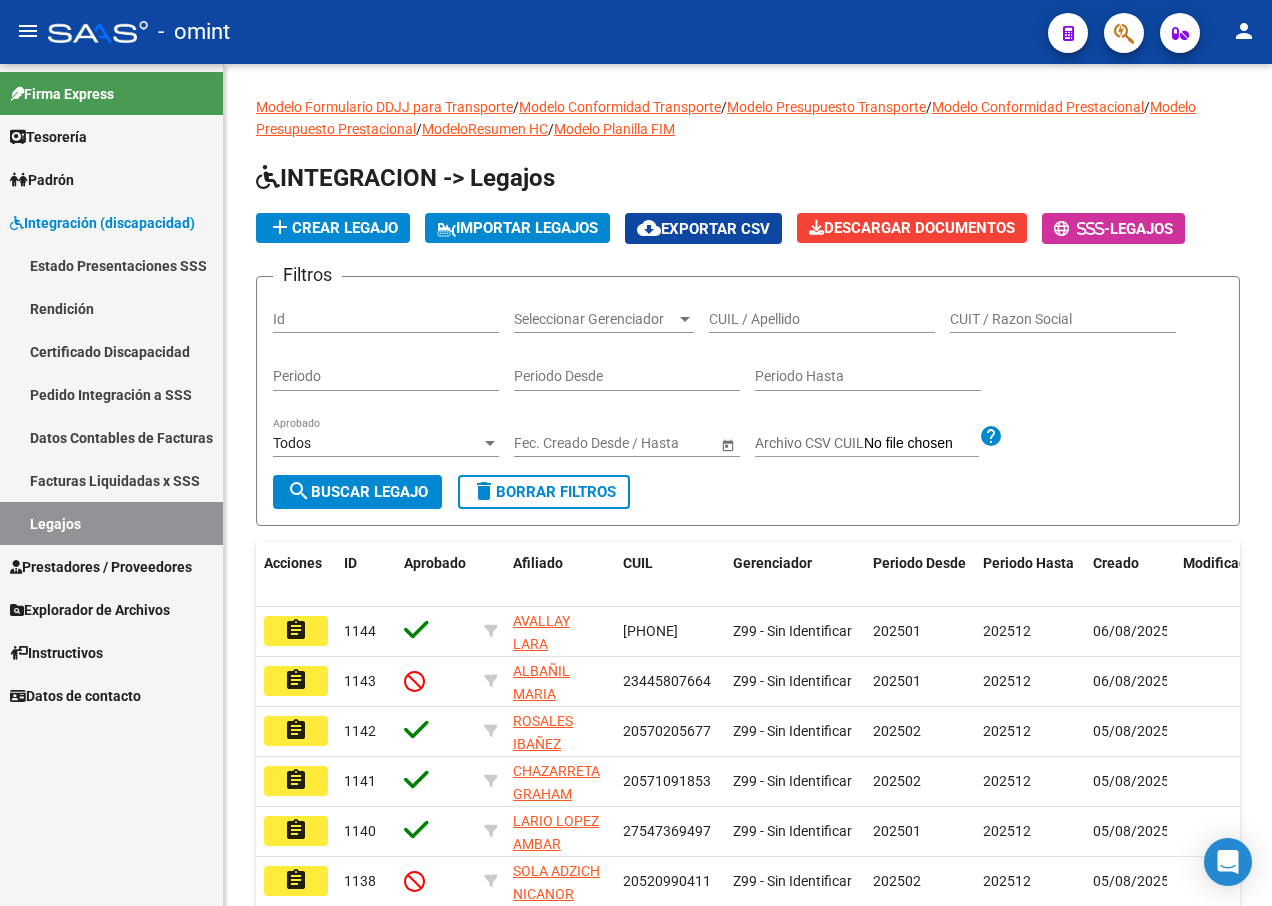 click on "Legajos" at bounding box center (111, 523) 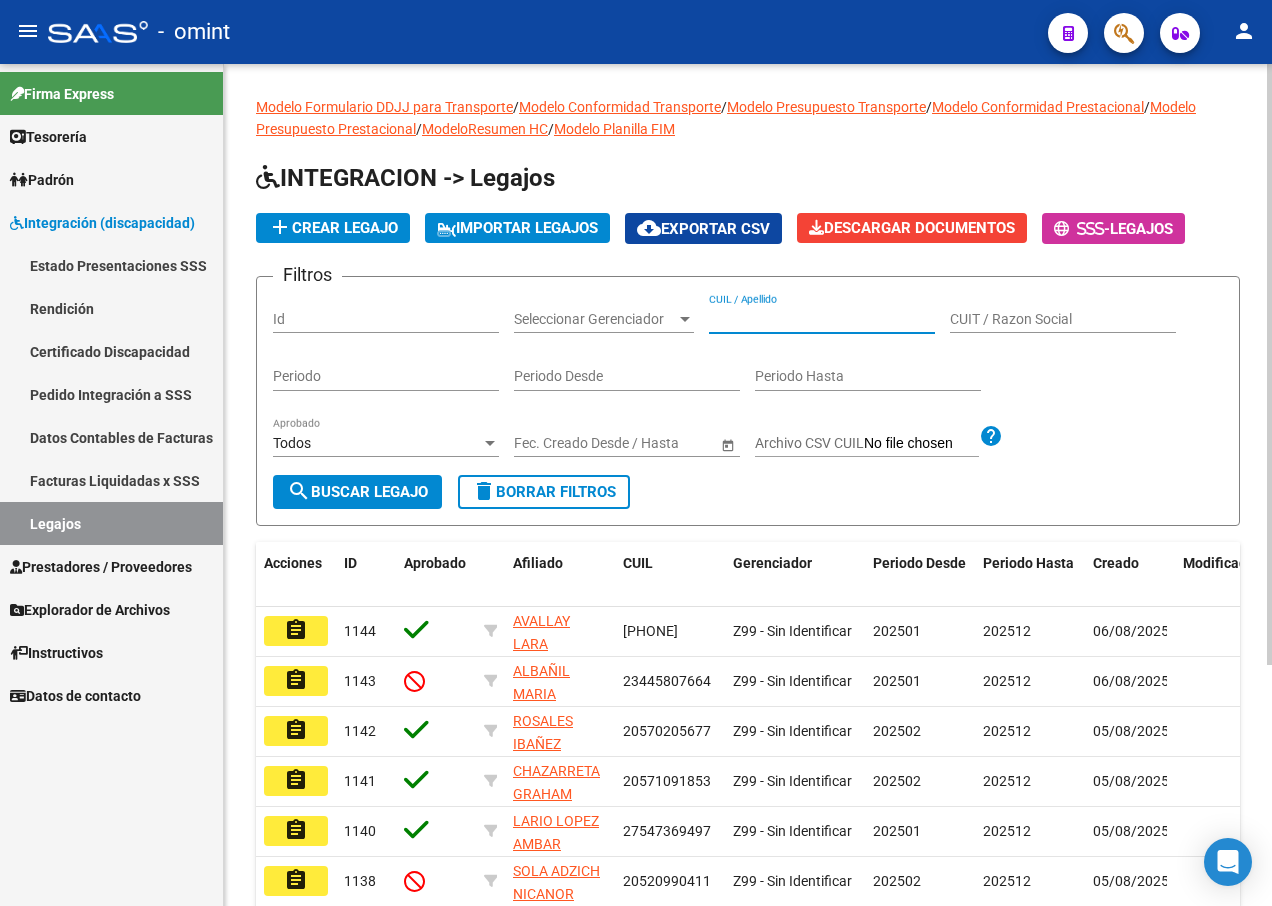 paste on "[DOCUMENT_ID]" 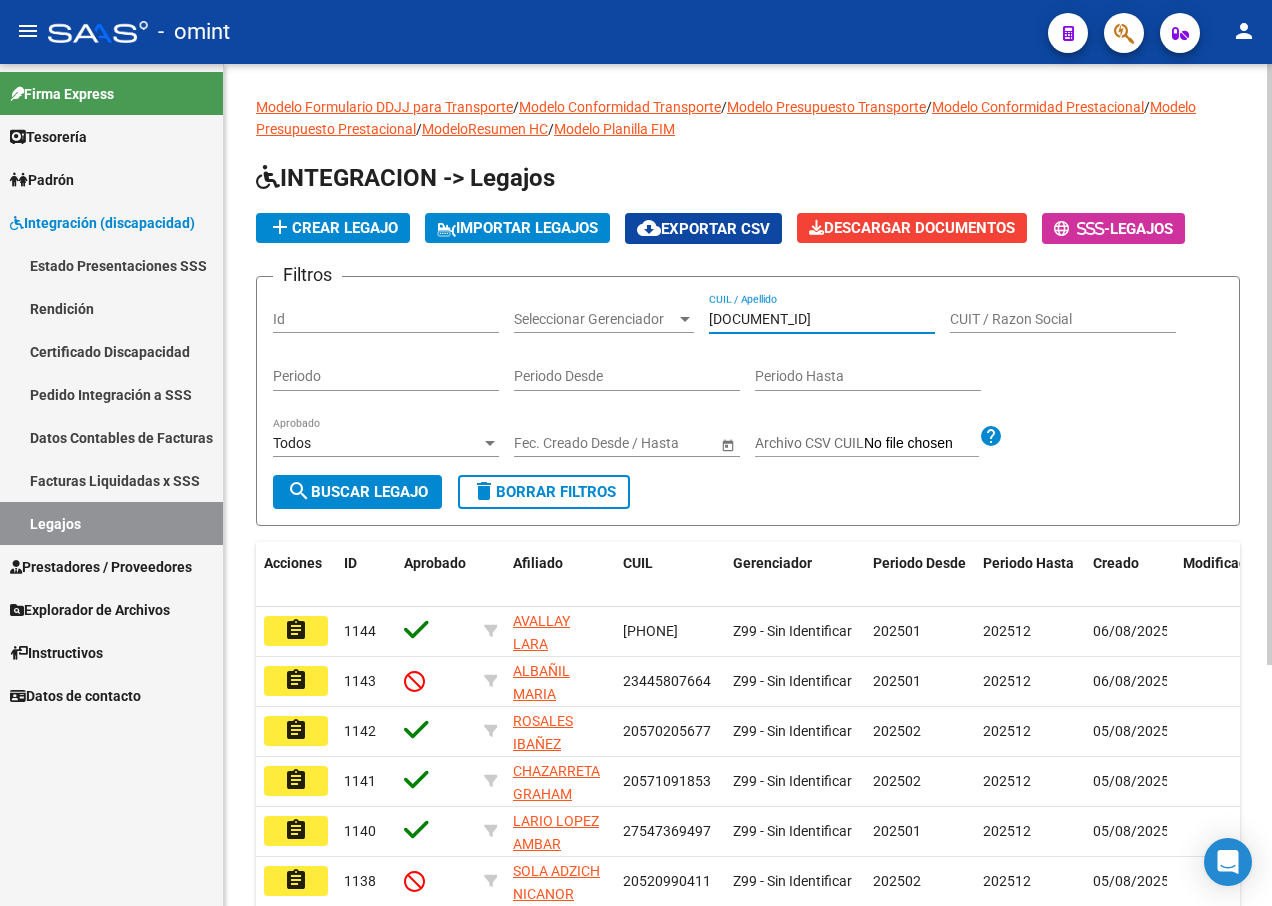 type on "[DOCUMENT_ID]" 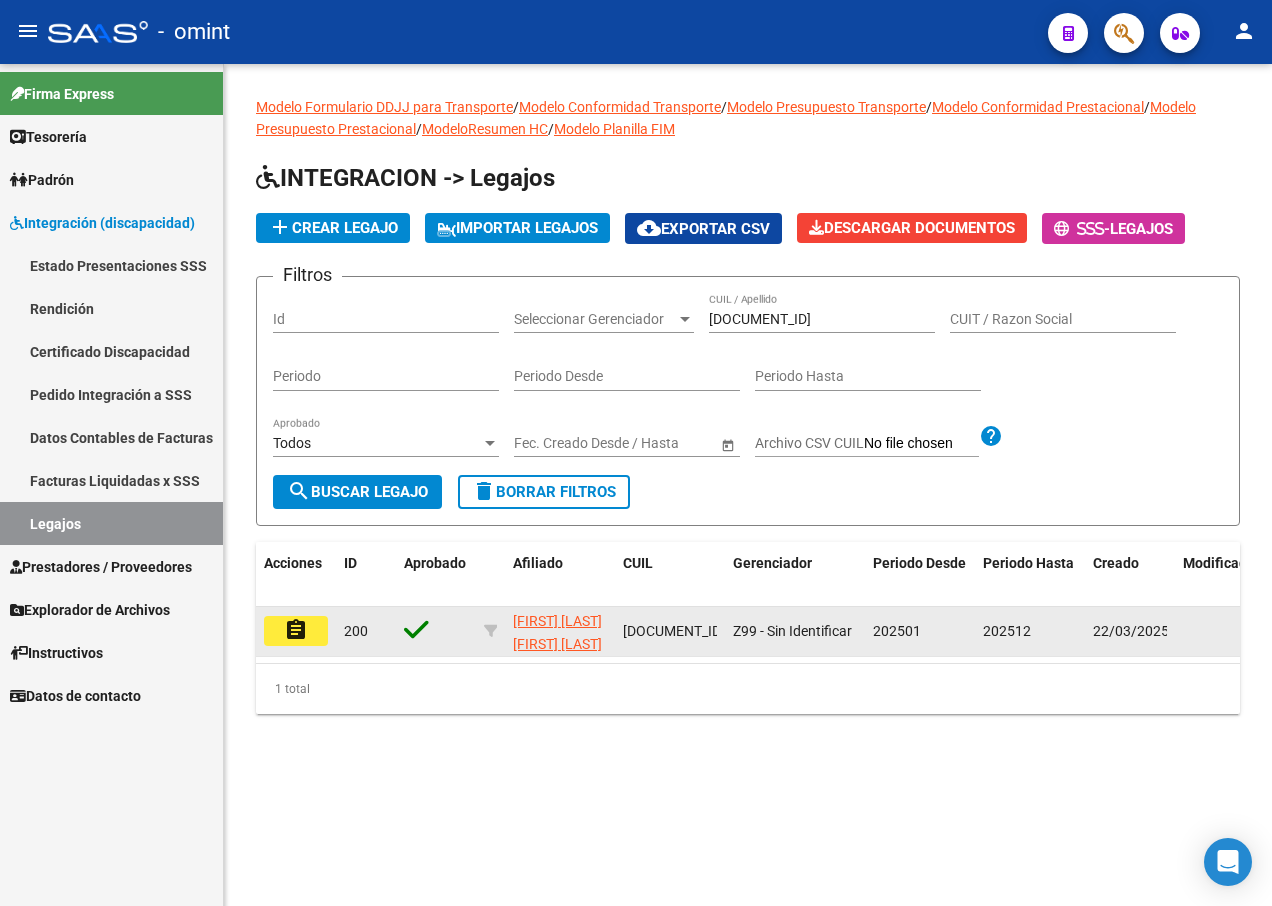 click on "assignment" 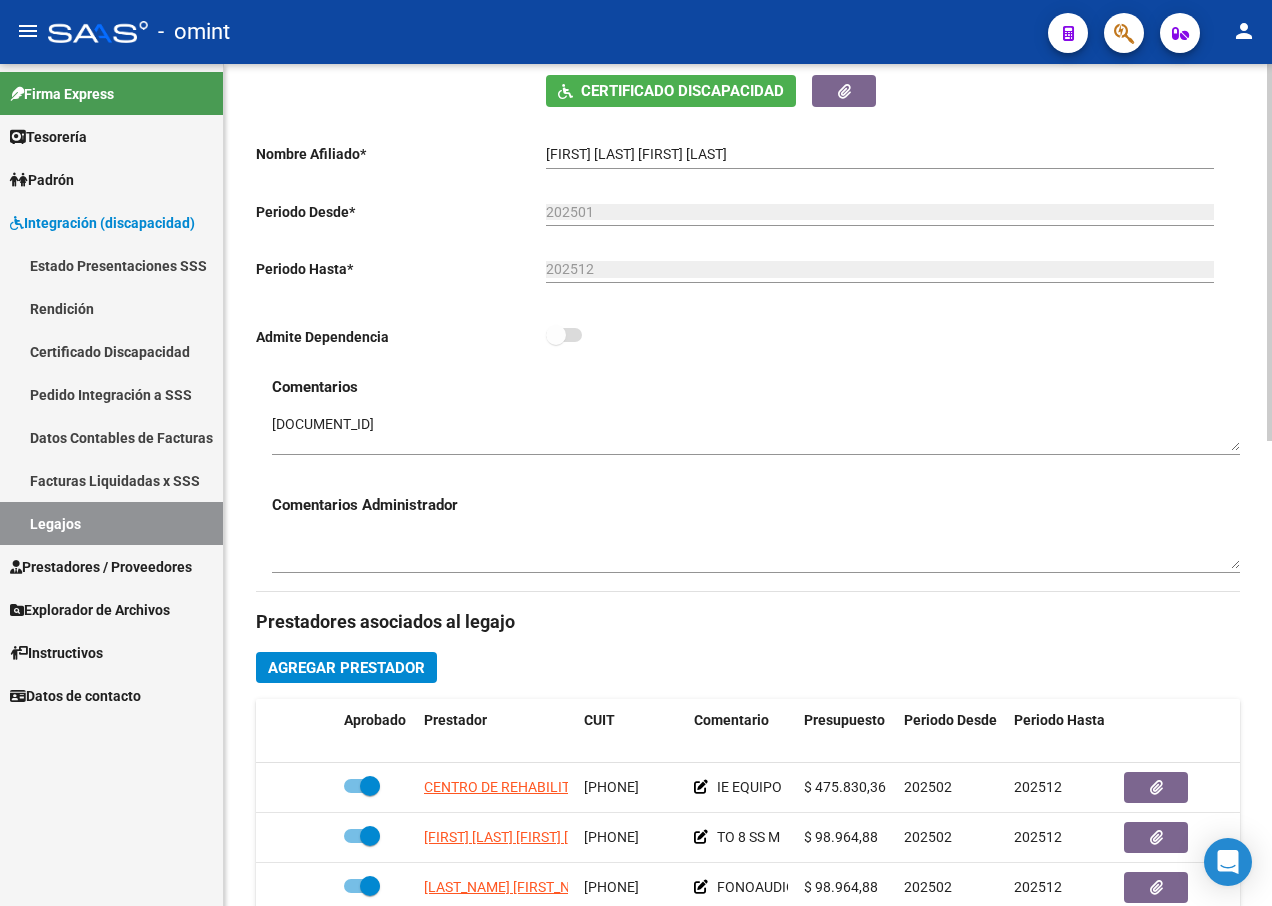 scroll, scrollTop: 600, scrollLeft: 0, axis: vertical 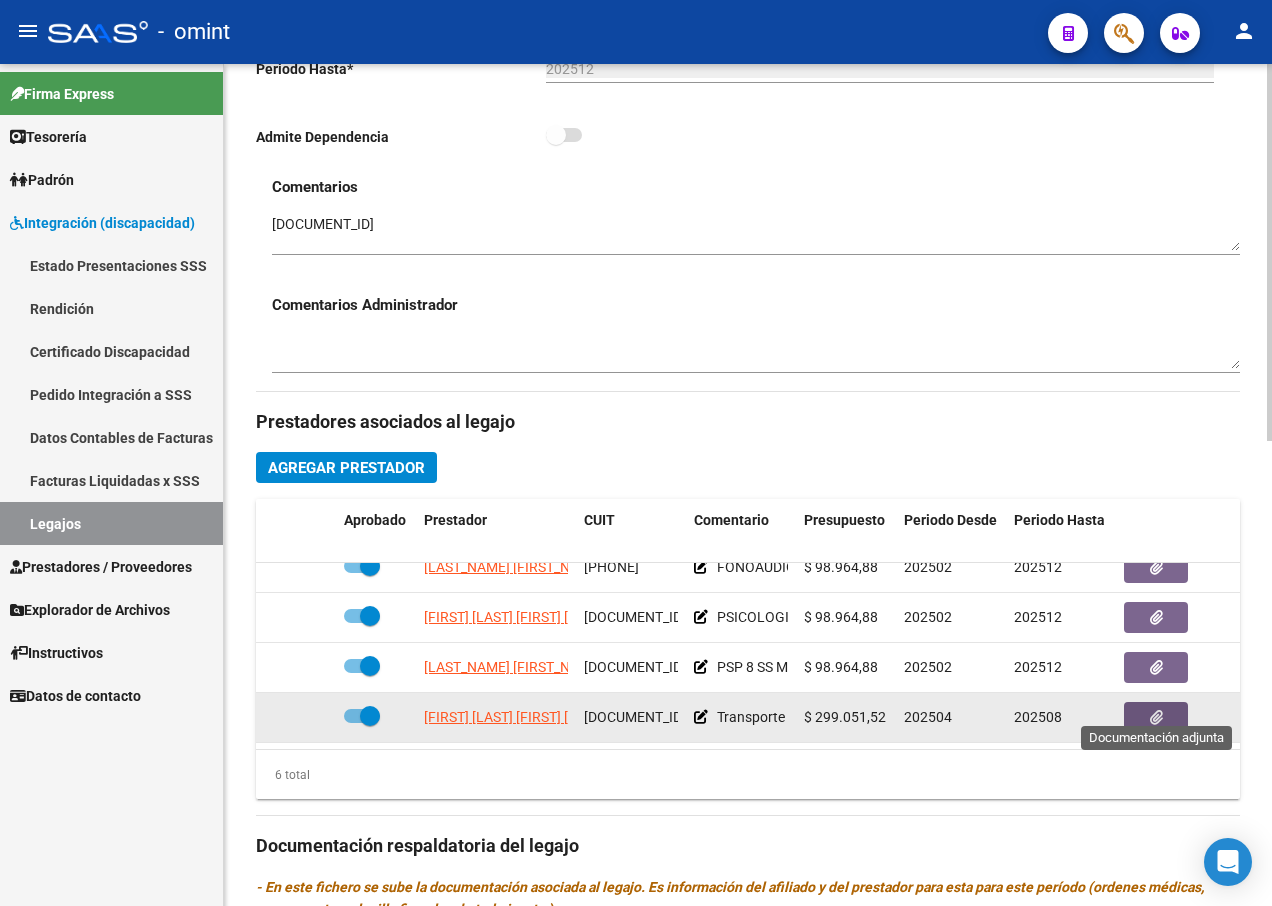 click 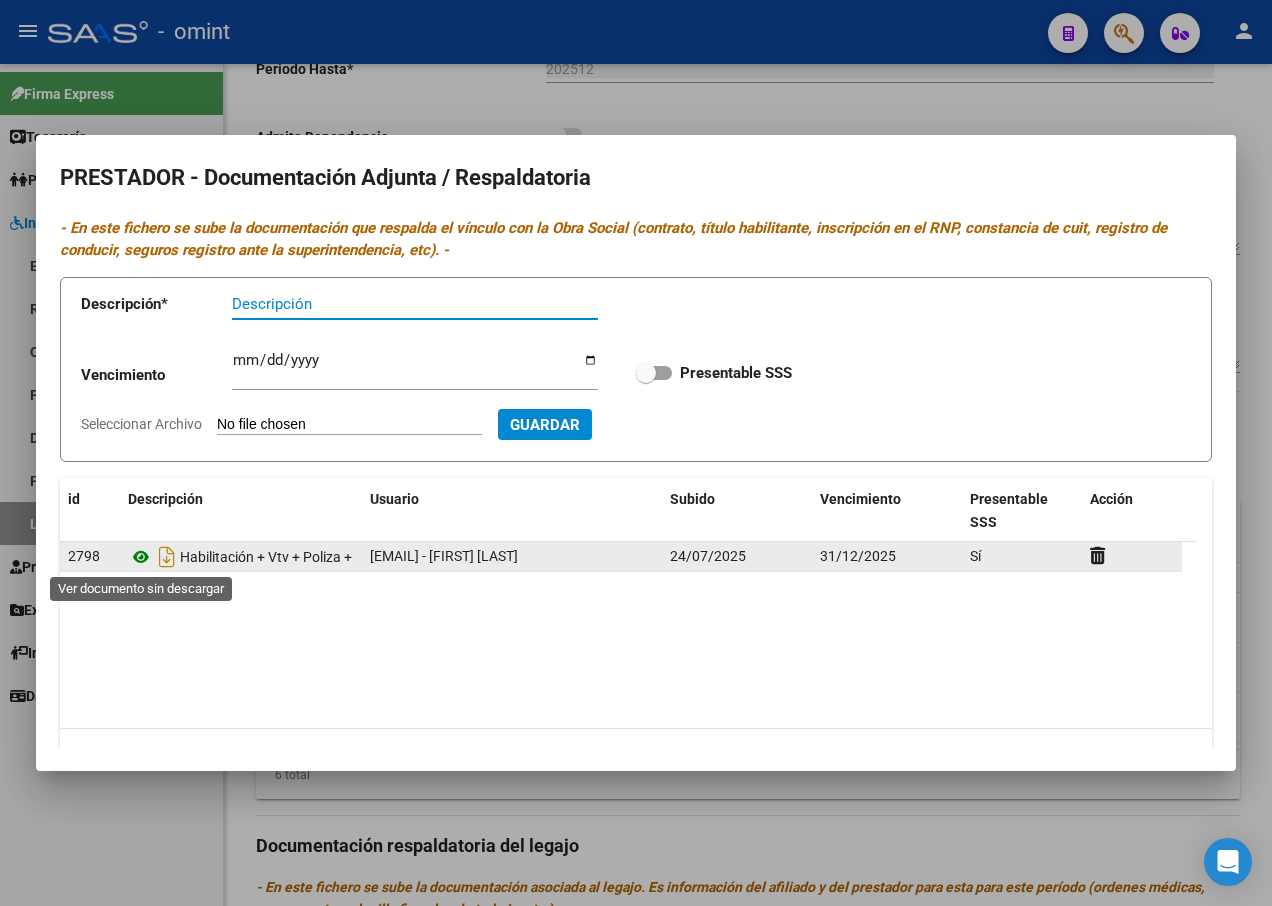 click 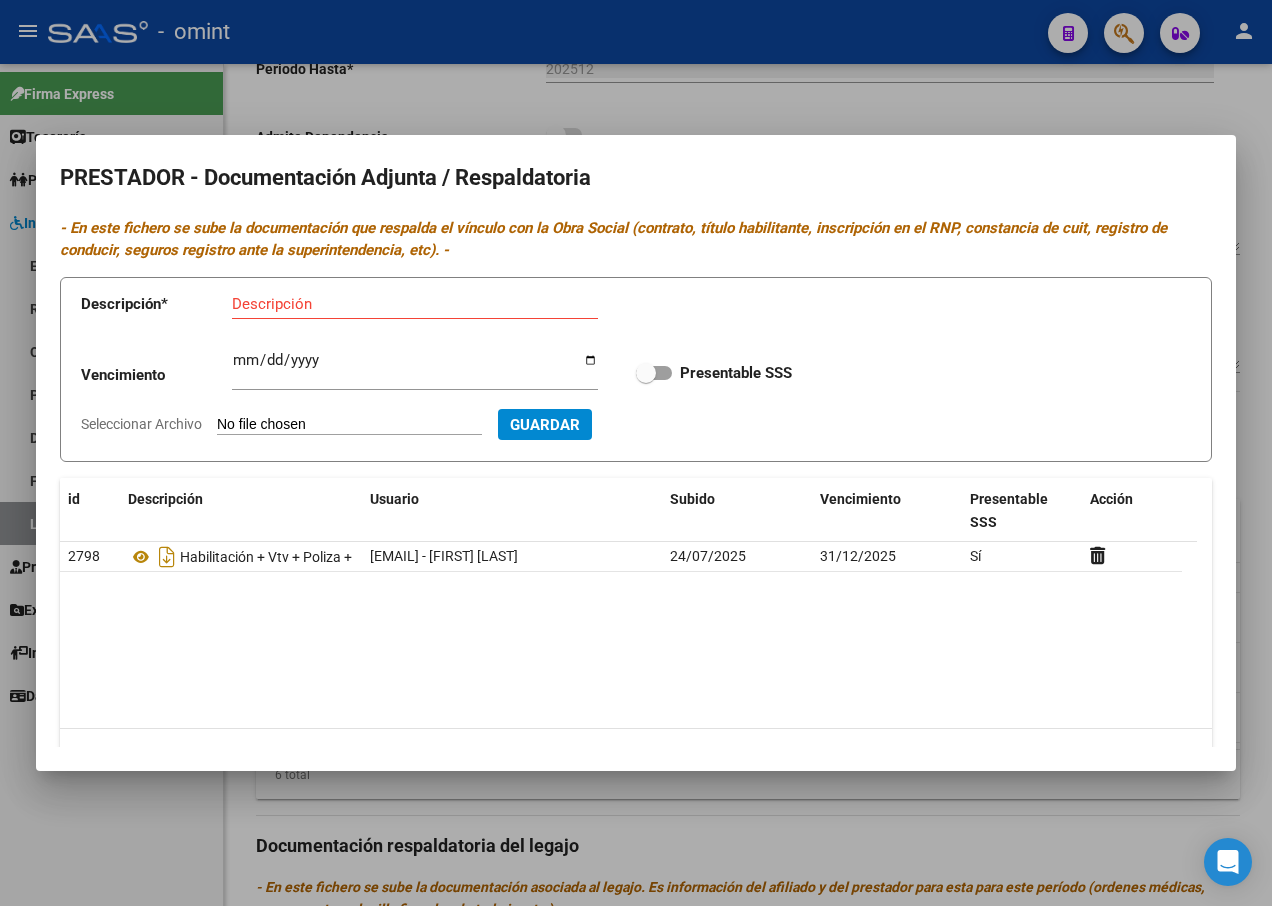 click at bounding box center [636, 453] 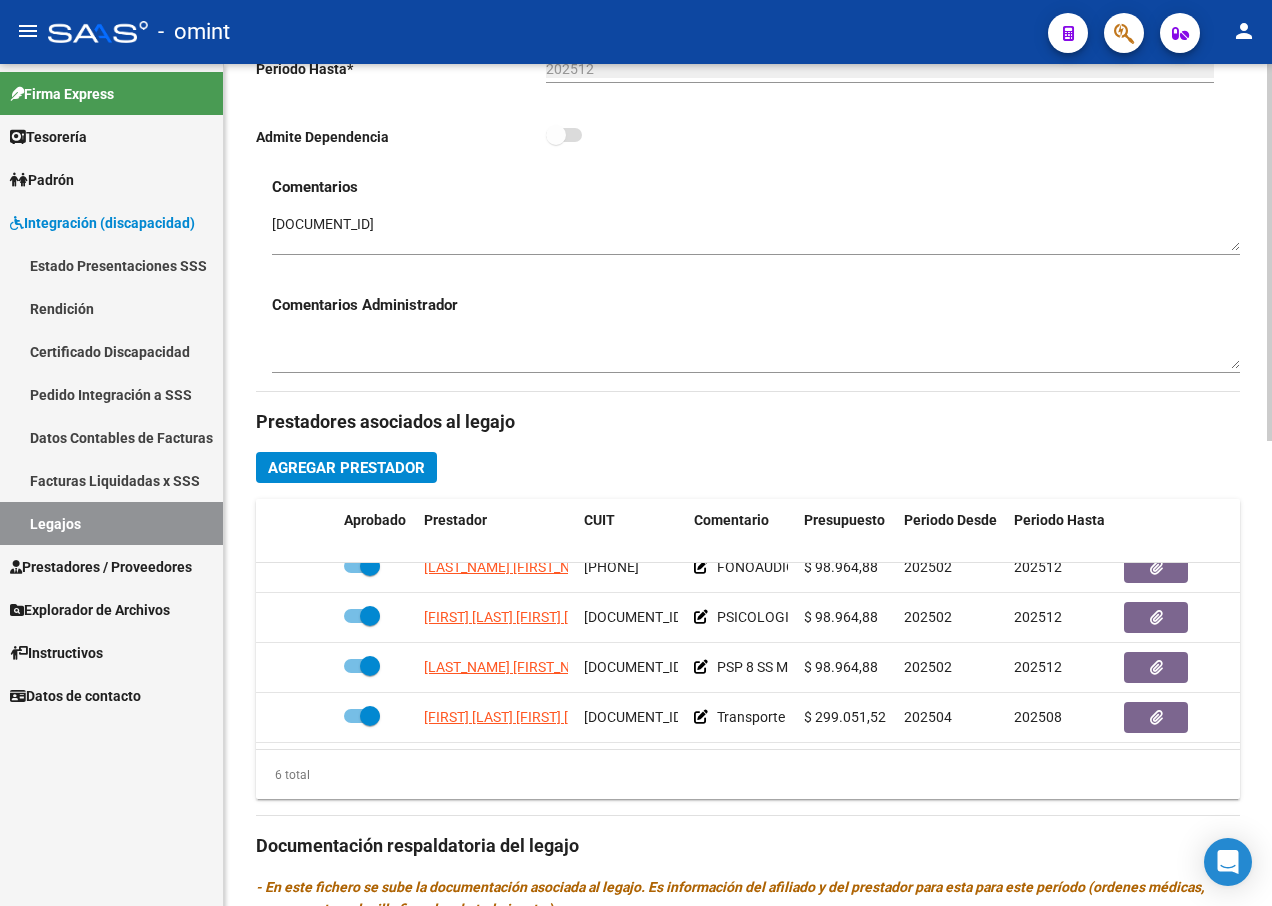 scroll, scrollTop: 1037, scrollLeft: 0, axis: vertical 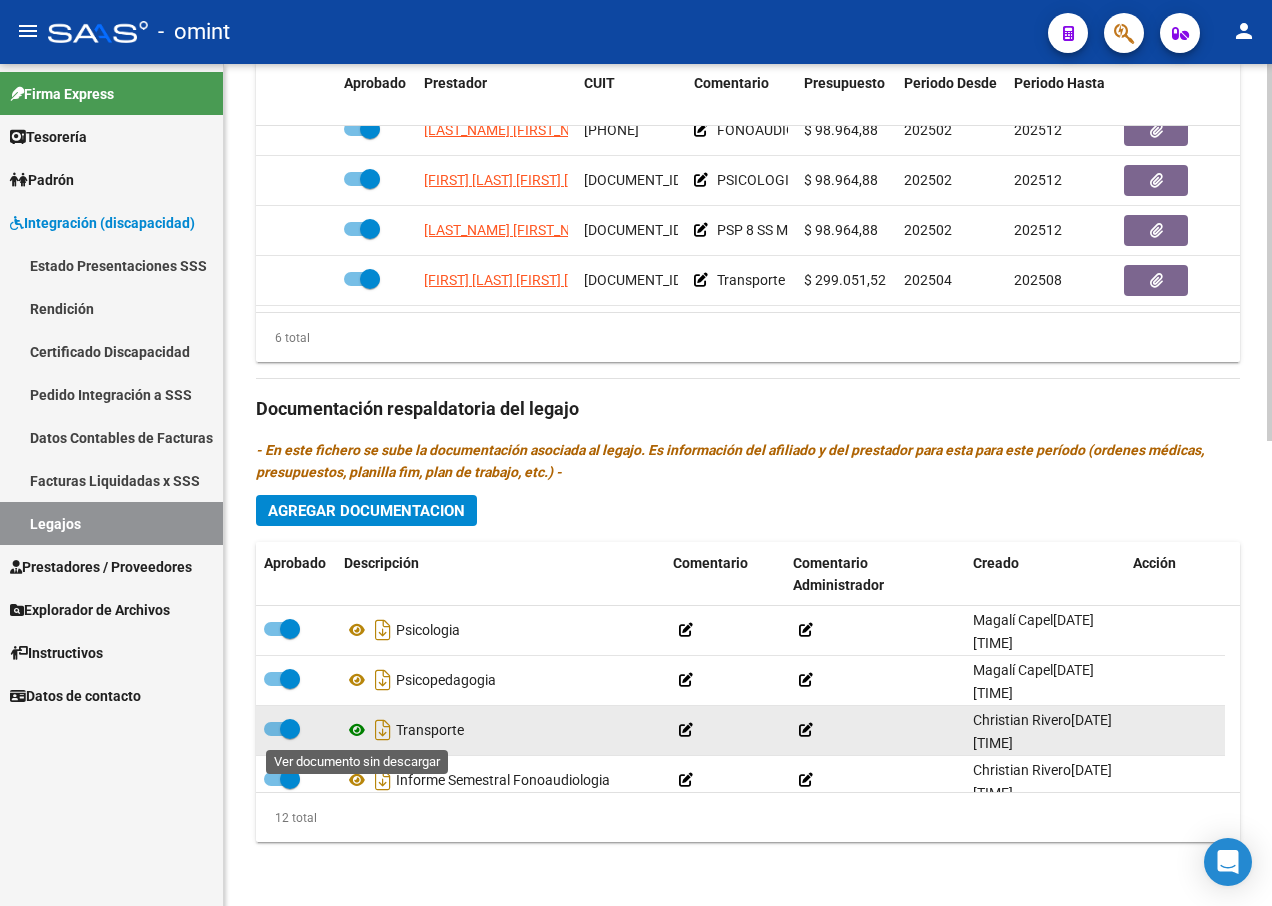 click 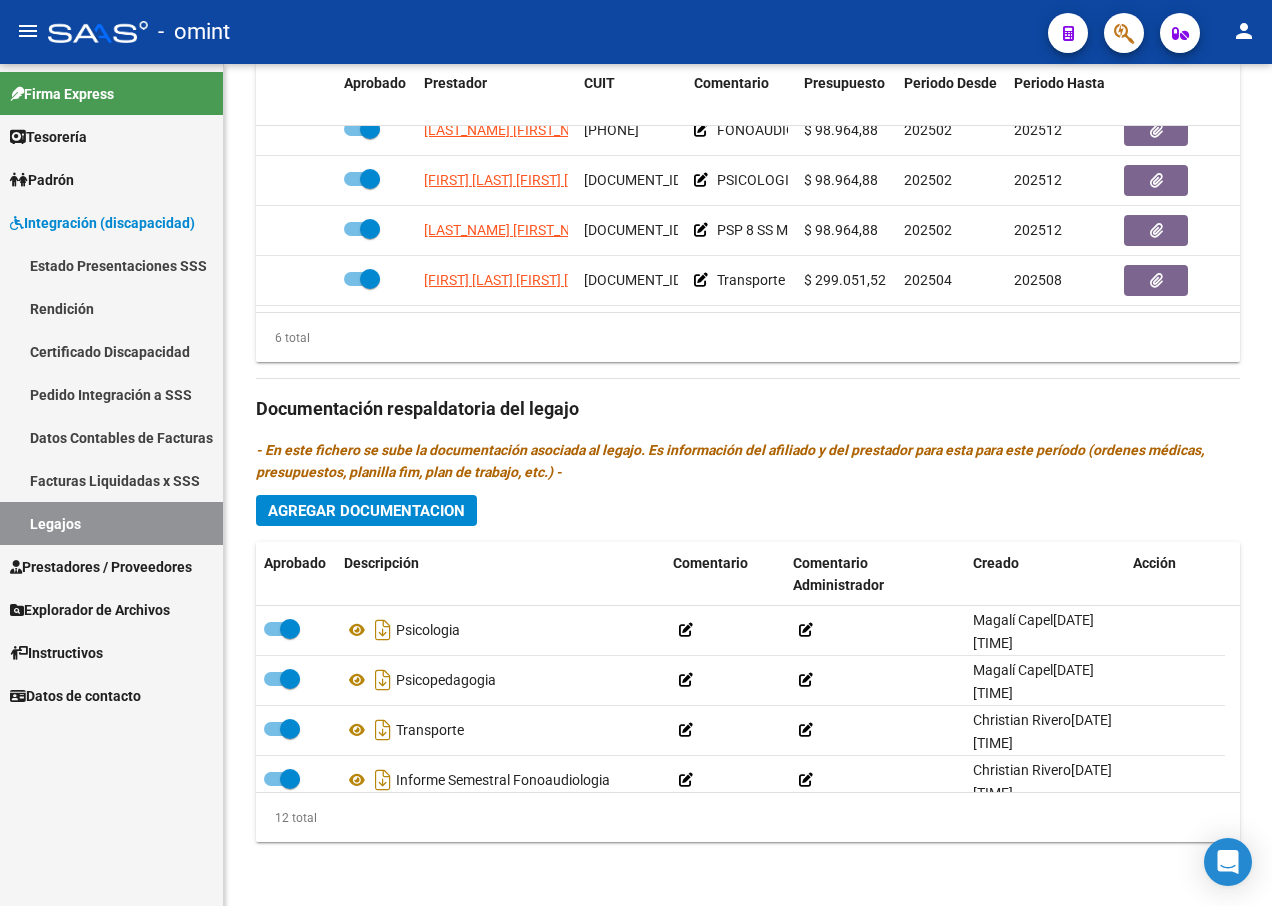 click on "Legajos" at bounding box center [111, 523] 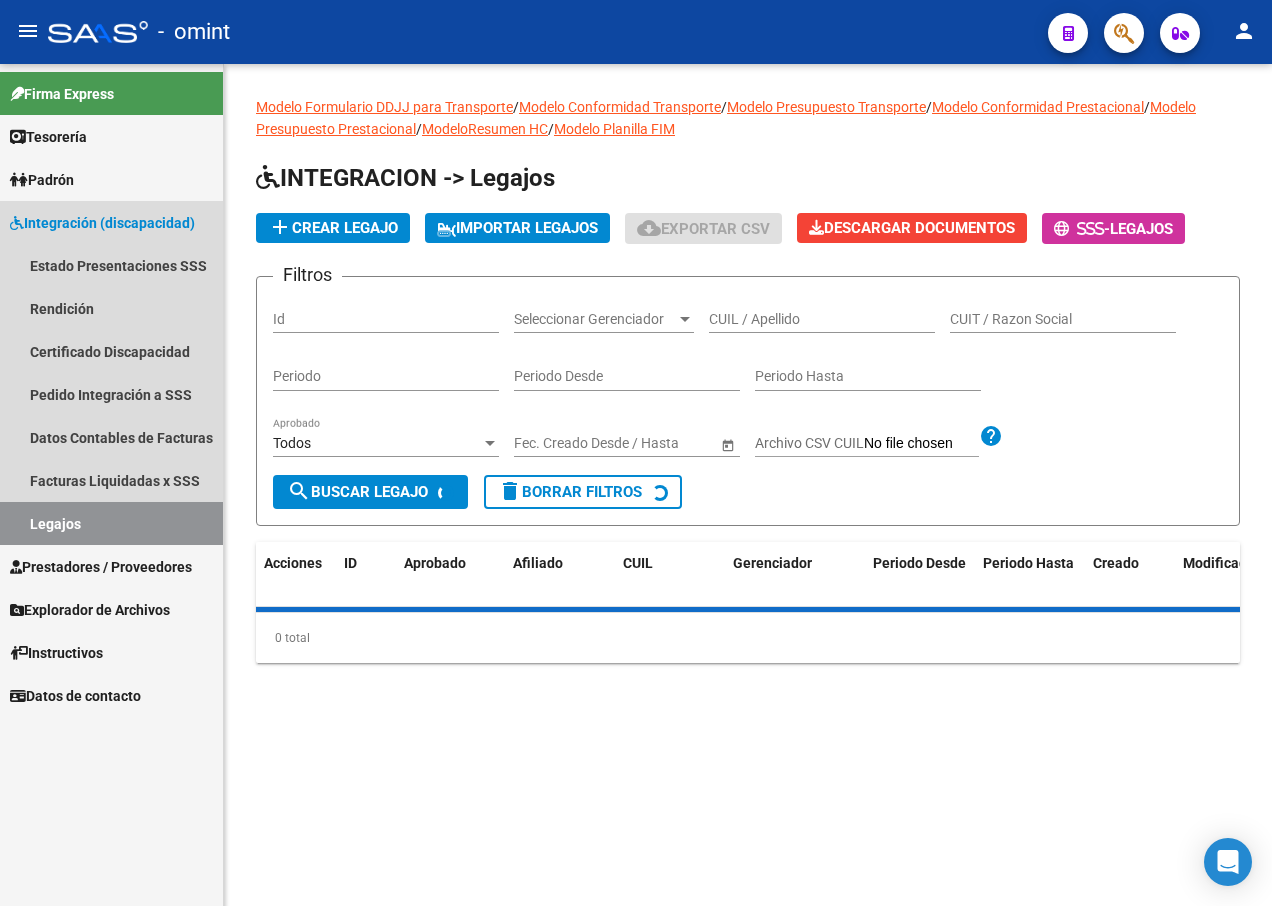 scroll, scrollTop: 0, scrollLeft: 0, axis: both 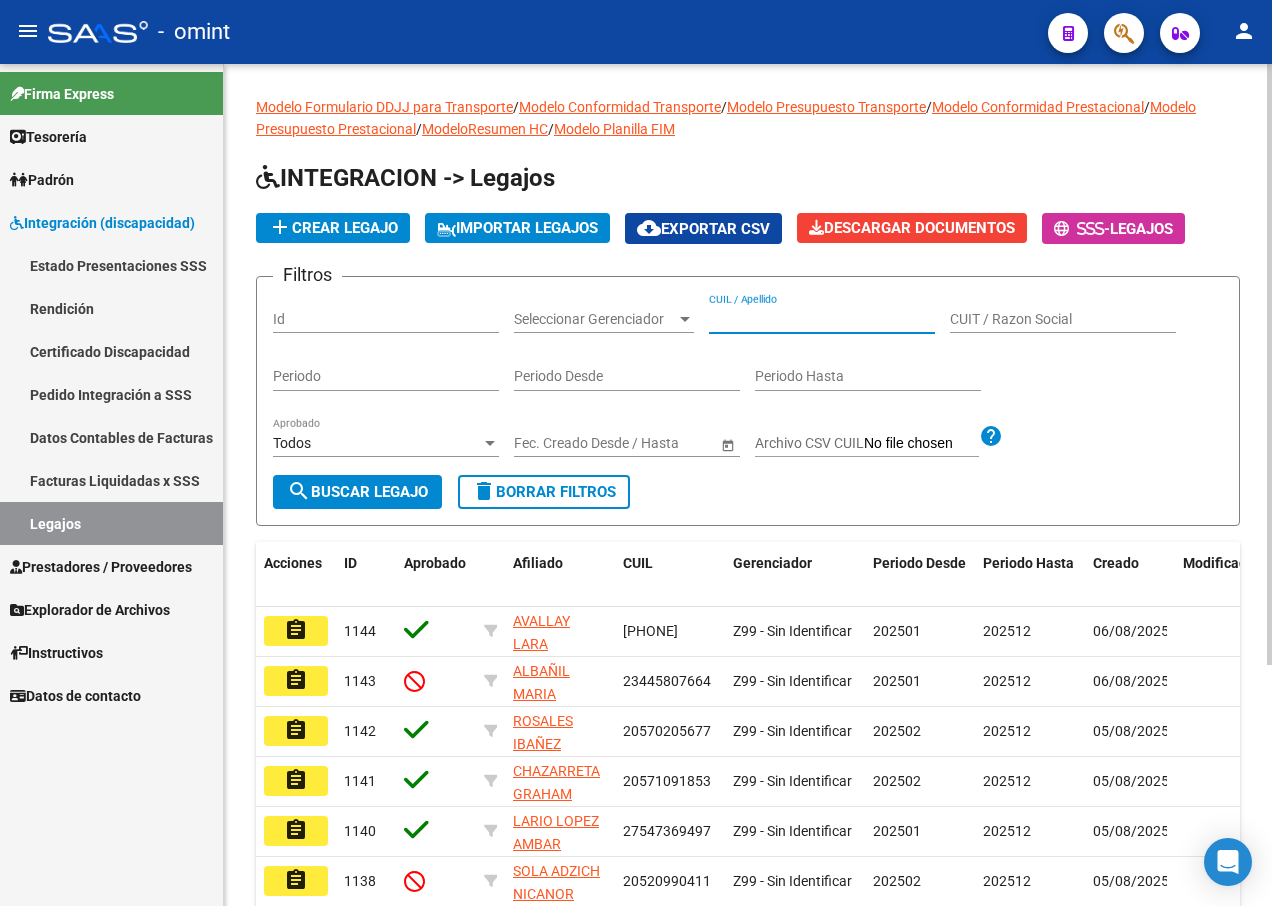 paste on "[PHONE]" 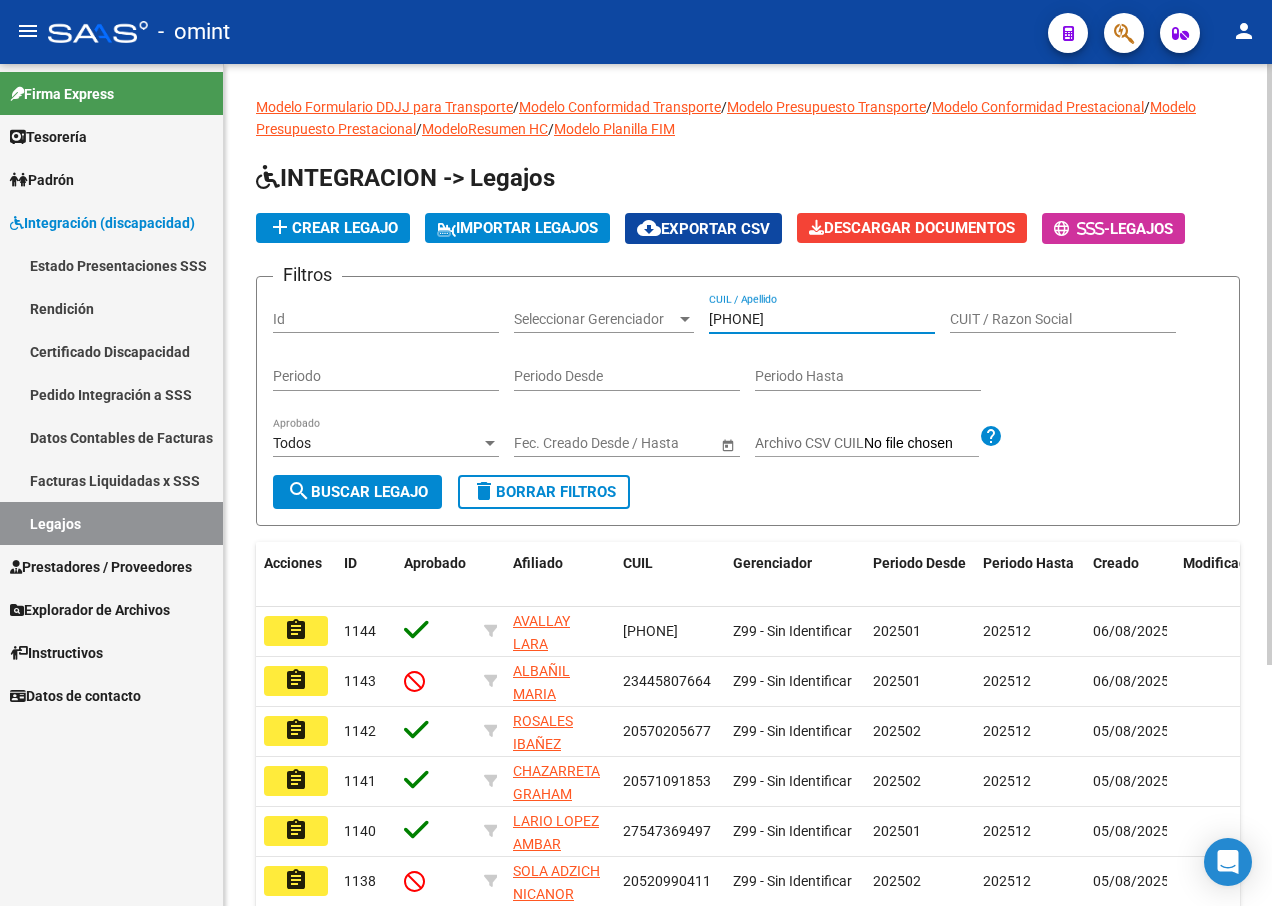 type on "[PHONE]" 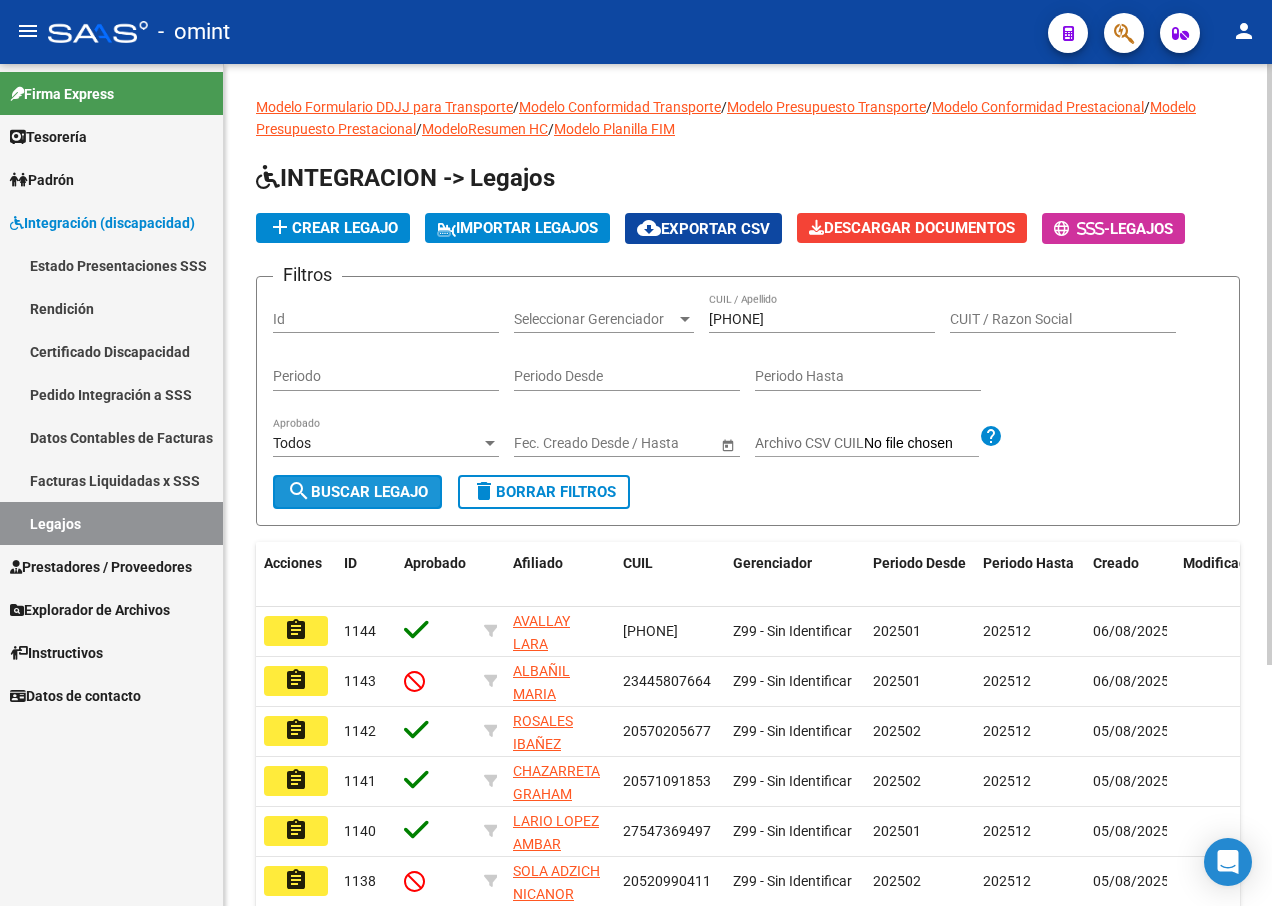 click on "search  Buscar Legajo" 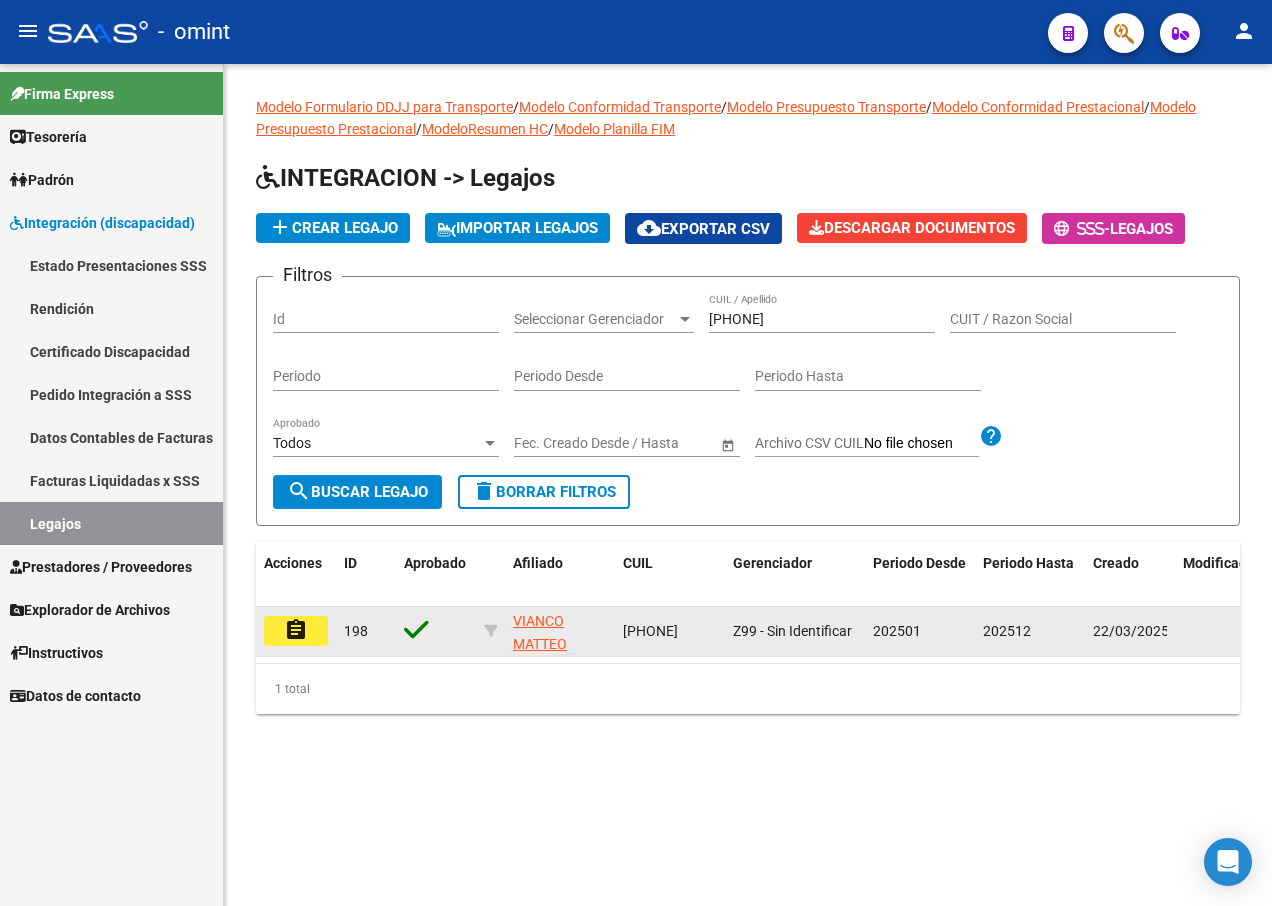 click on "assignment" 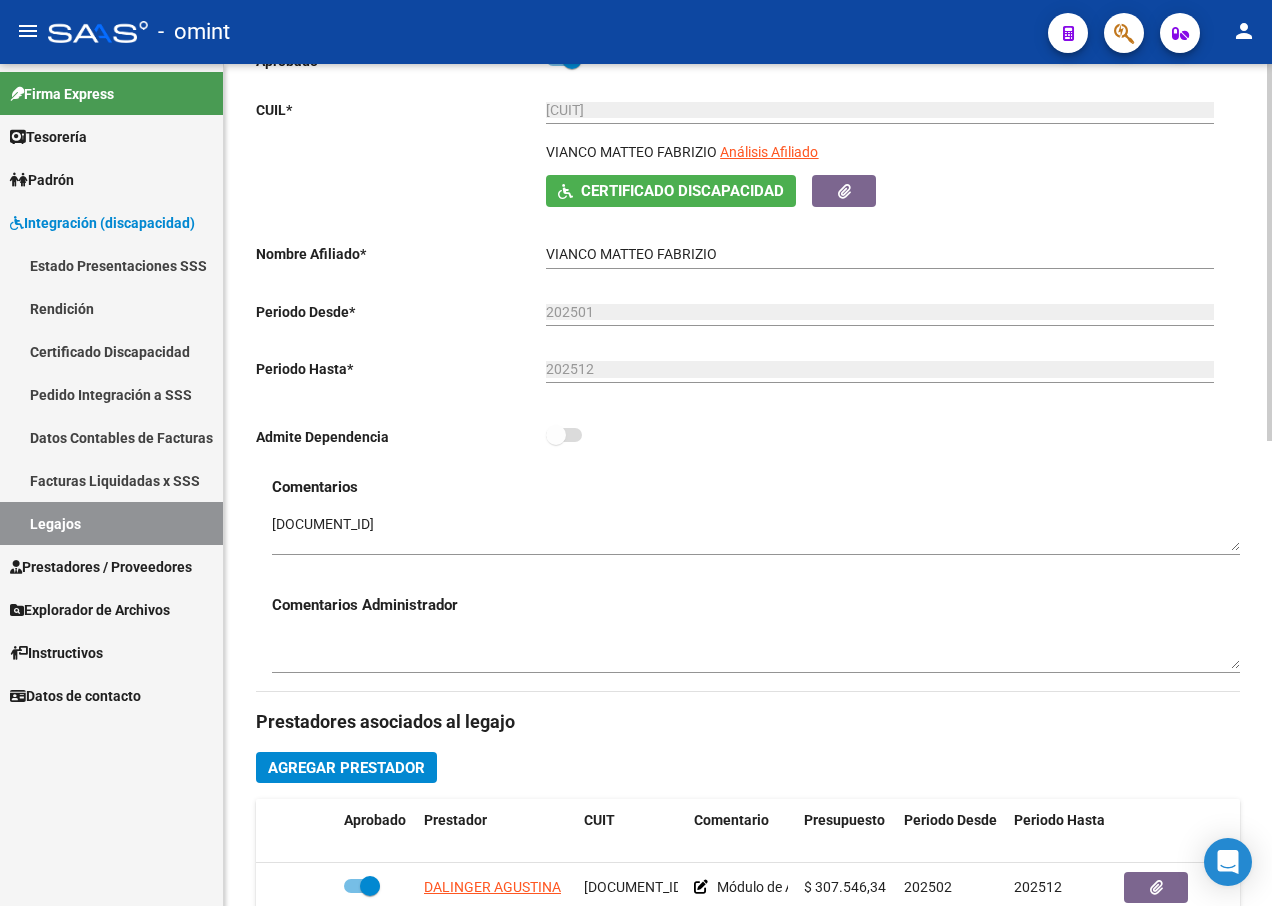scroll, scrollTop: 500, scrollLeft: 0, axis: vertical 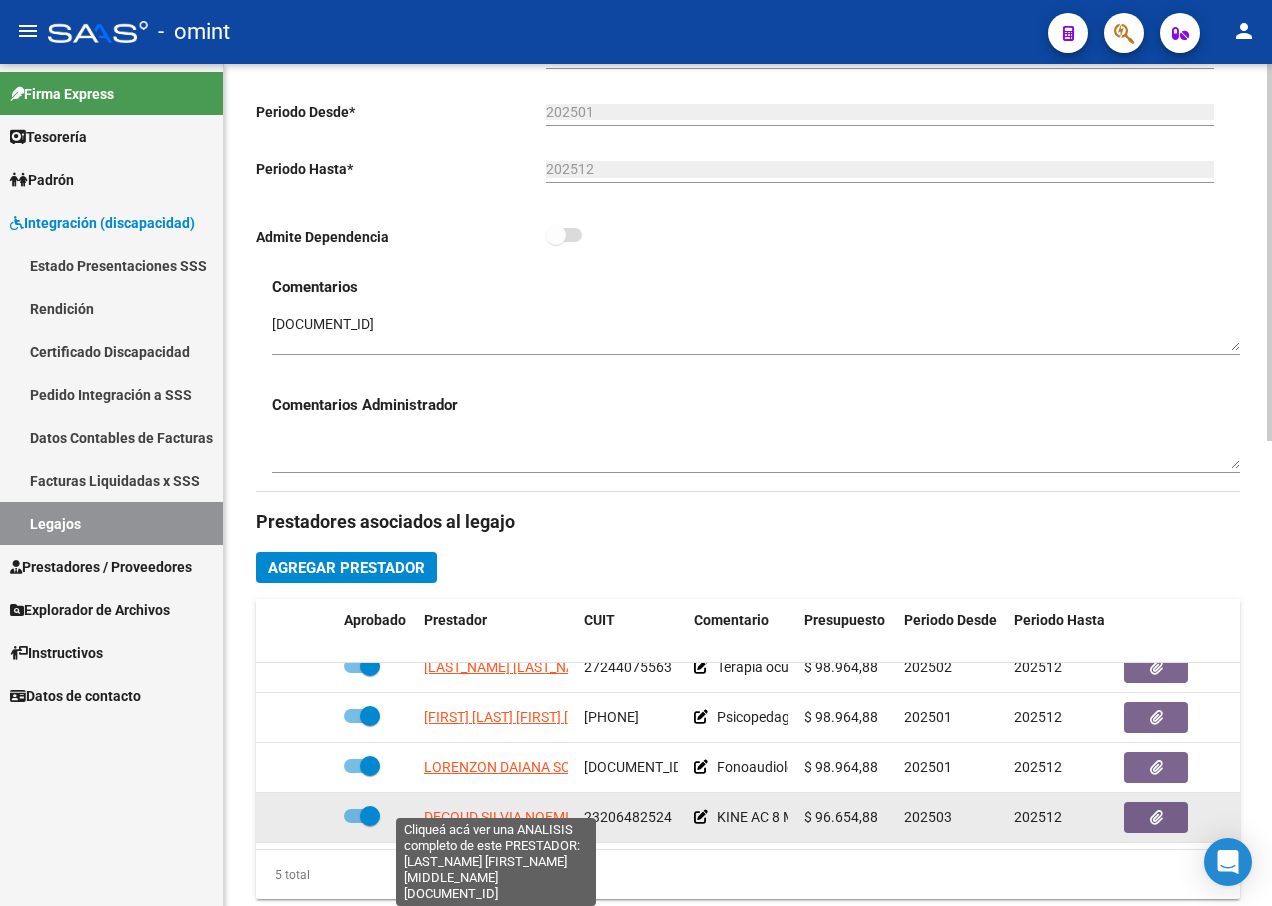 click on "DECOUD SILVIA NOEMI" 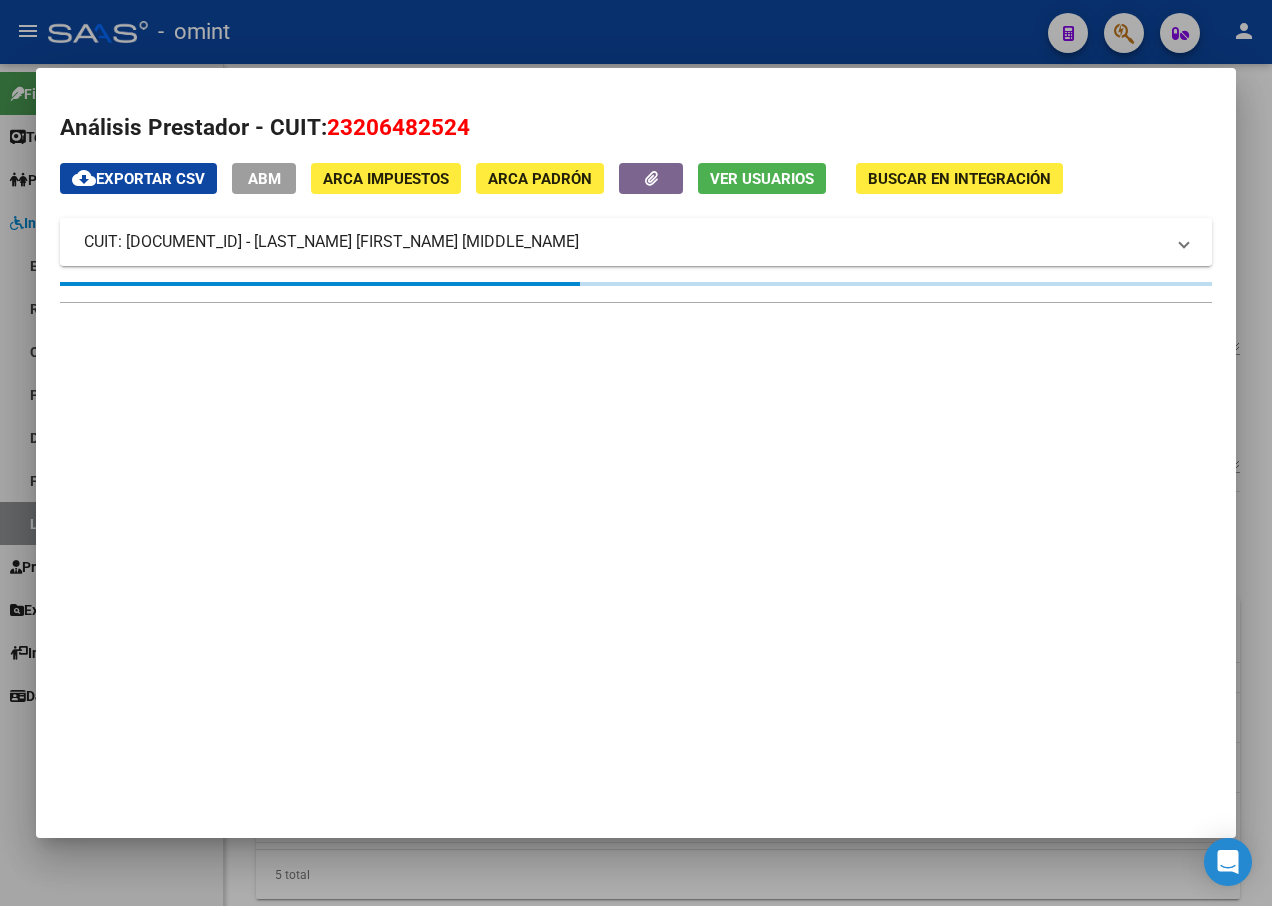 click at bounding box center [636, 453] 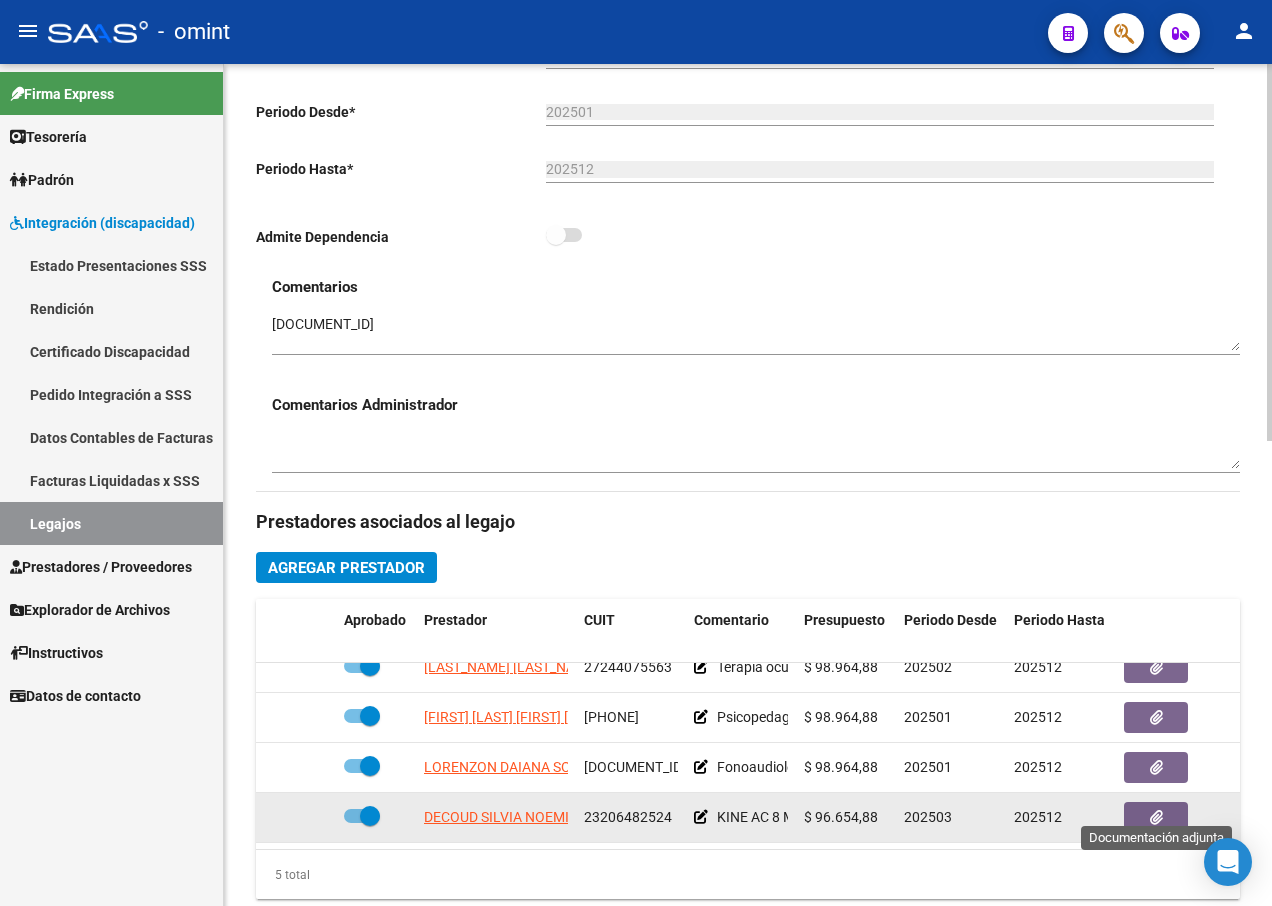 click 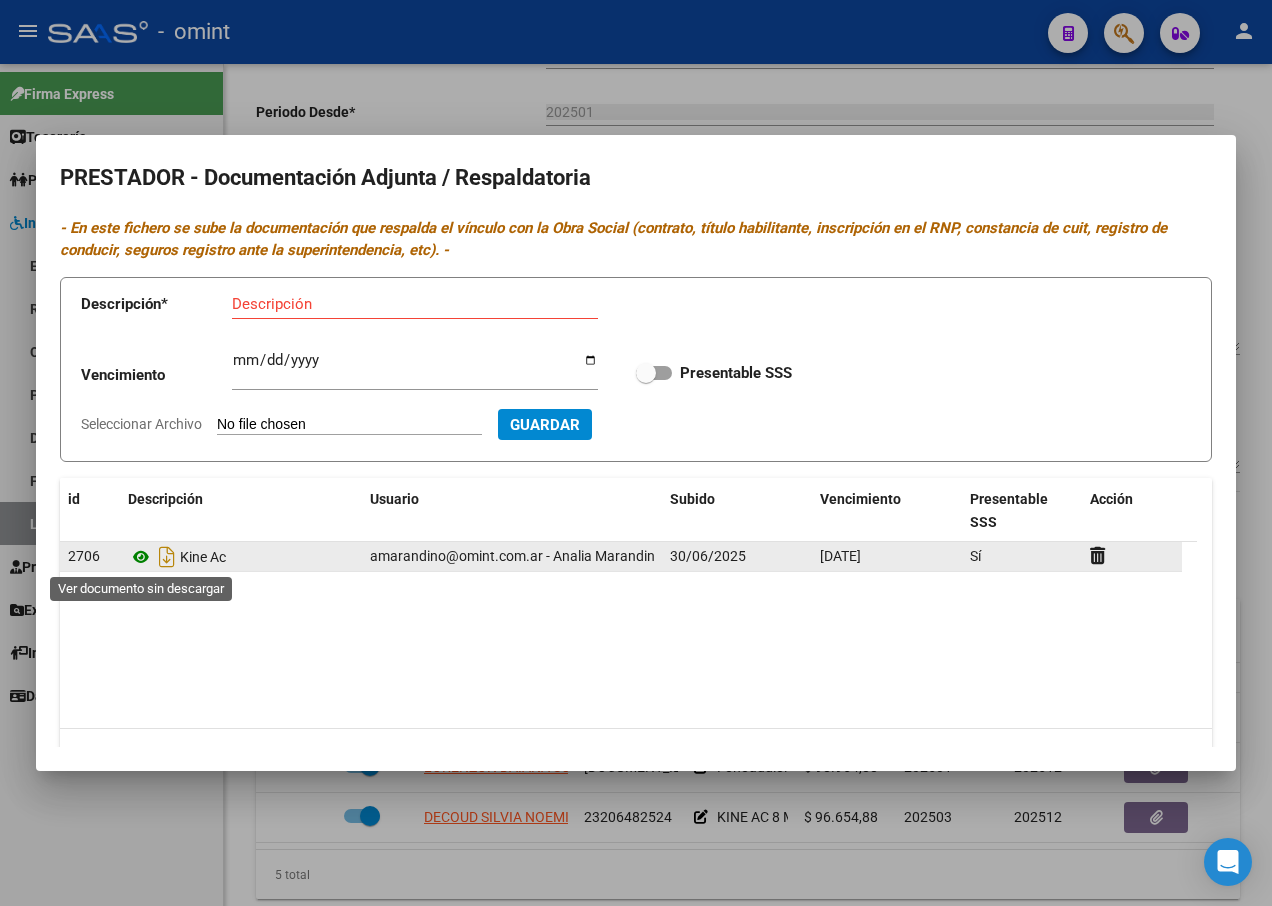 click 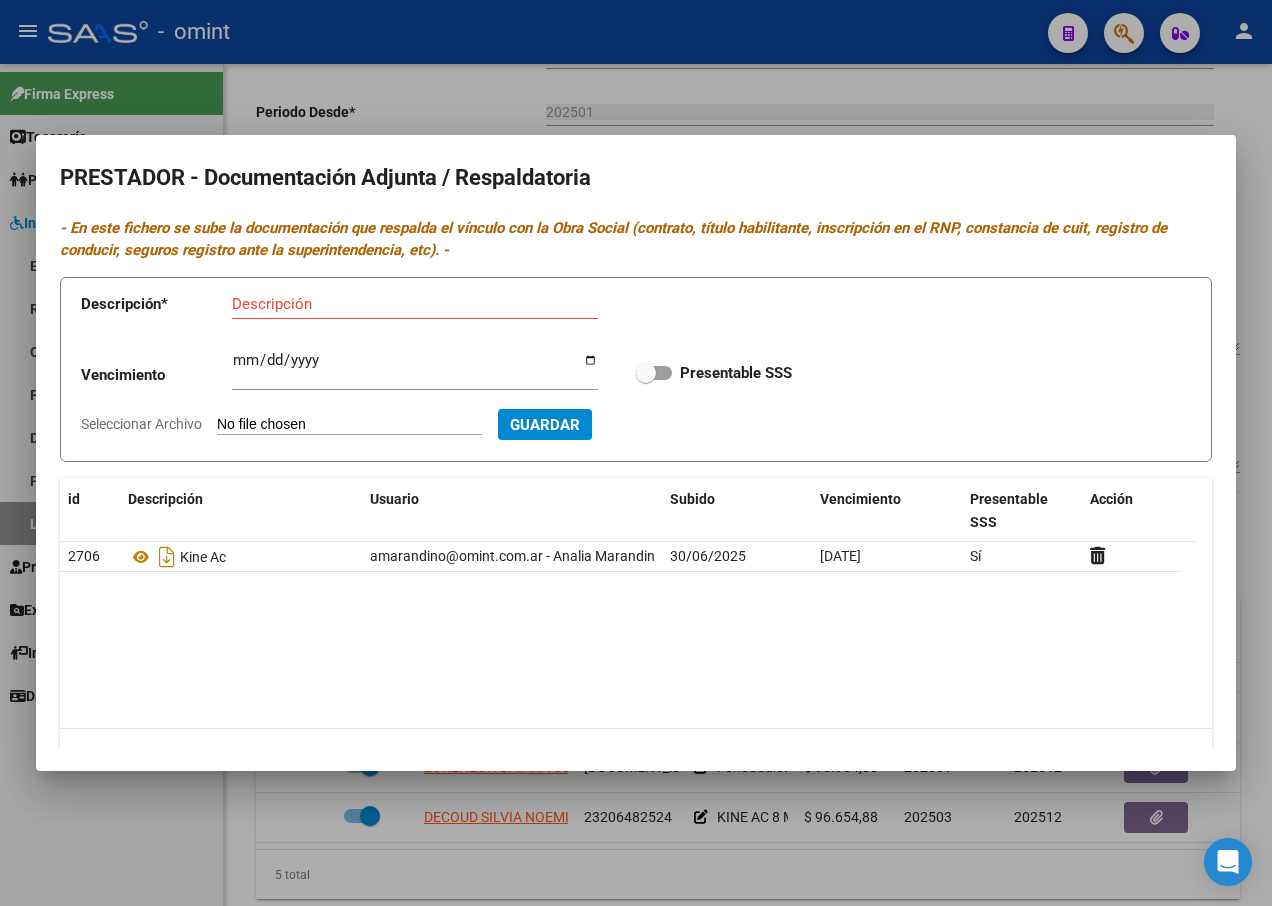 click at bounding box center [636, 453] 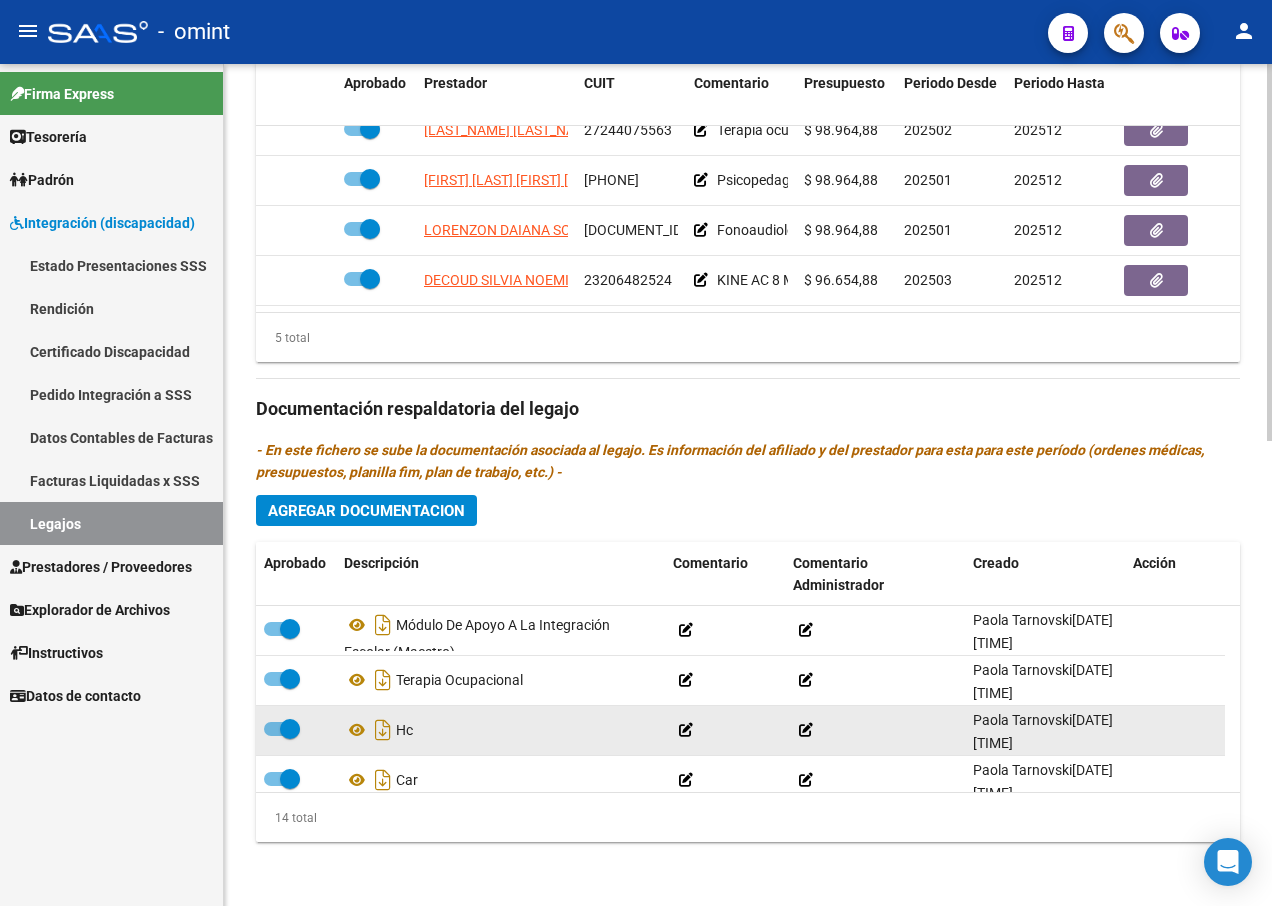 scroll, scrollTop: 937, scrollLeft: 0, axis: vertical 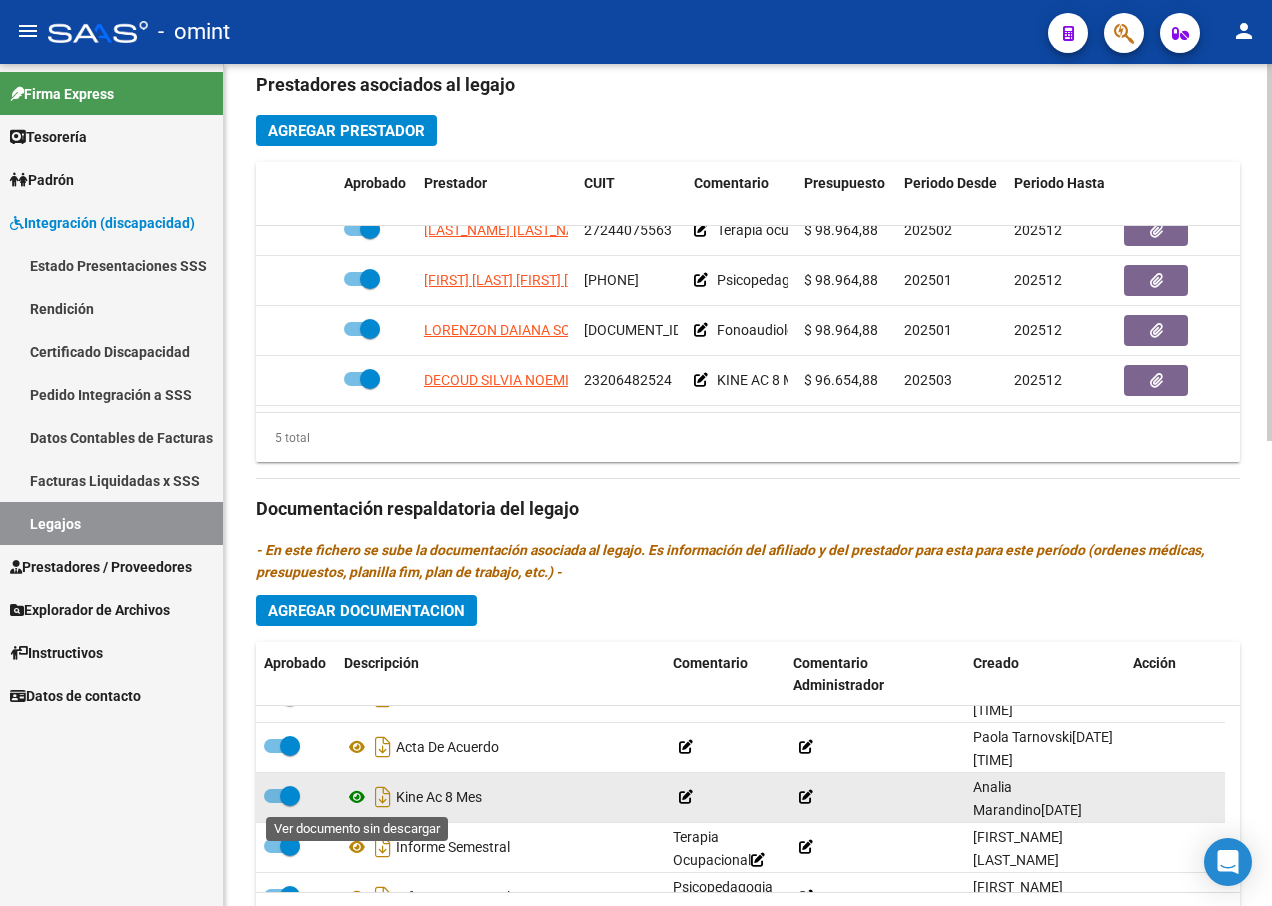 click 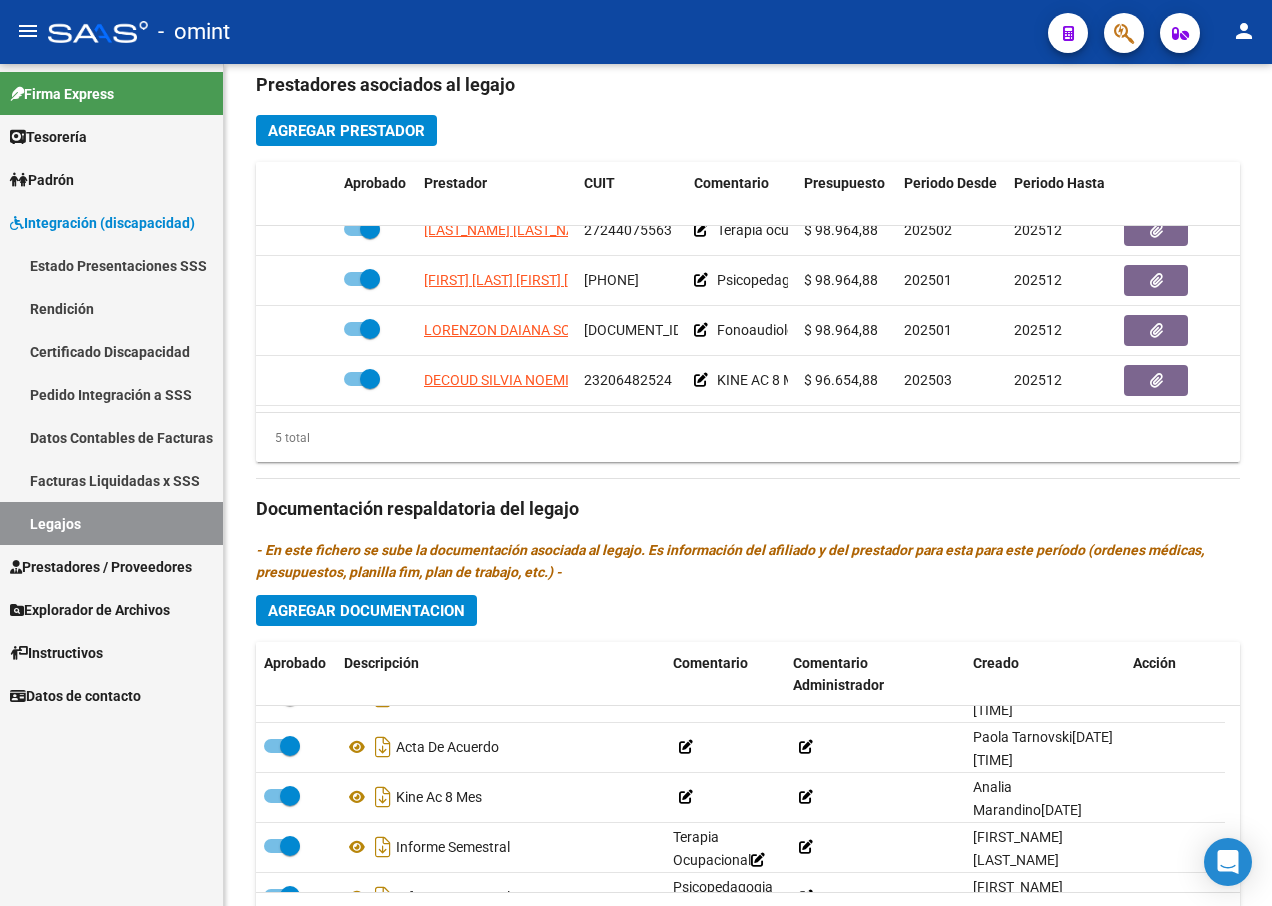 click on "Legajos" at bounding box center (111, 523) 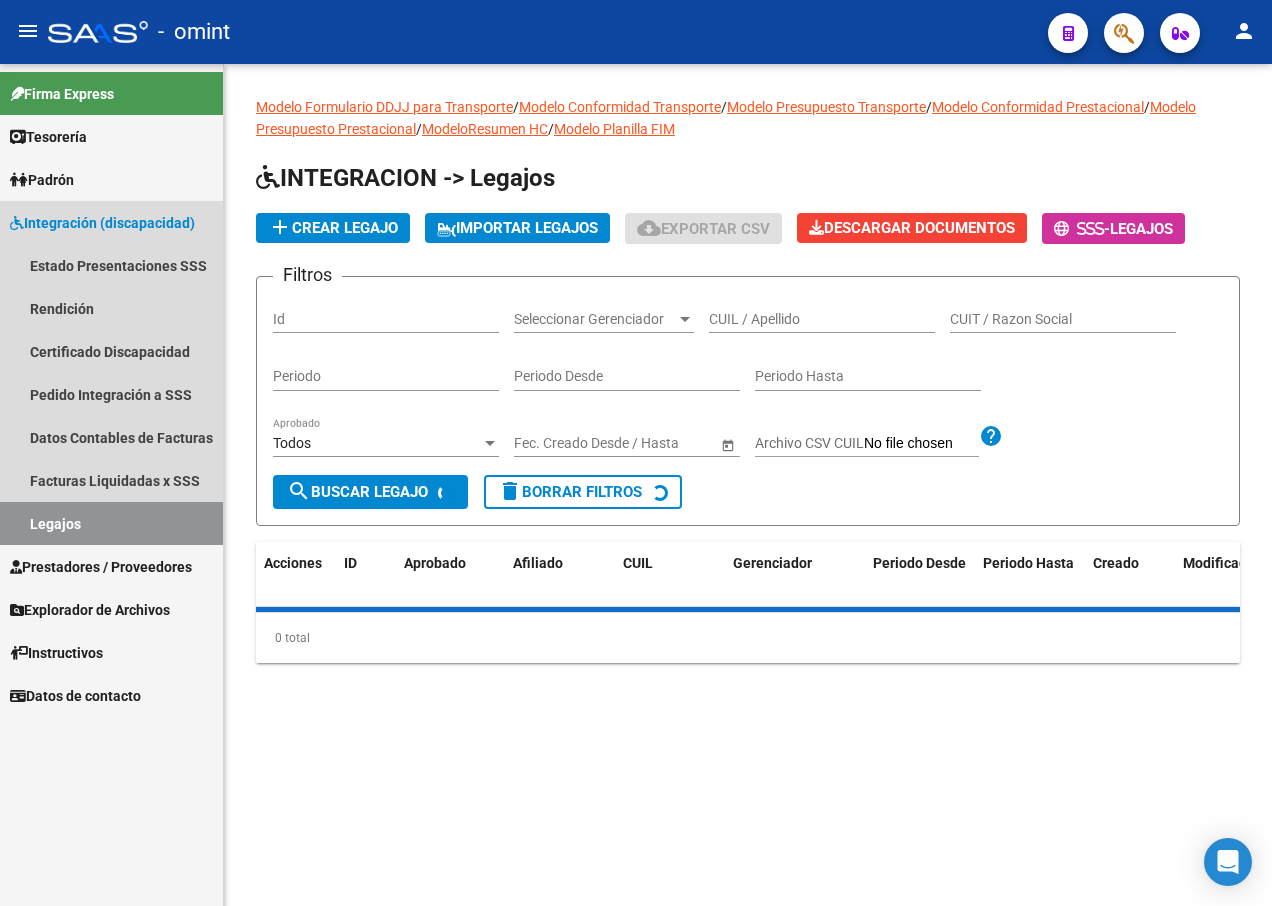 scroll, scrollTop: 0, scrollLeft: 0, axis: both 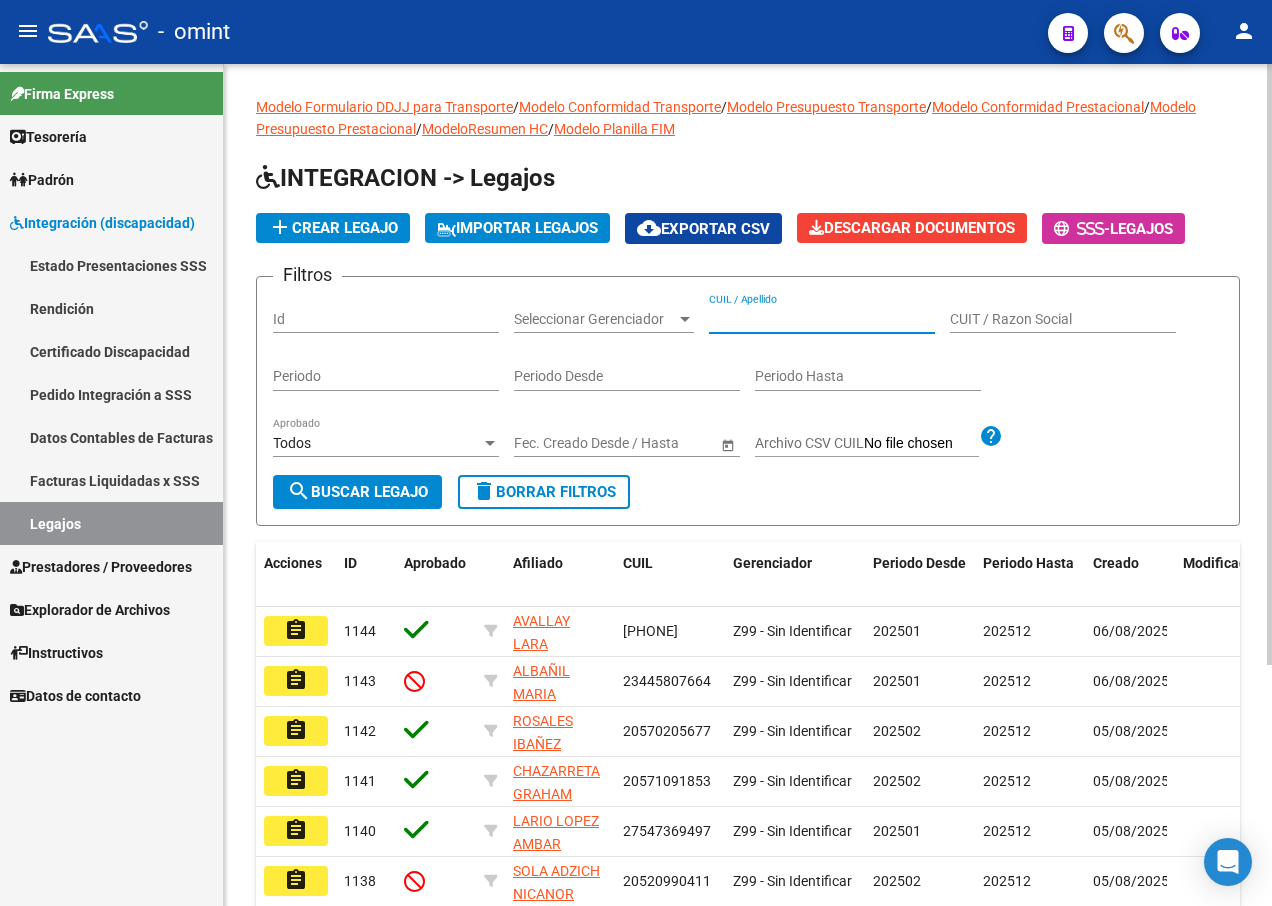 paste on "[PHONE]" 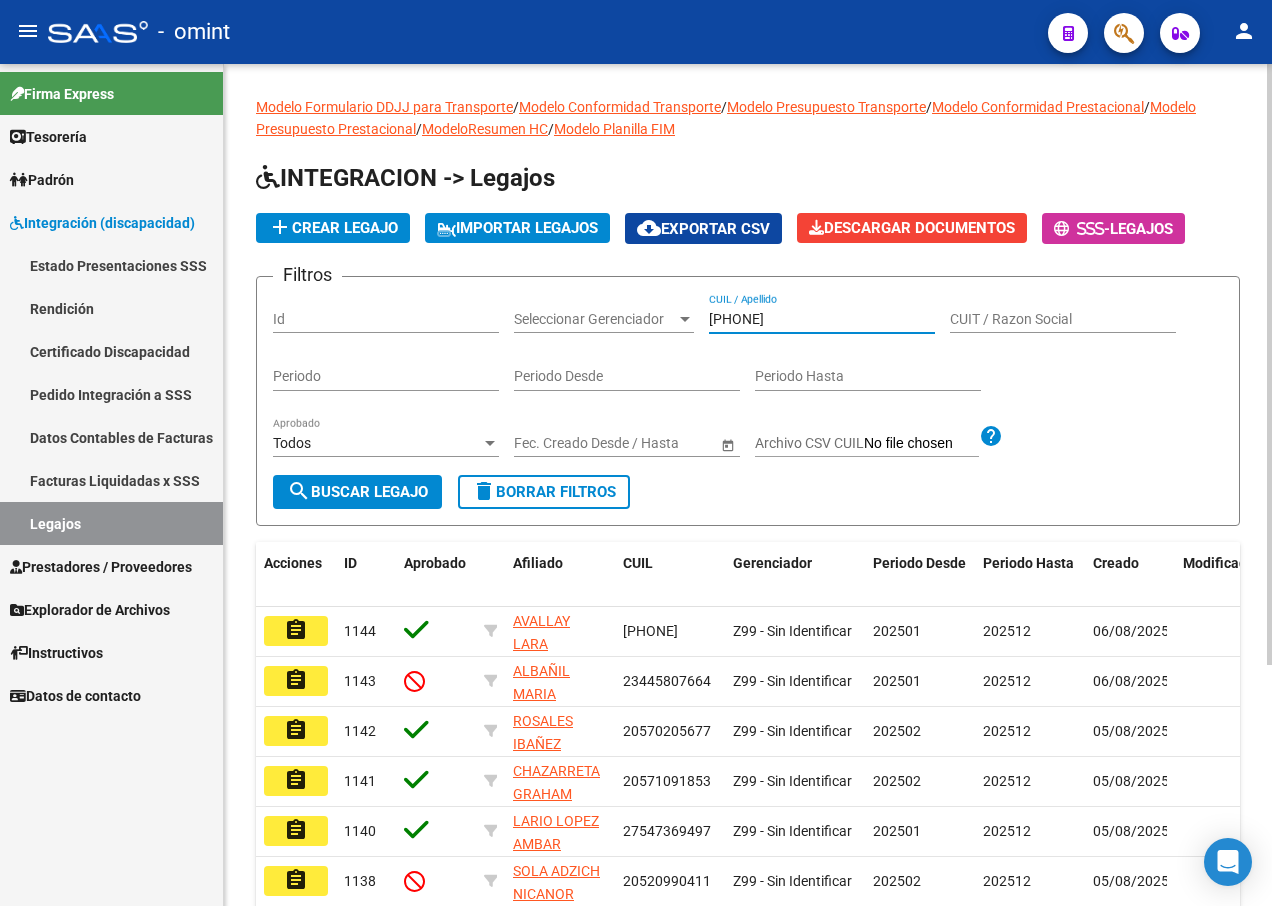 type on "[PHONE]" 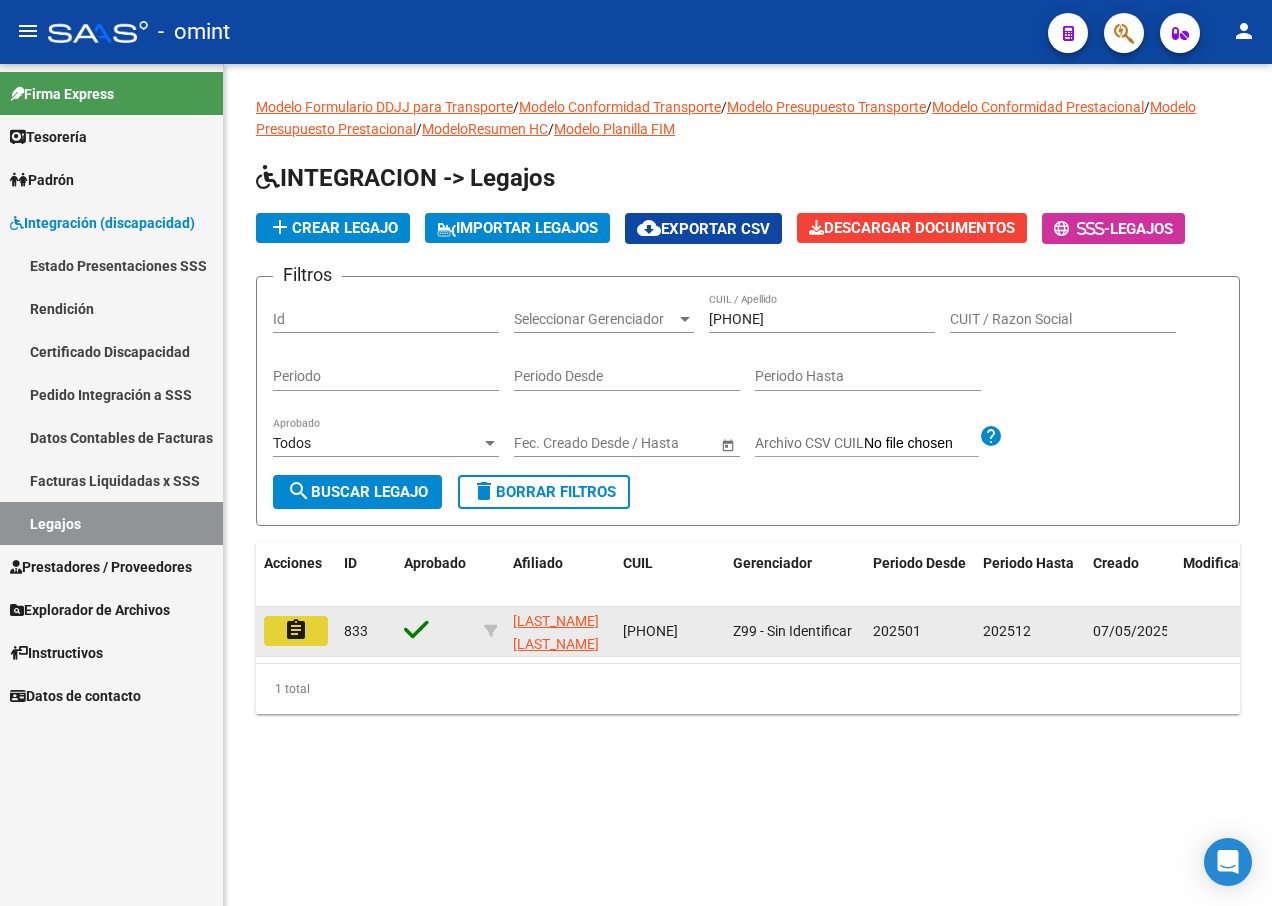 click on "assignment" 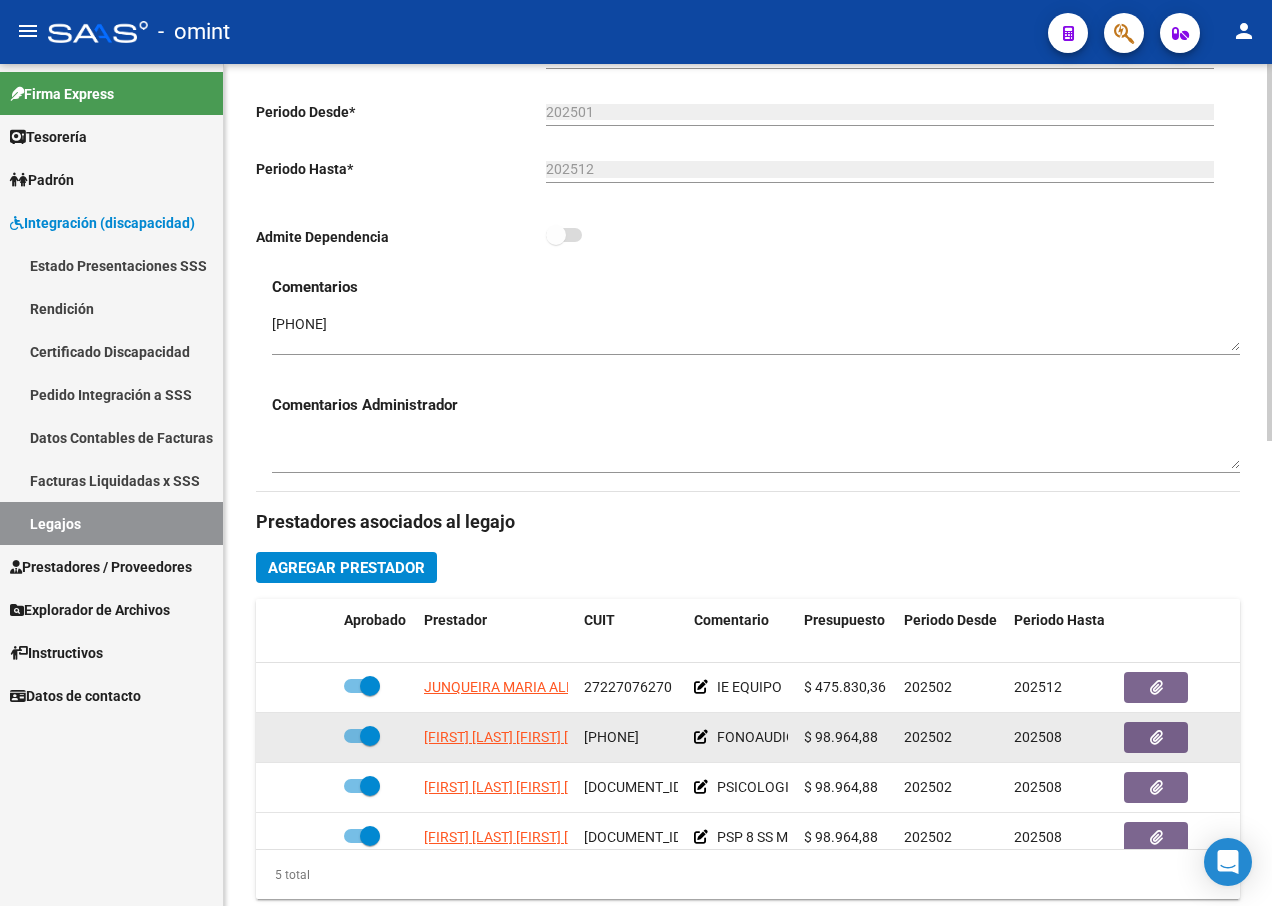 scroll, scrollTop: 700, scrollLeft: 0, axis: vertical 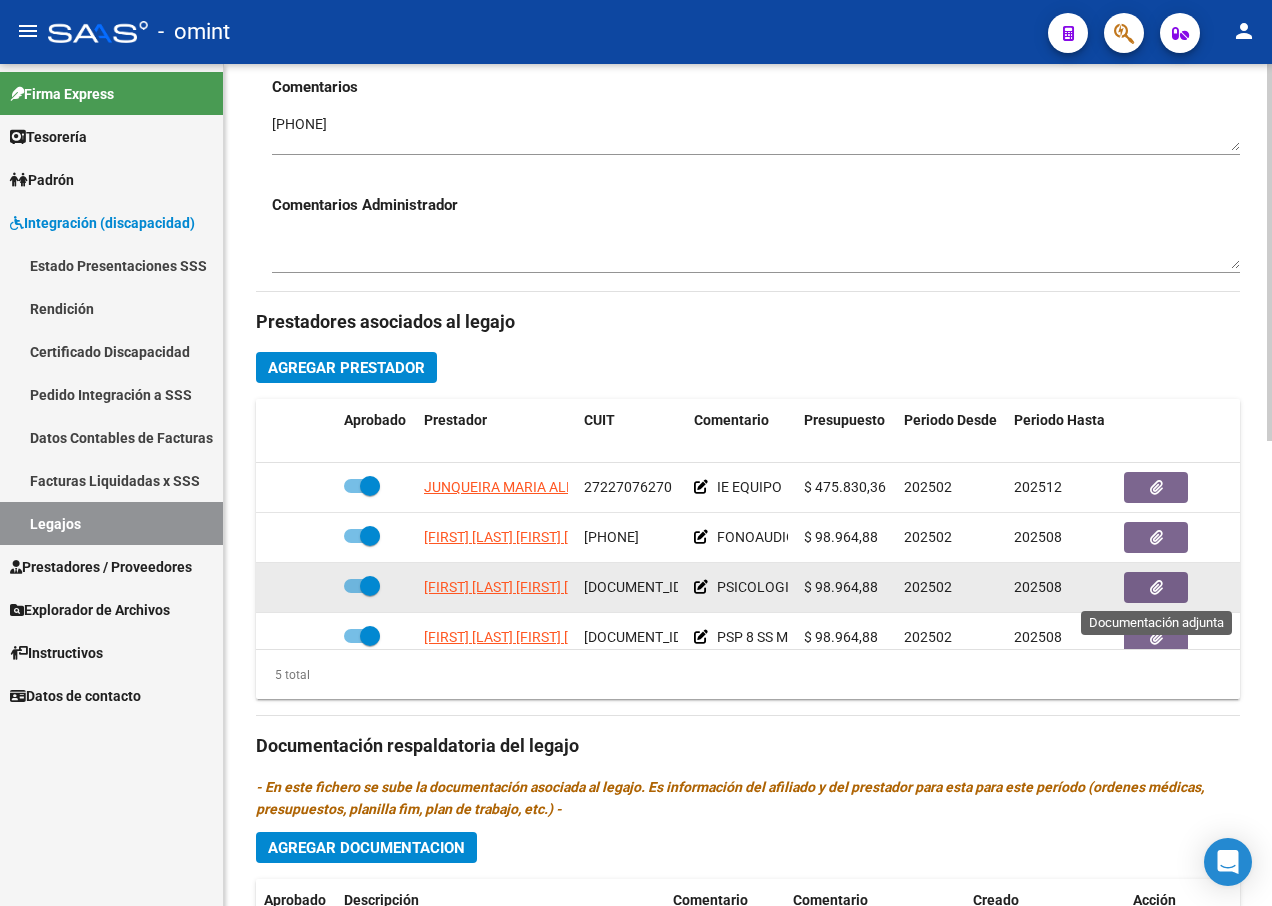 click 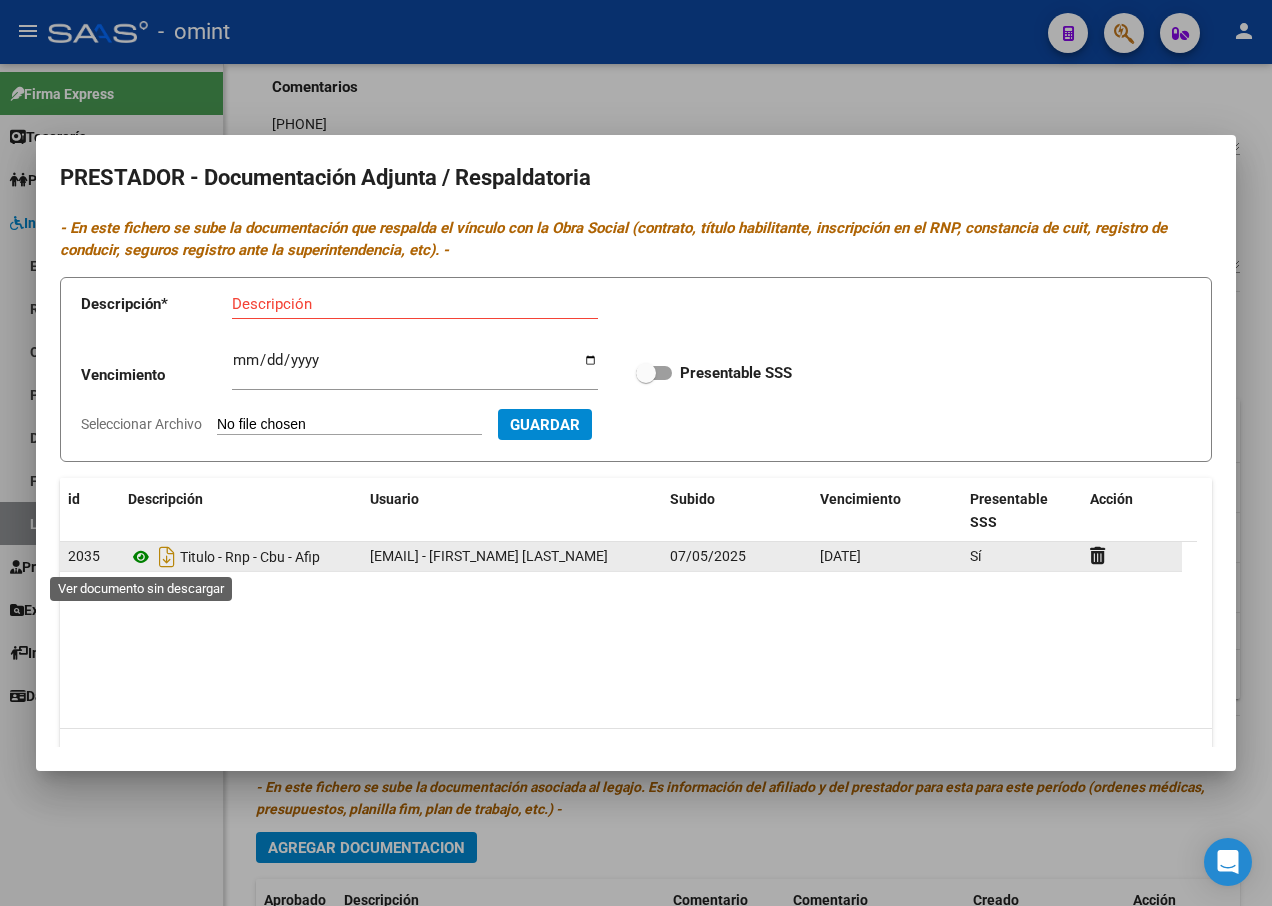 click 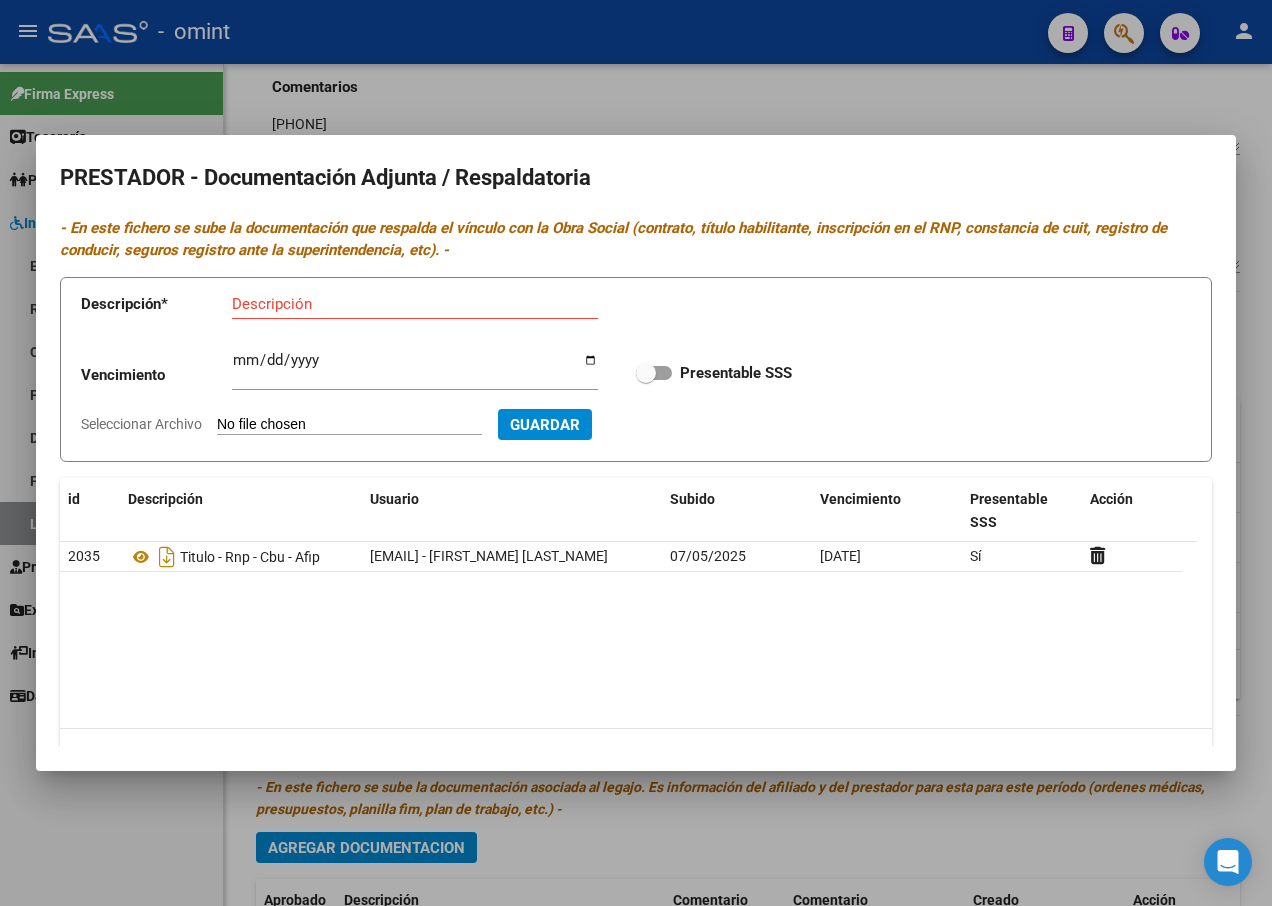 click at bounding box center [636, 453] 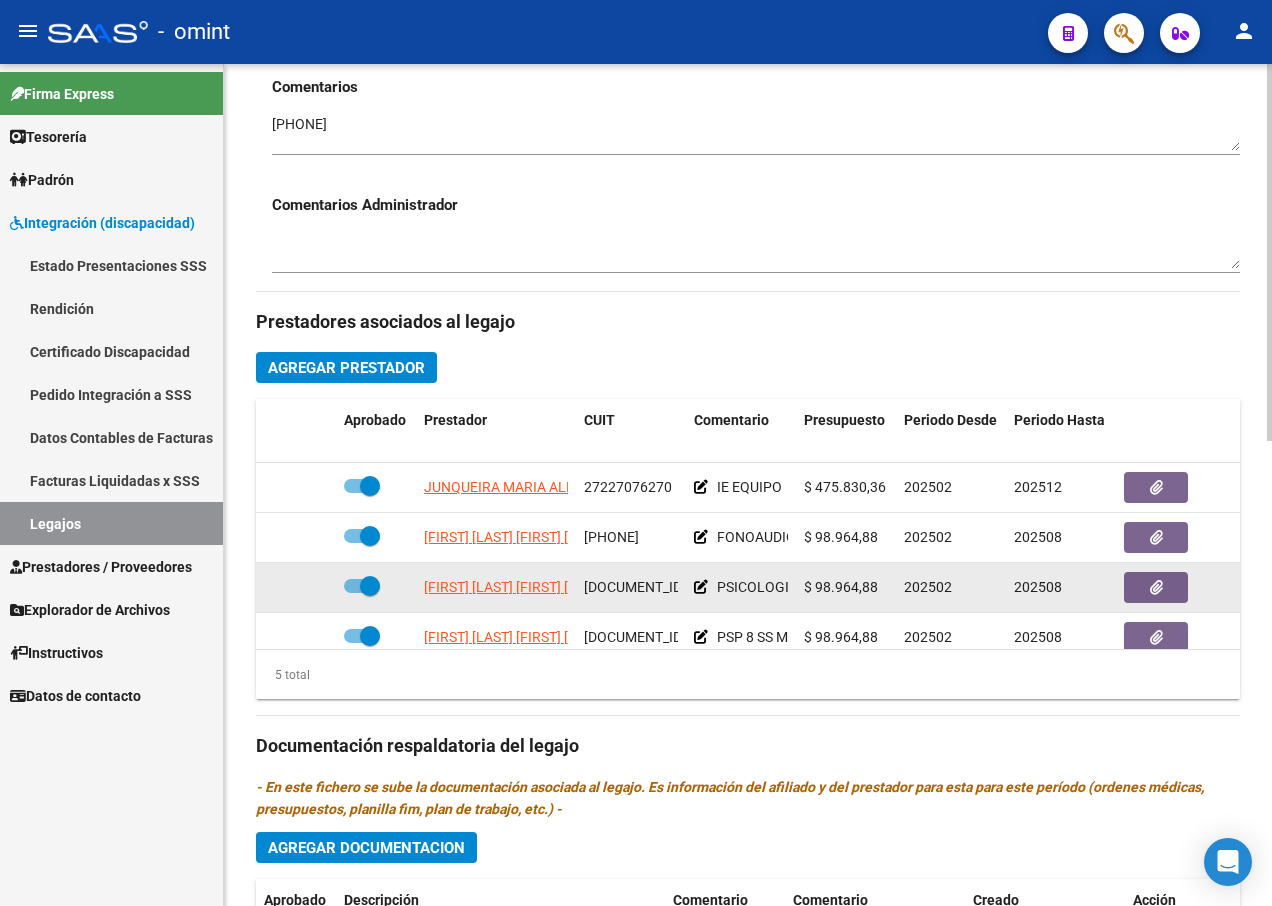 scroll, scrollTop: 6, scrollLeft: 0, axis: vertical 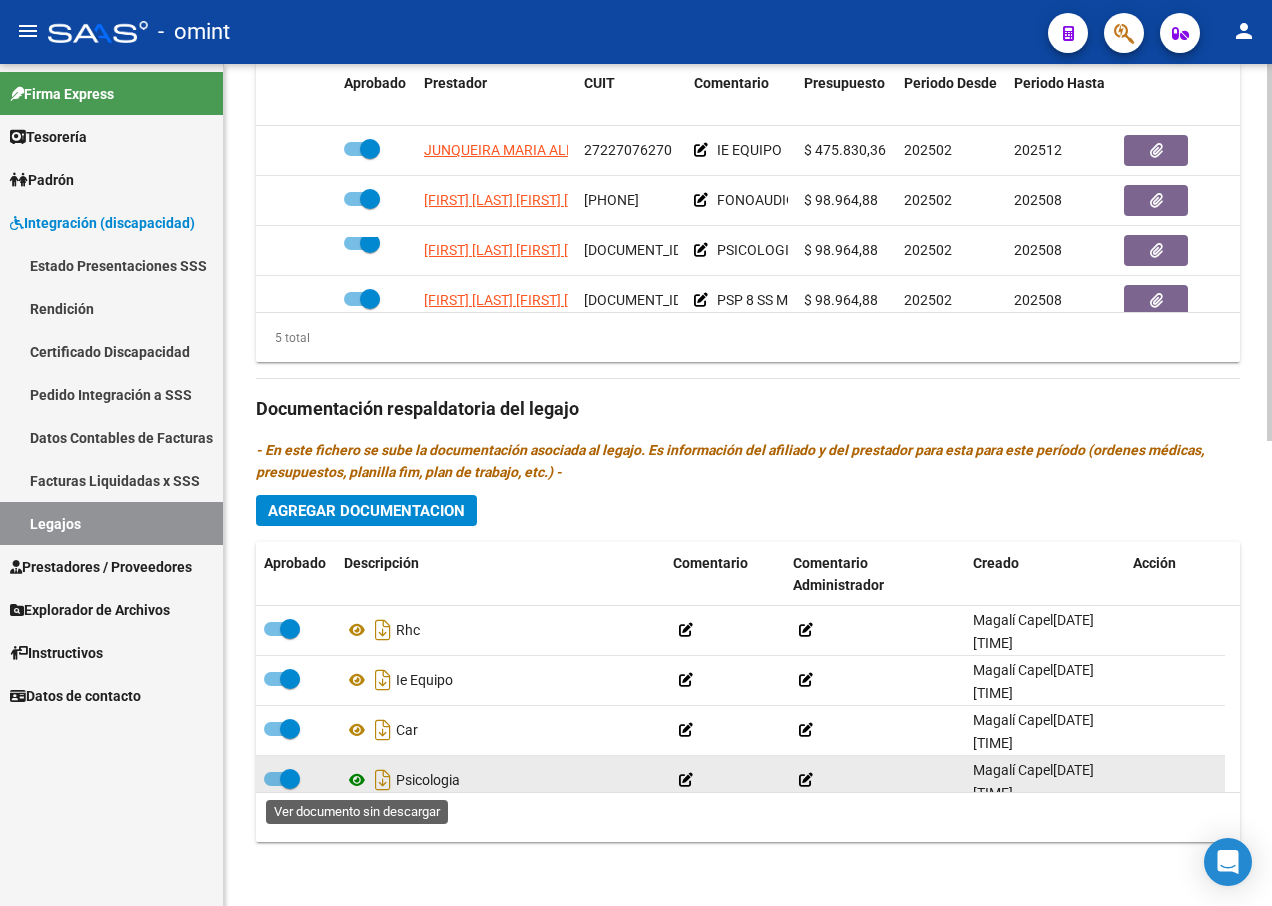 click 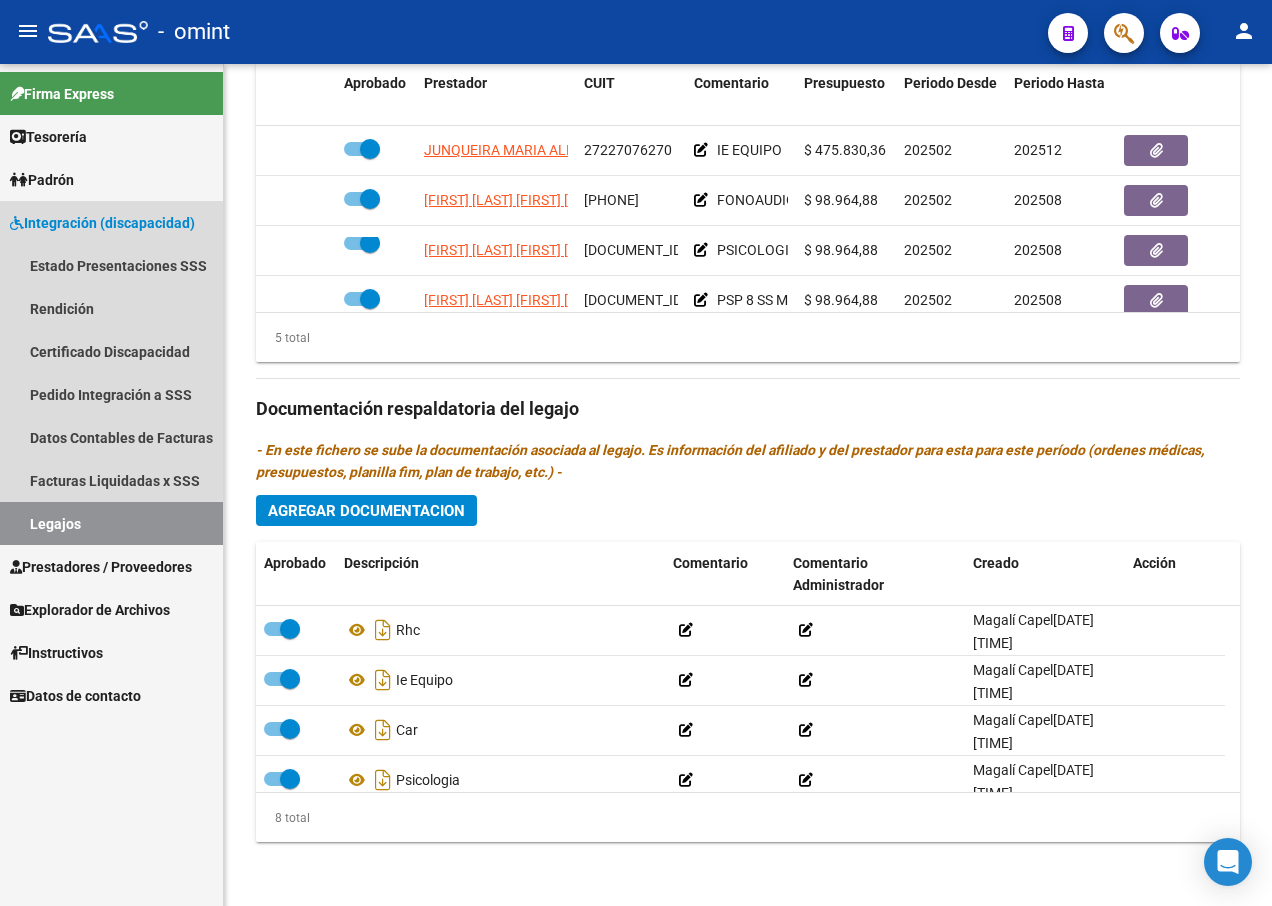 click on "Legajos" at bounding box center [111, 523] 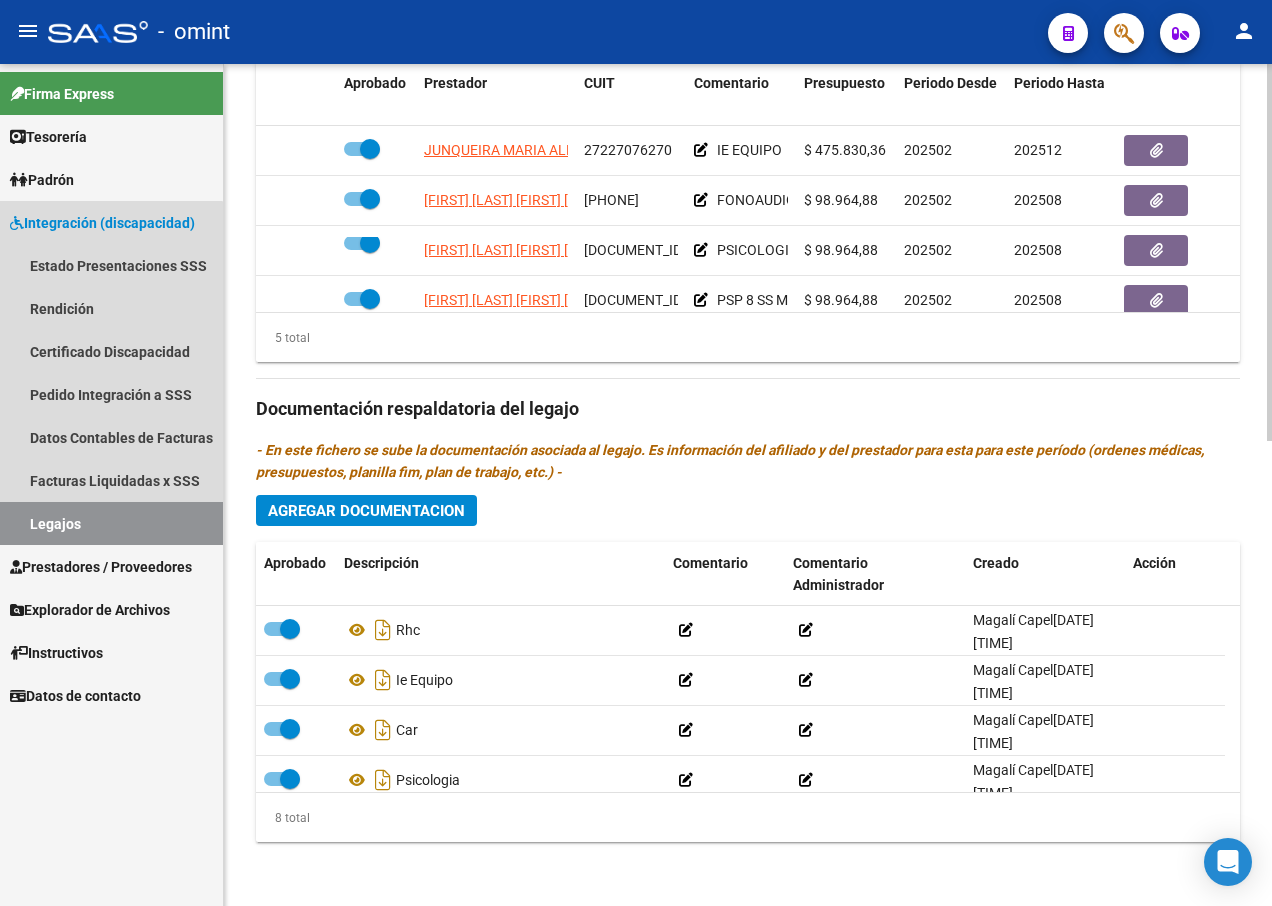 scroll, scrollTop: 0, scrollLeft: 0, axis: both 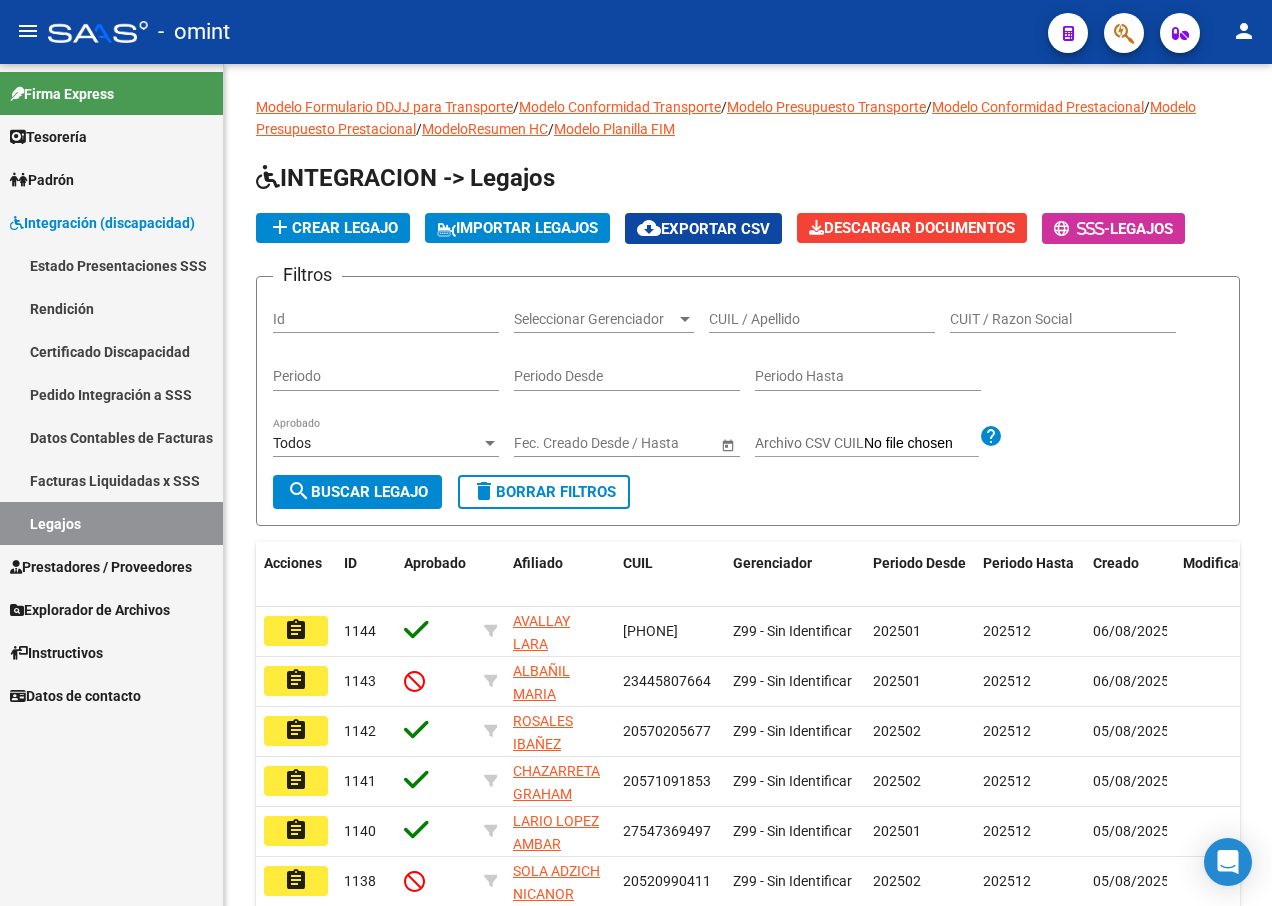 click on "Legajos" at bounding box center [111, 523] 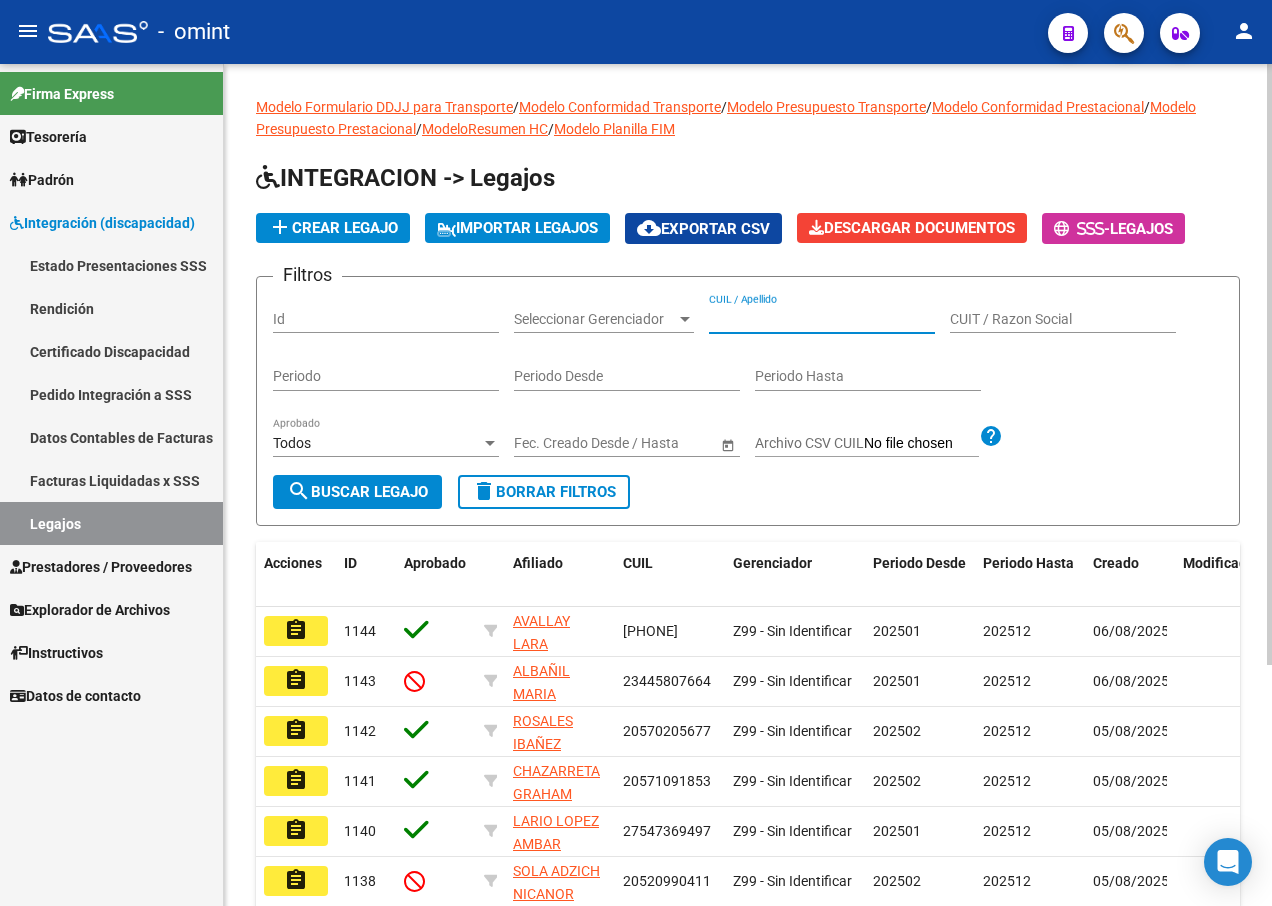 paste on "[PHONE]" 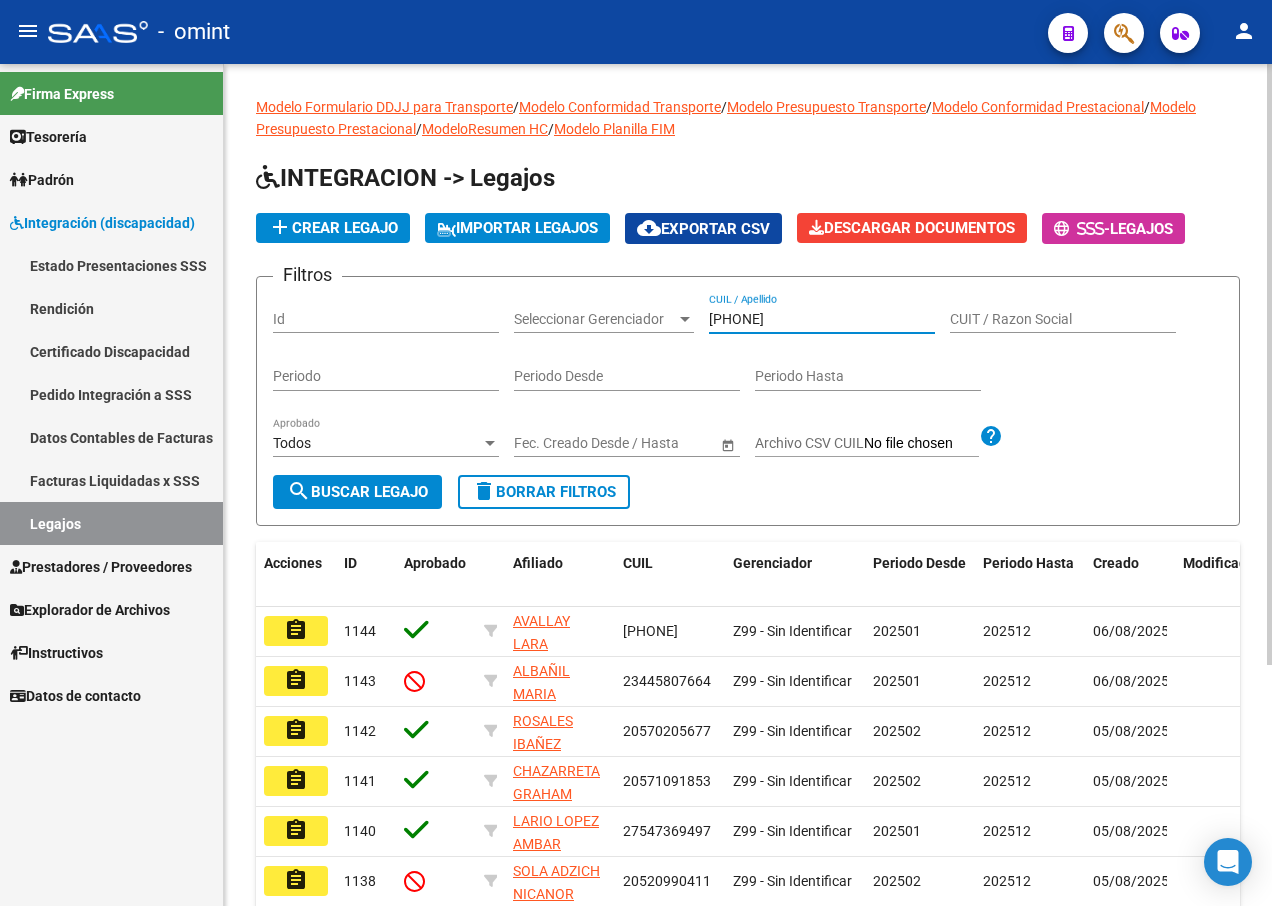 type on "[PHONE]" 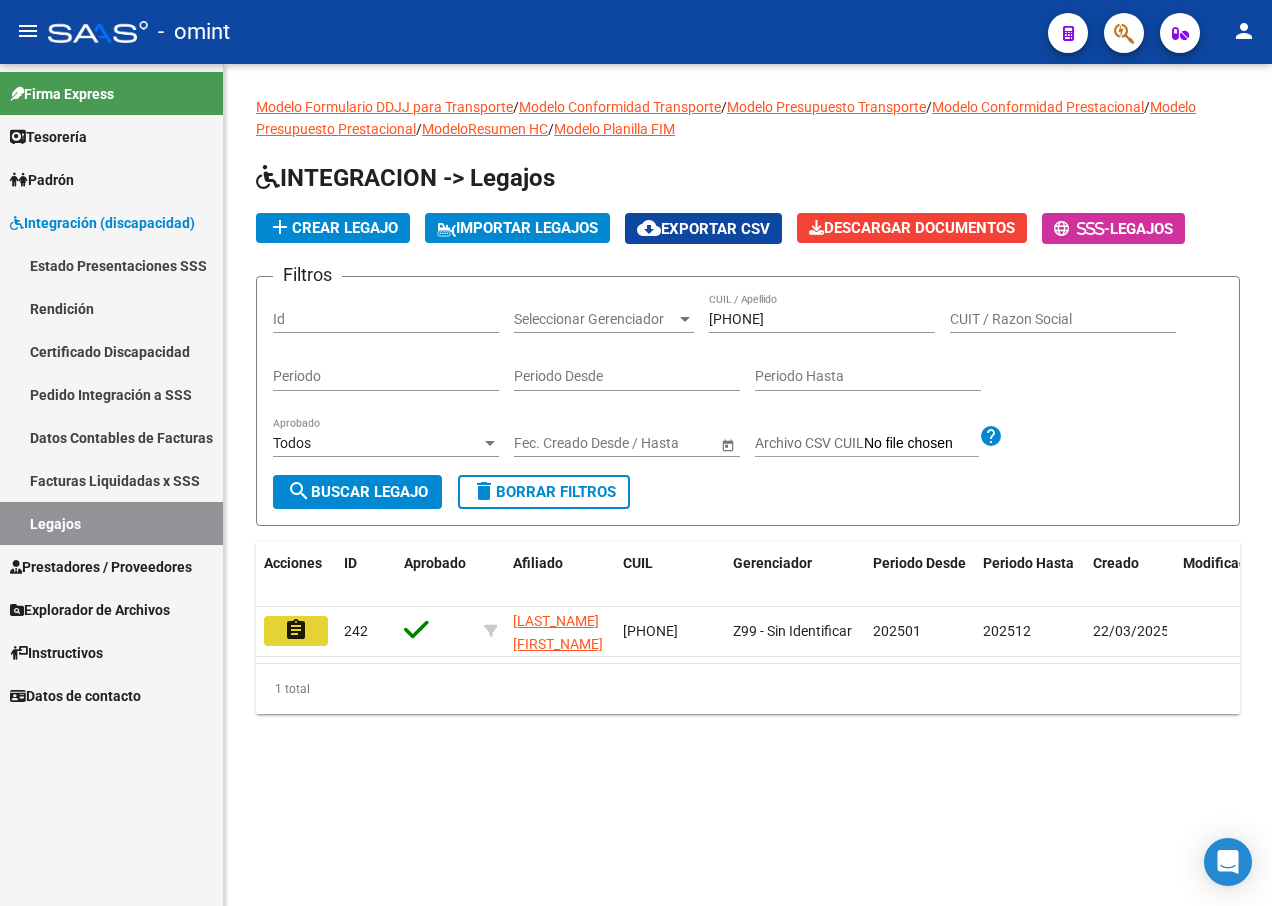 click on "assignment" 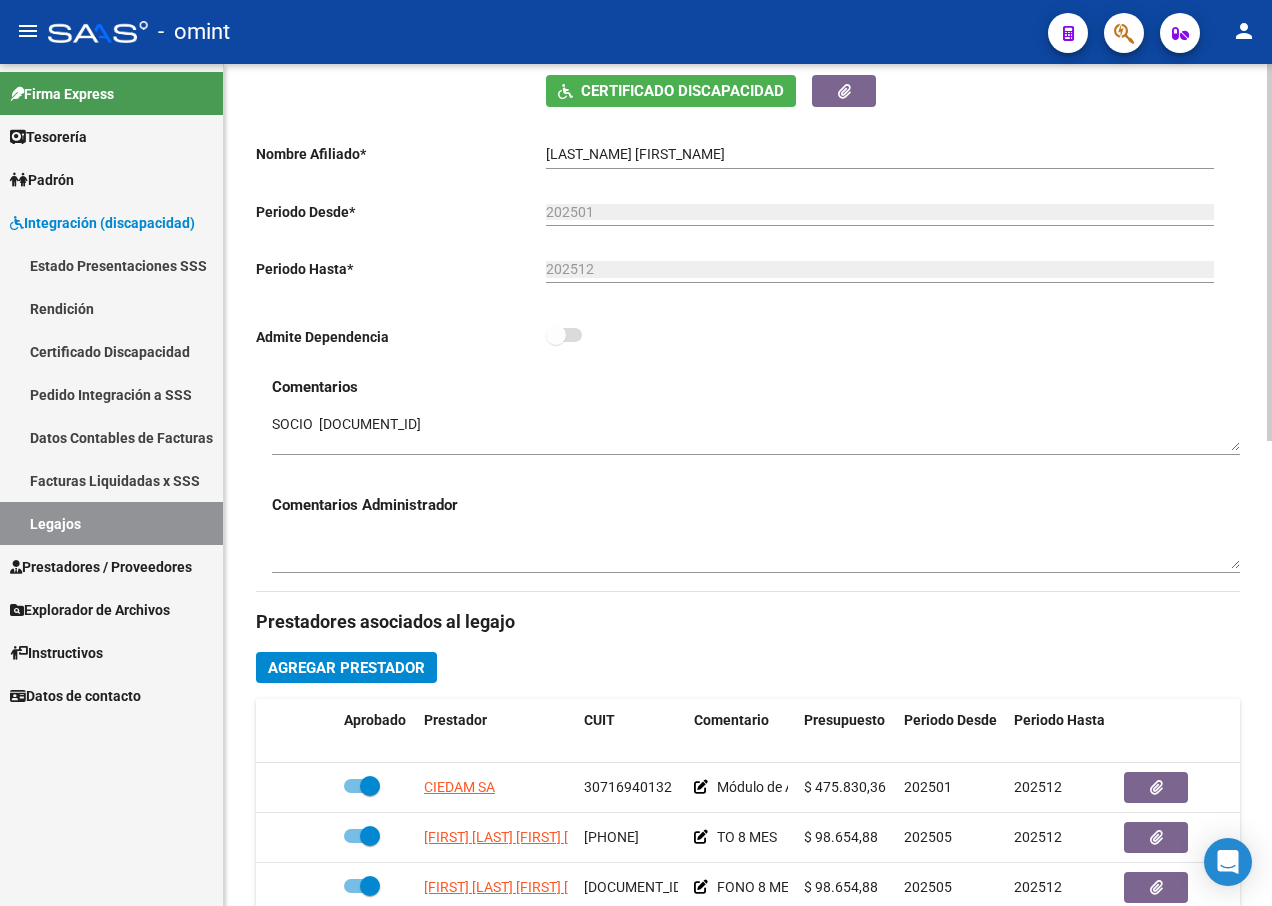 scroll, scrollTop: 500, scrollLeft: 0, axis: vertical 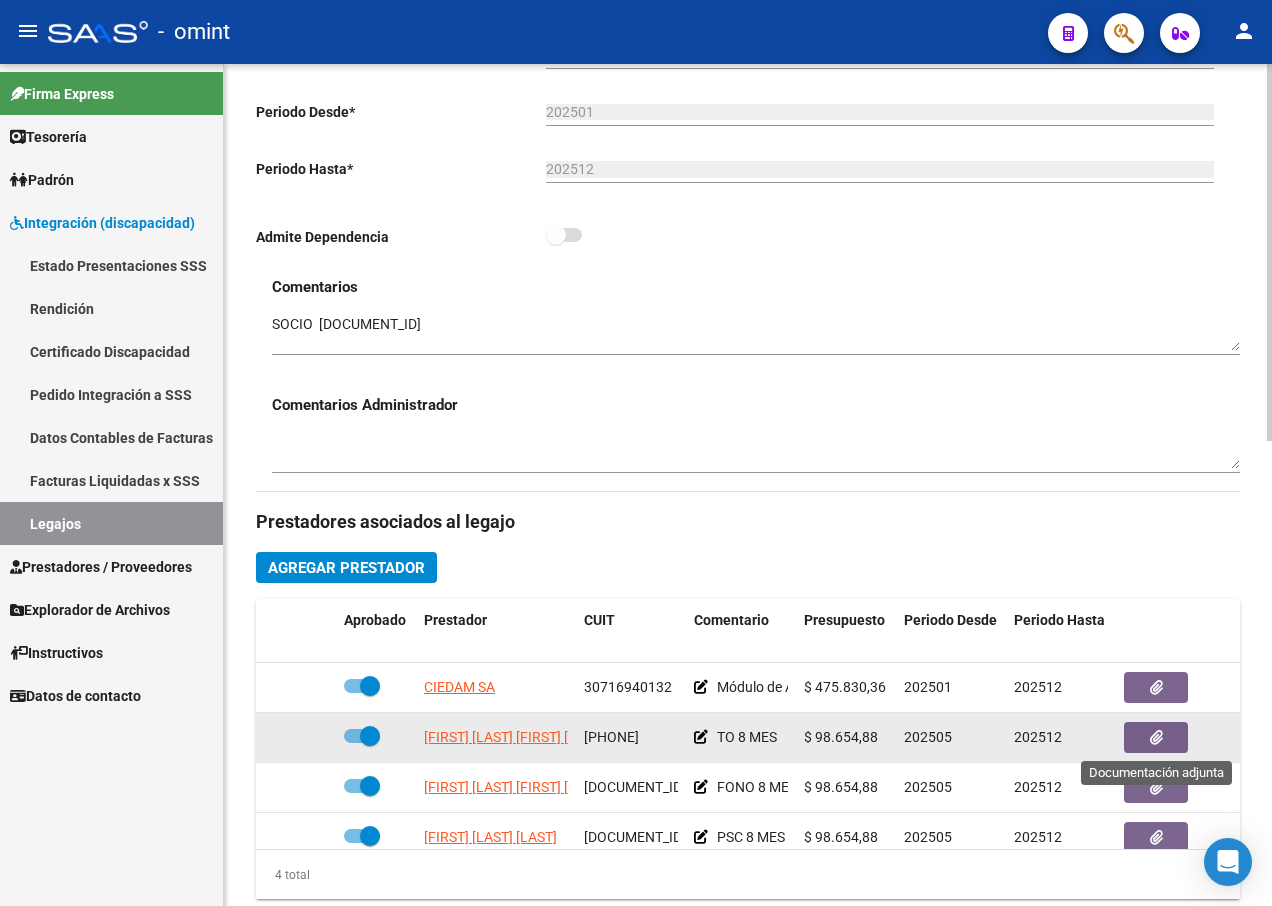 click 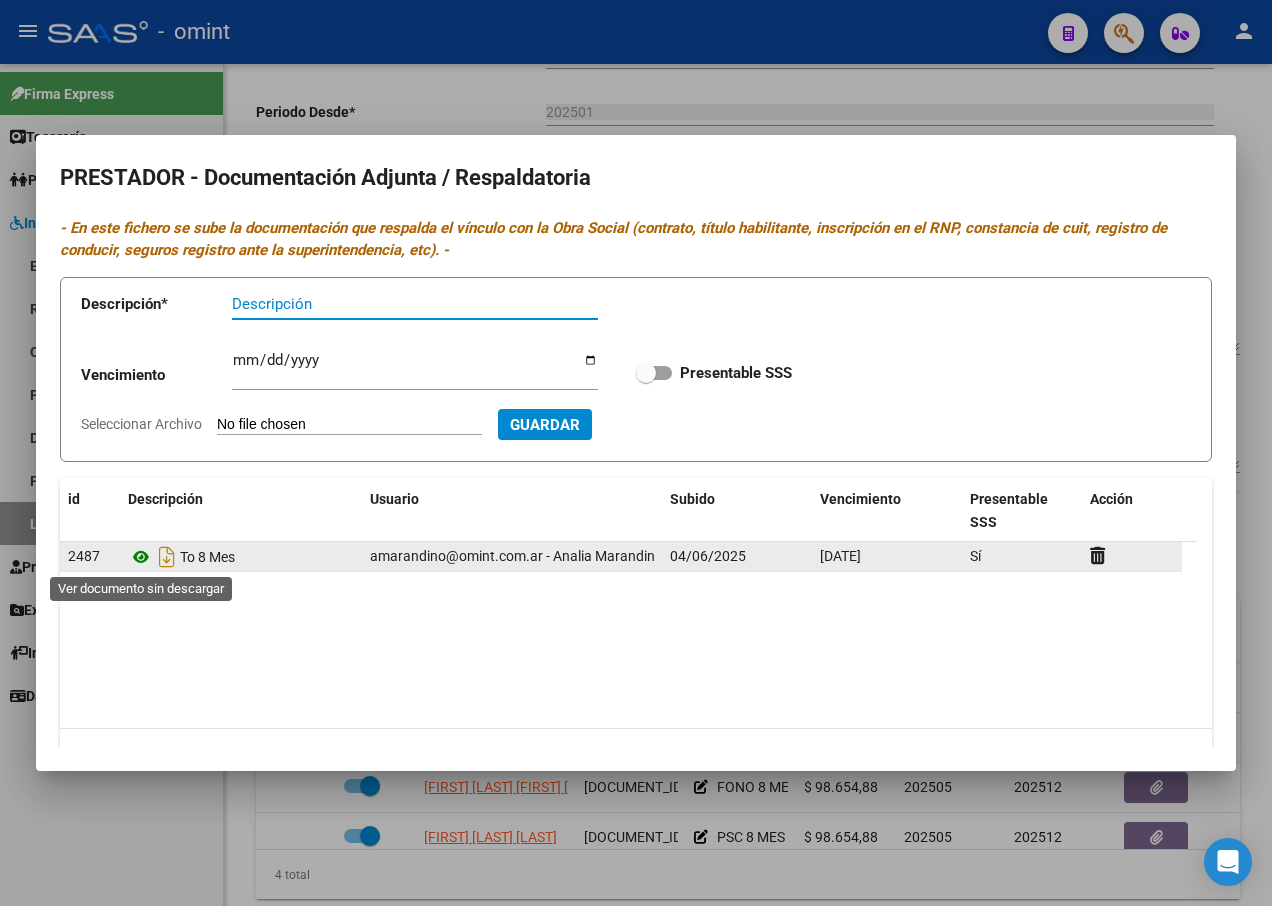 click 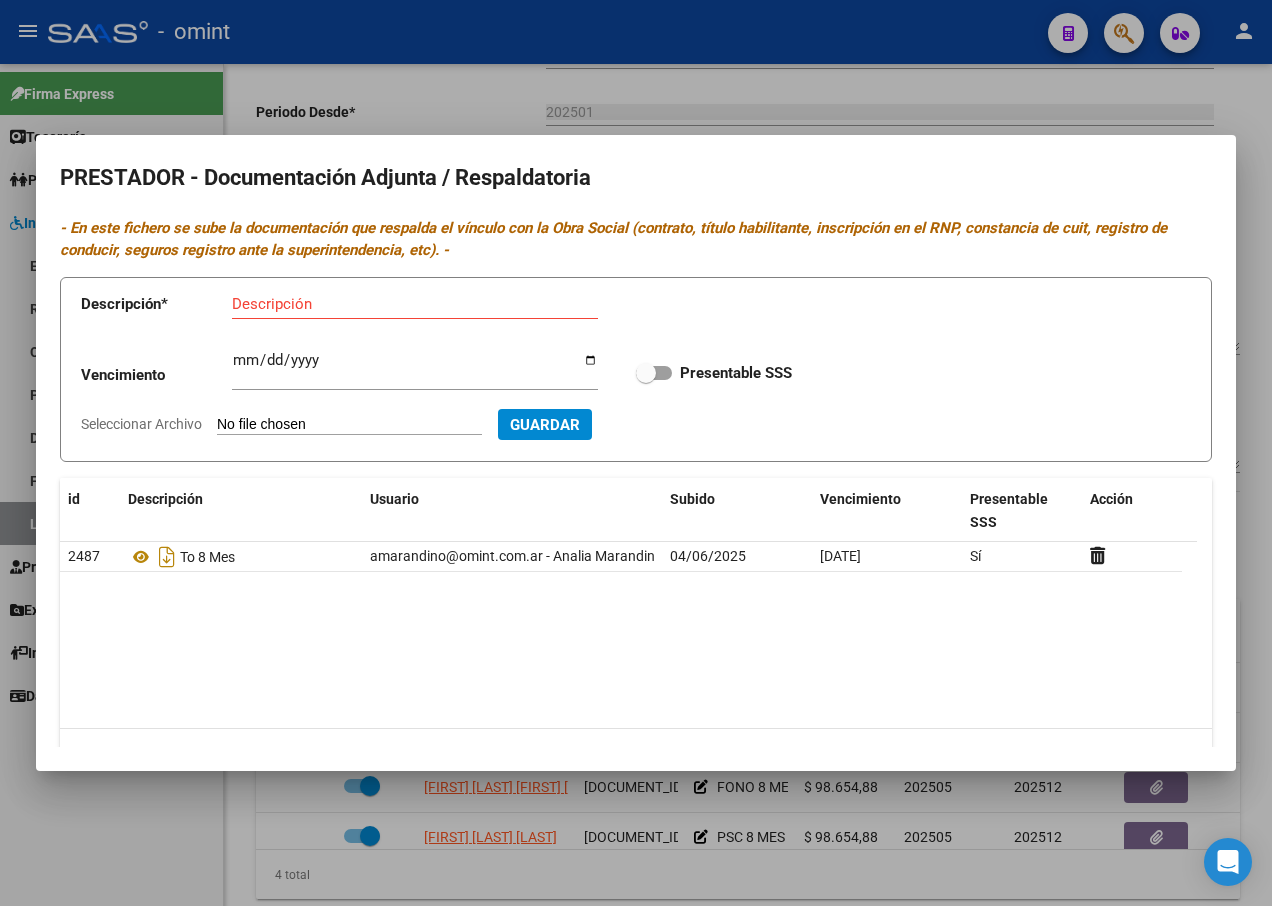 click at bounding box center (636, 453) 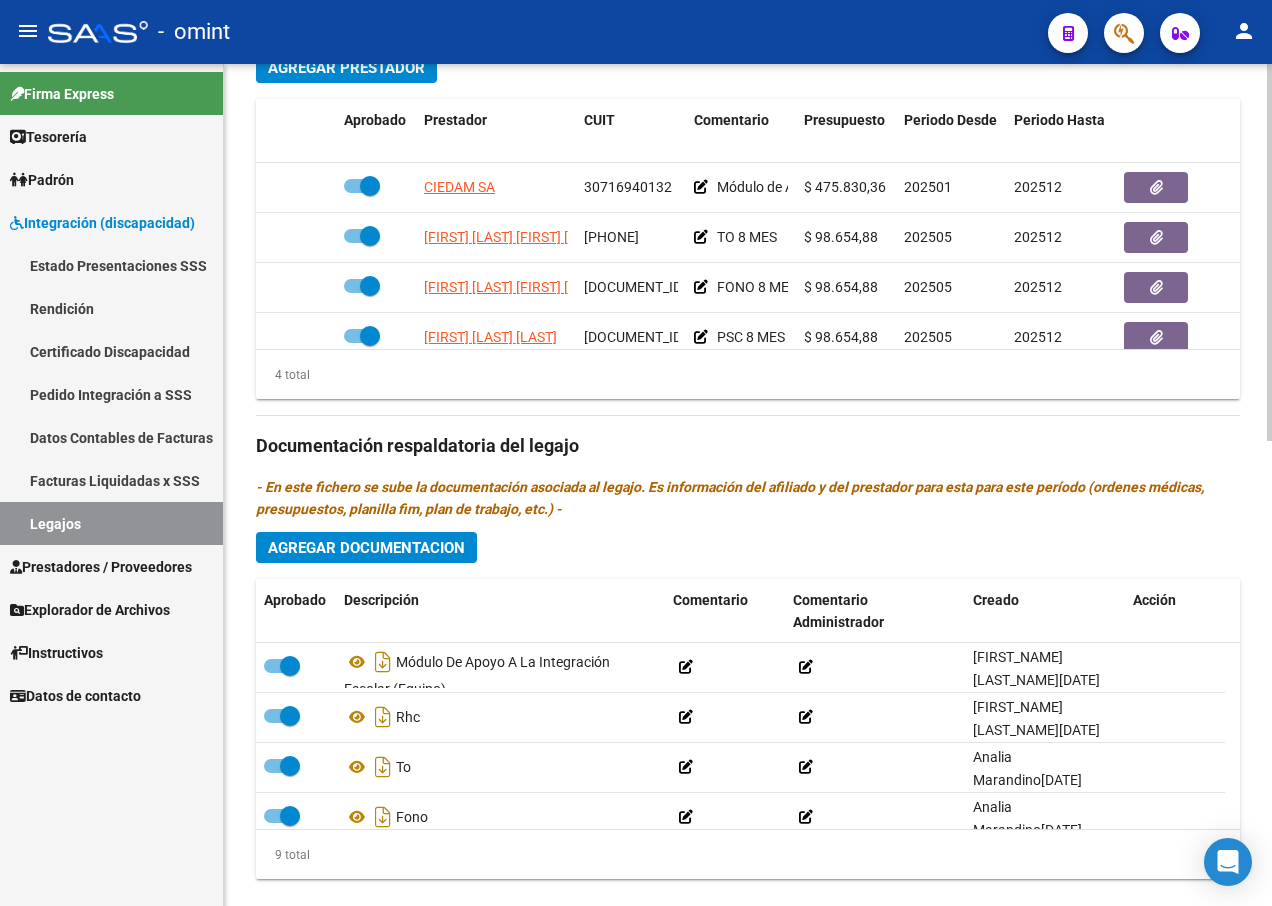 scroll, scrollTop: 1037, scrollLeft: 0, axis: vertical 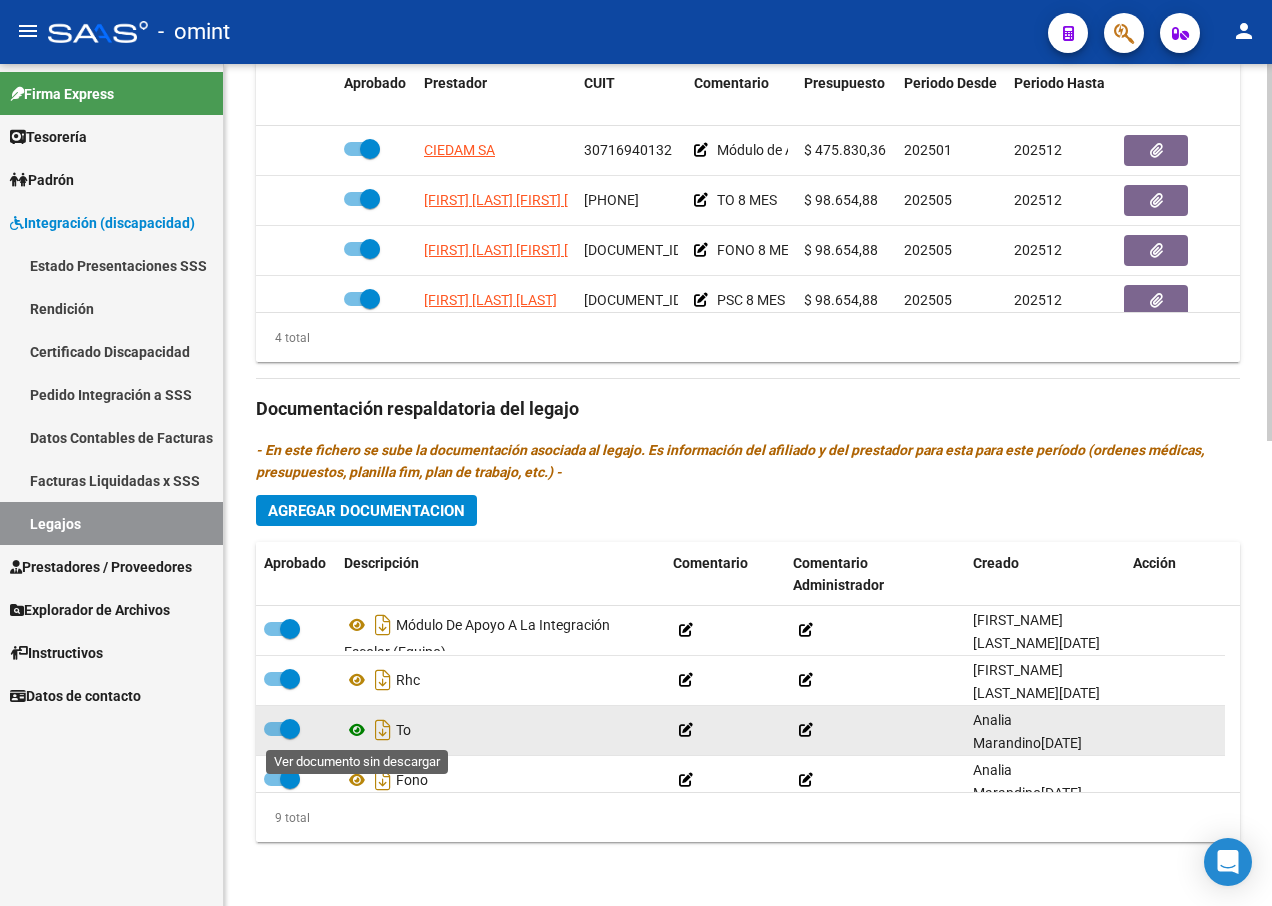 click 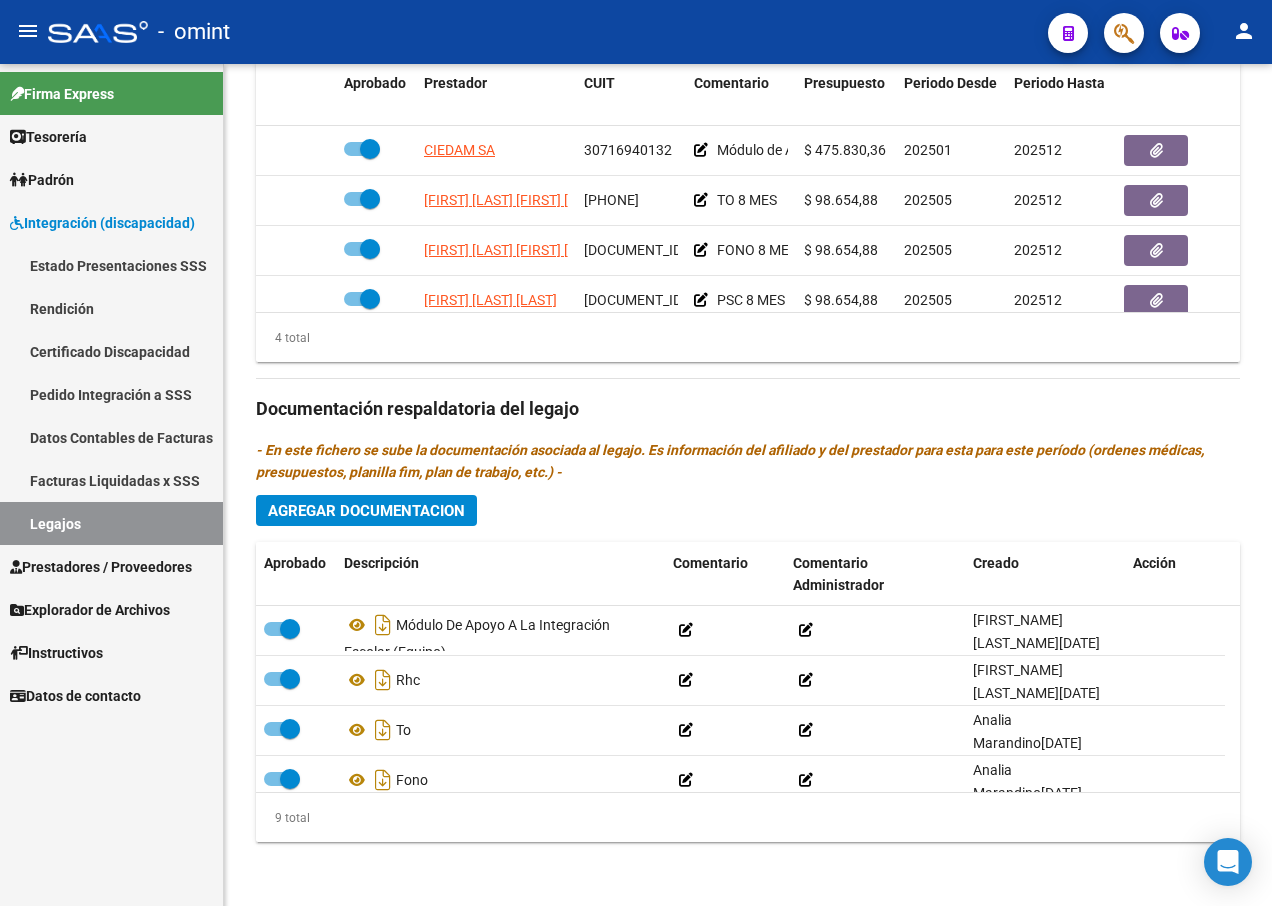 click on "Legajos" at bounding box center [111, 523] 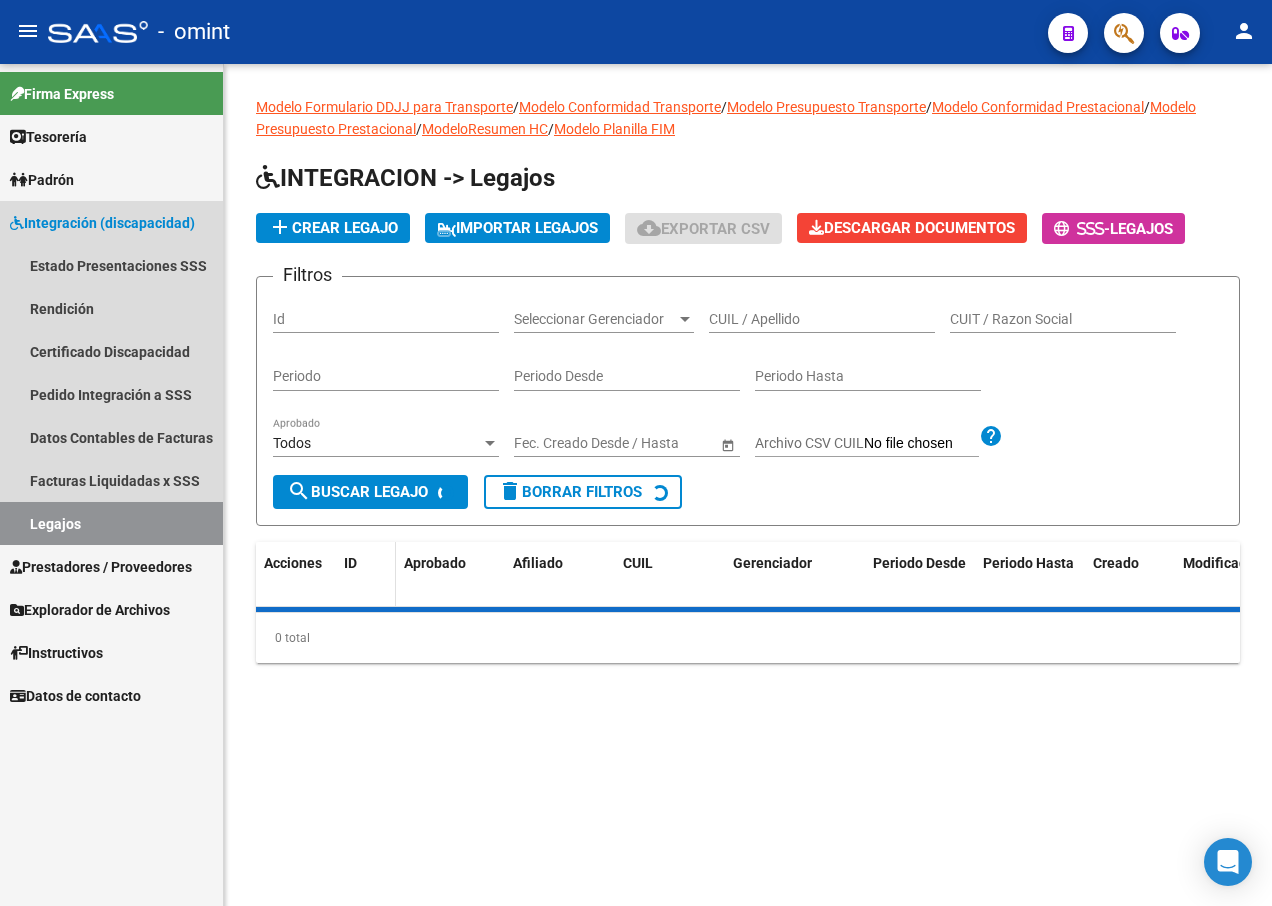 scroll, scrollTop: 0, scrollLeft: 0, axis: both 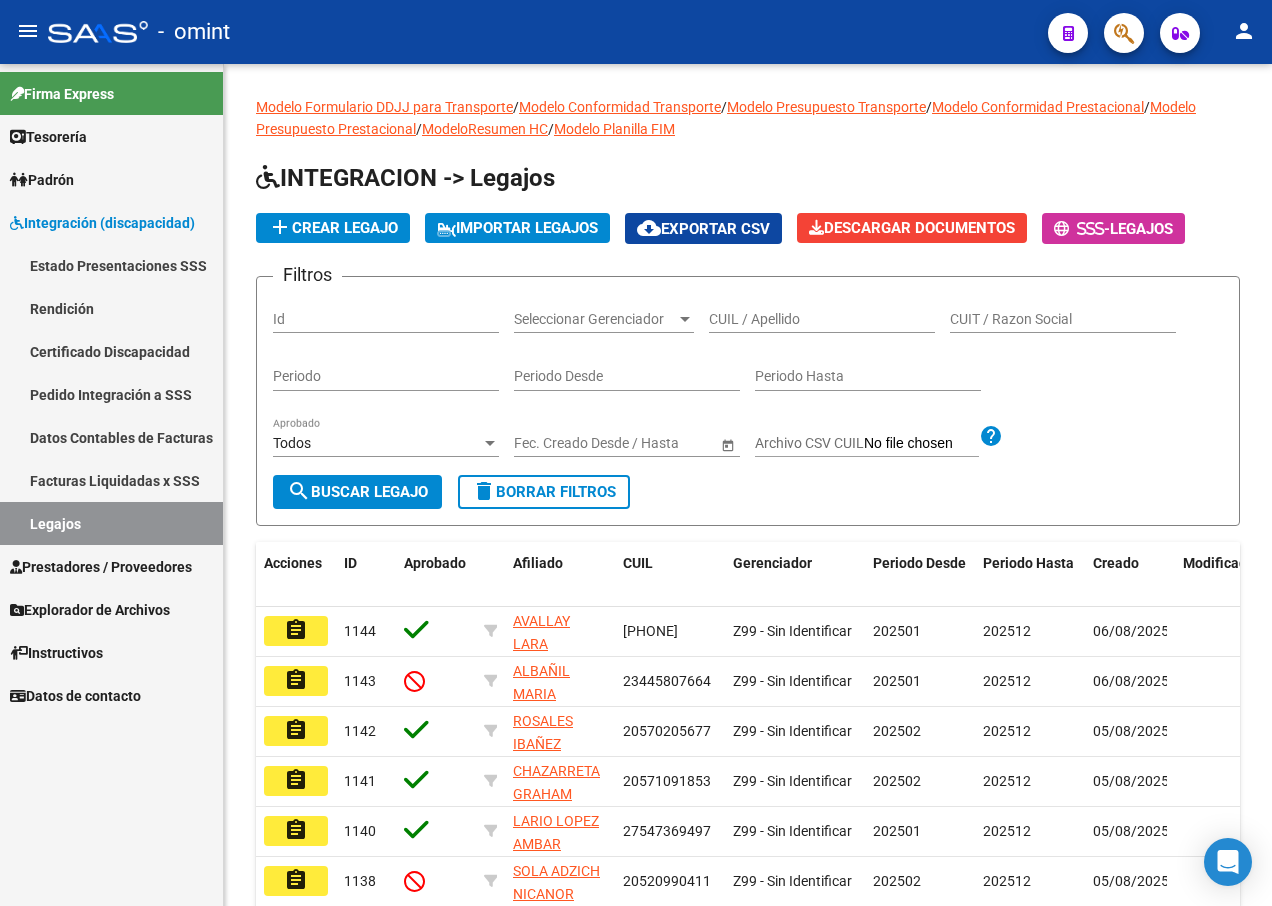 click on "Legajos" at bounding box center [111, 523] 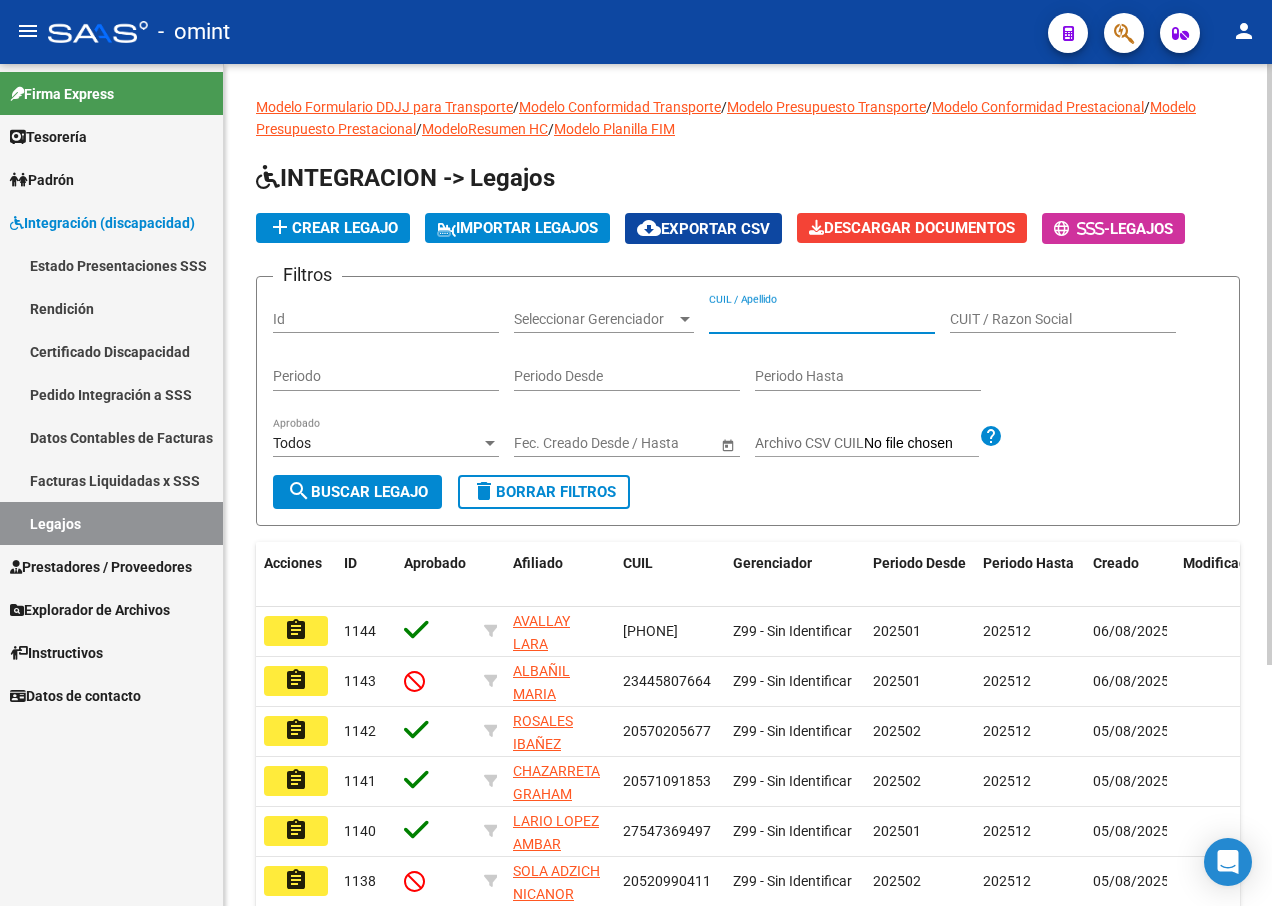 paste on "[PHONE]" 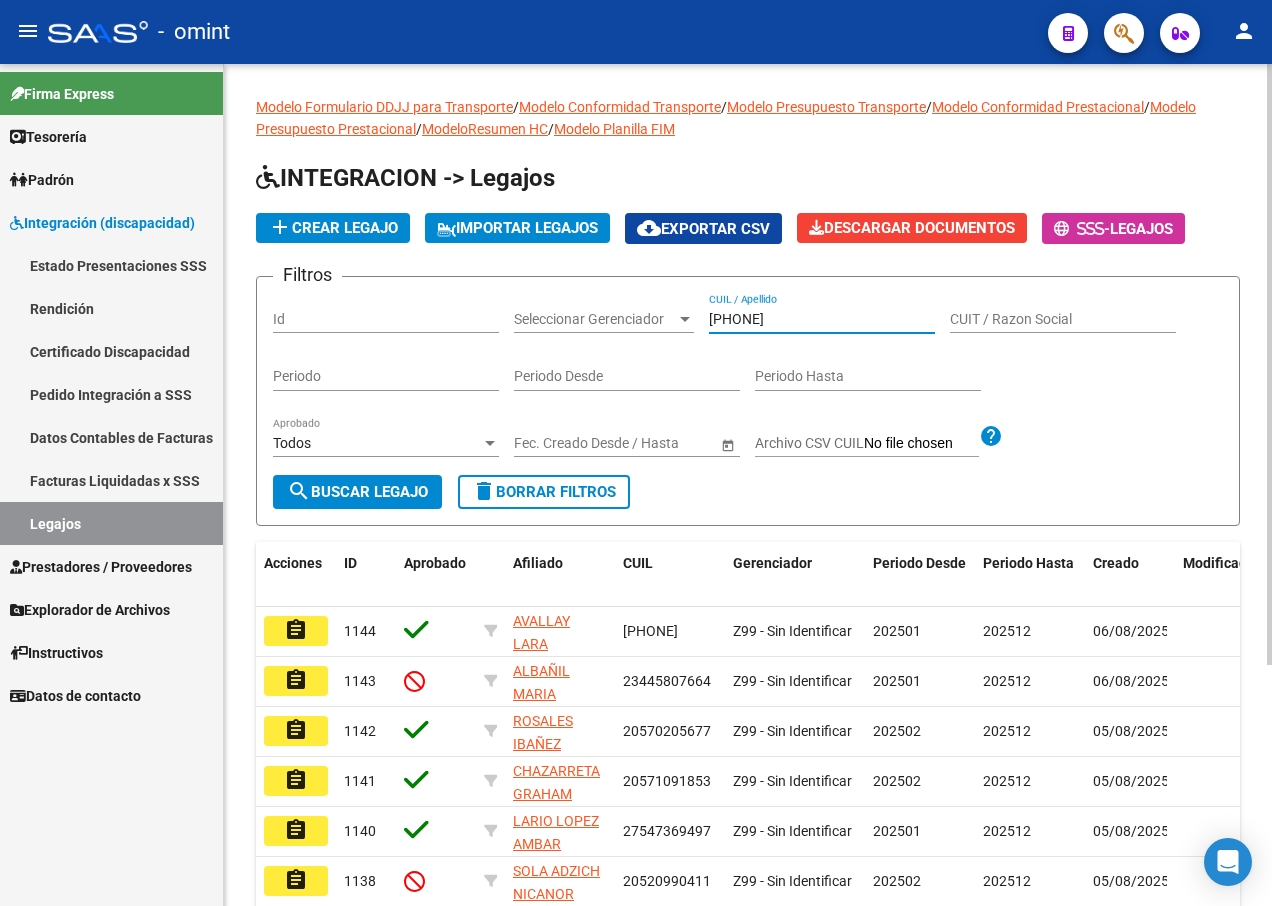 type on "[PHONE]" 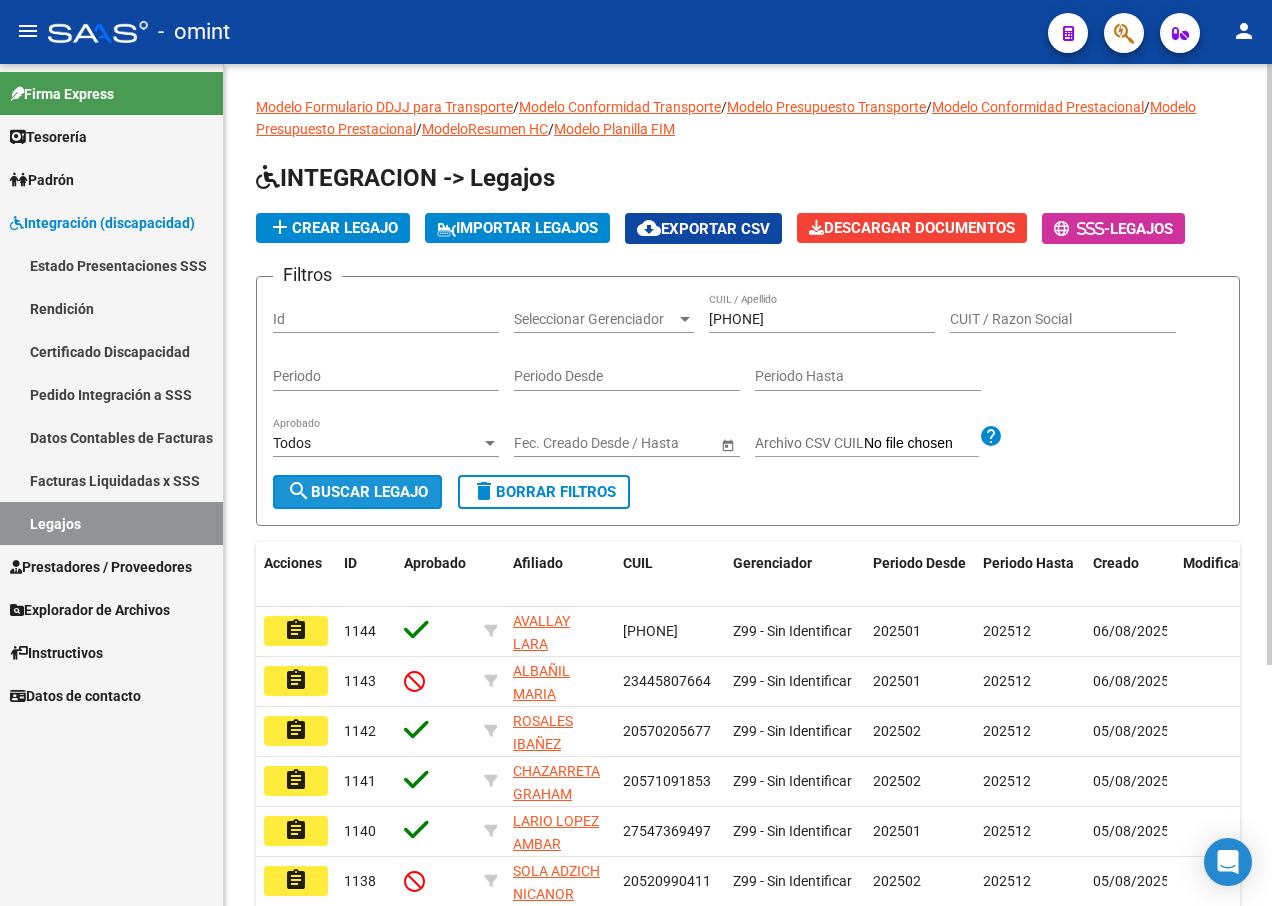 click on "search  Buscar Legajo" 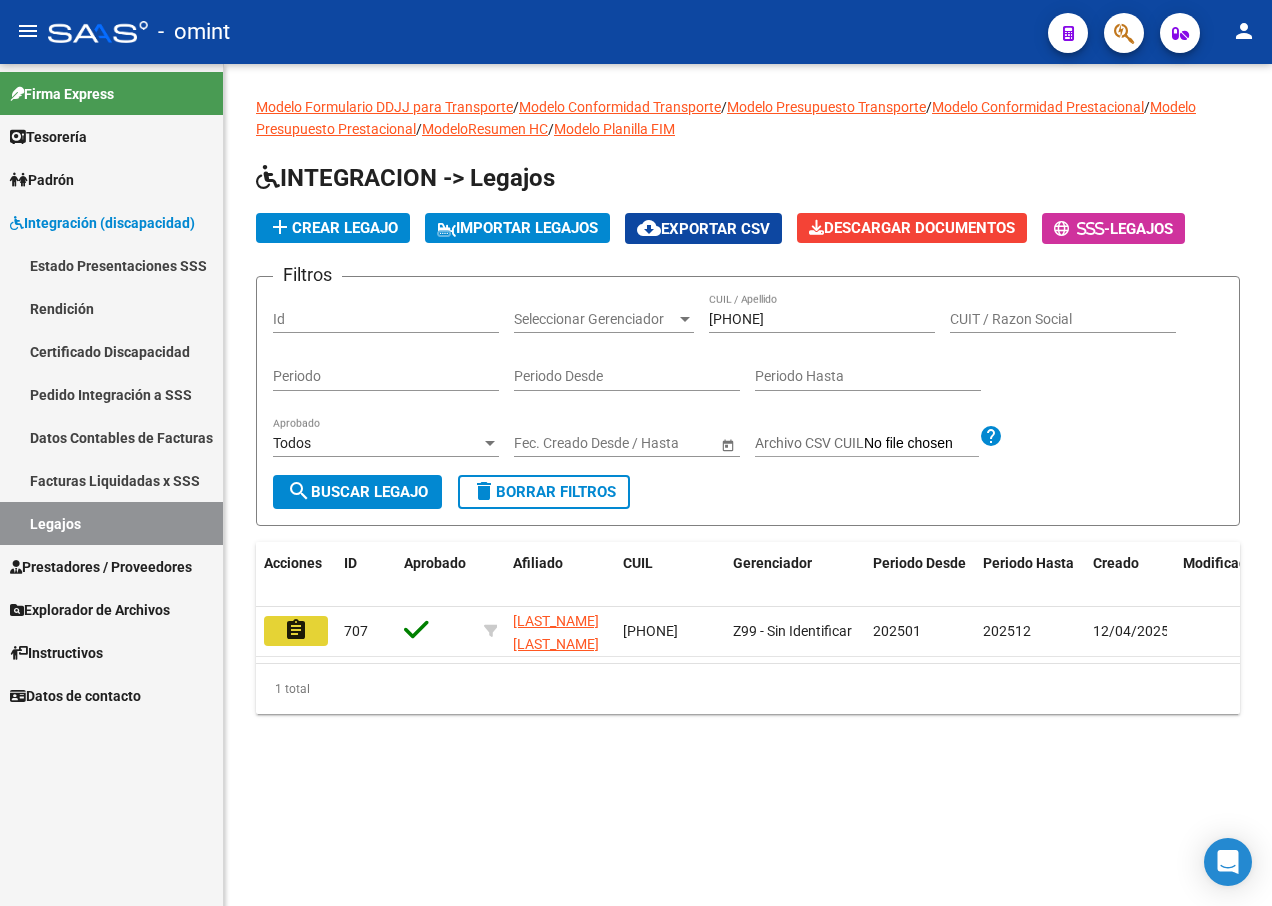 click on "assignment" 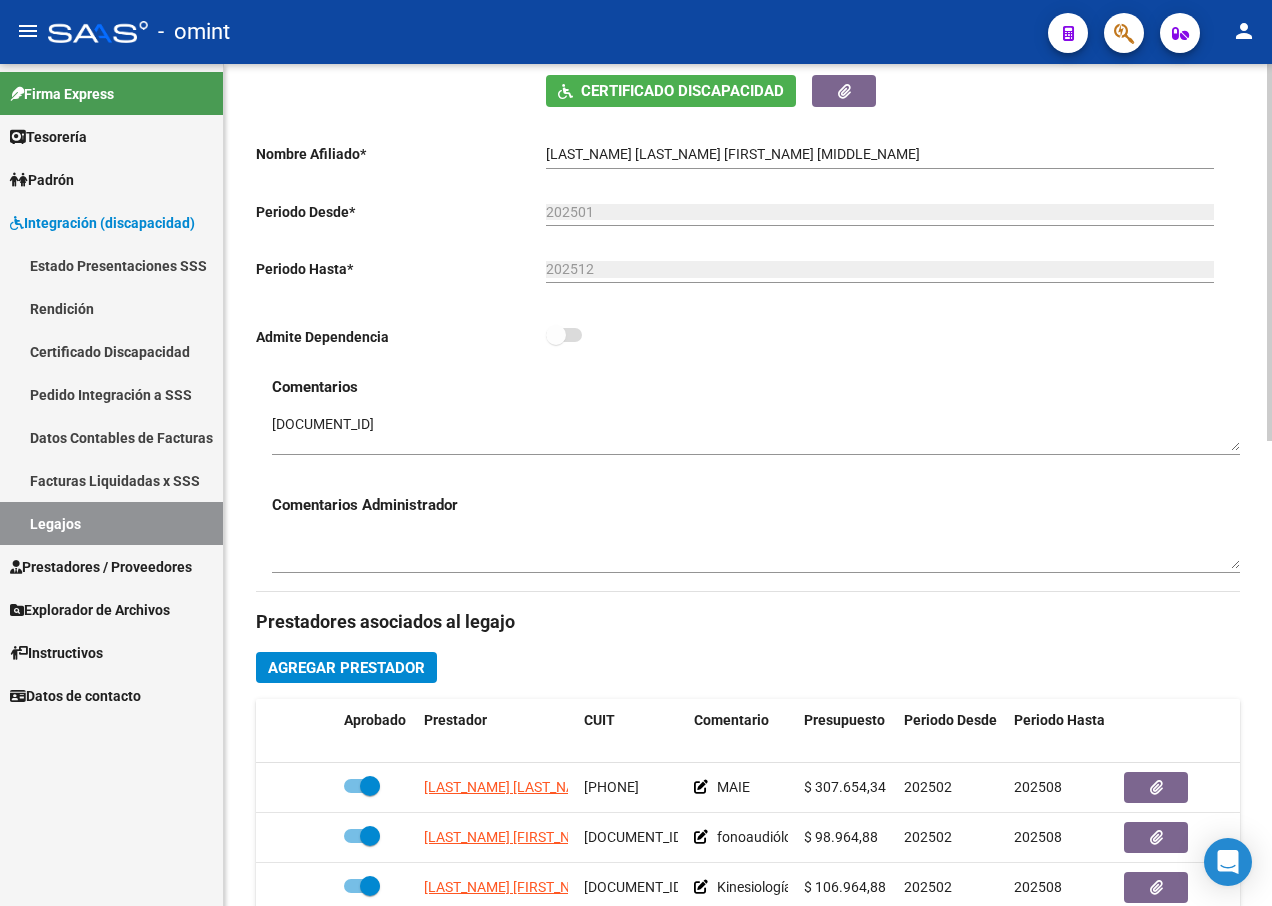 scroll, scrollTop: 500, scrollLeft: 0, axis: vertical 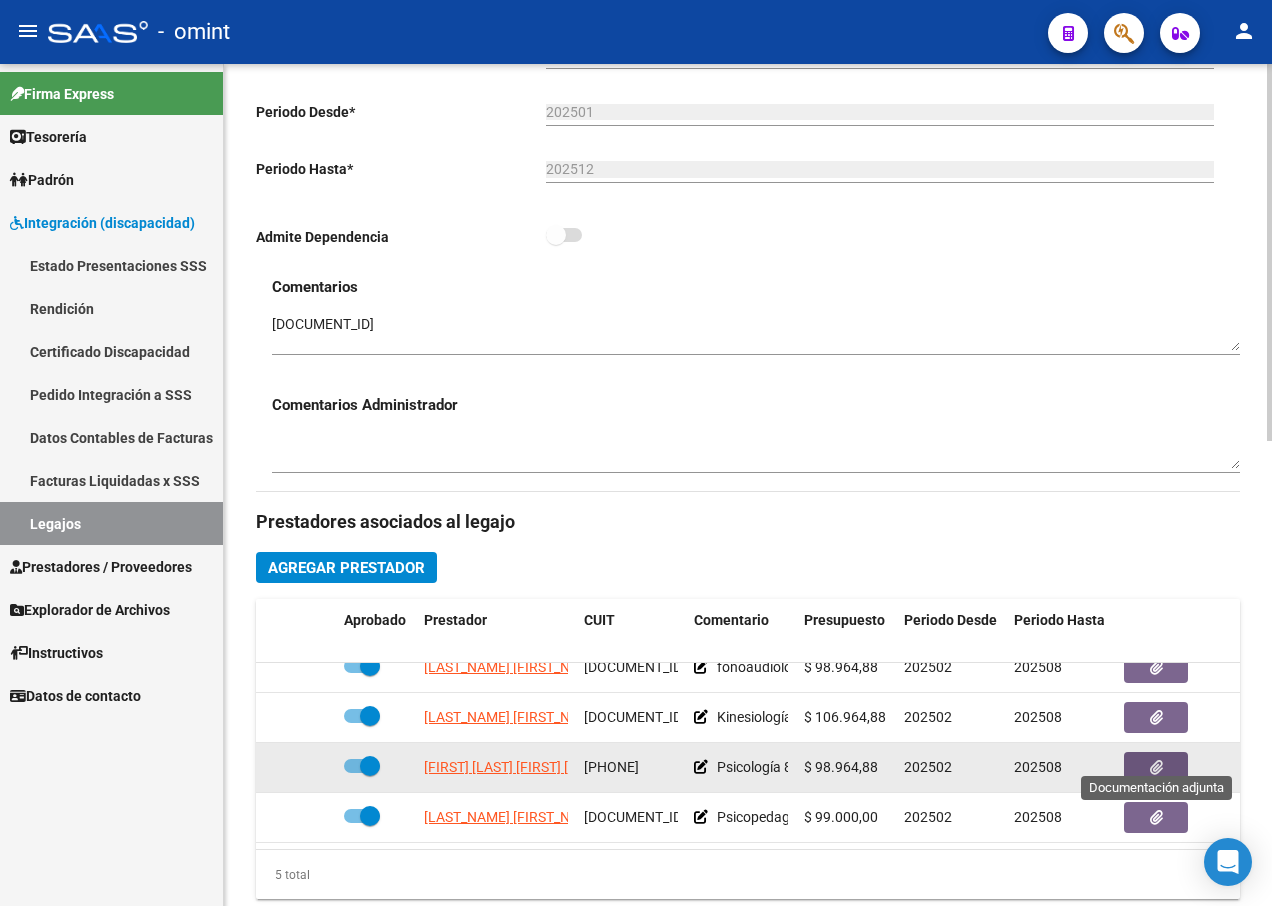 click 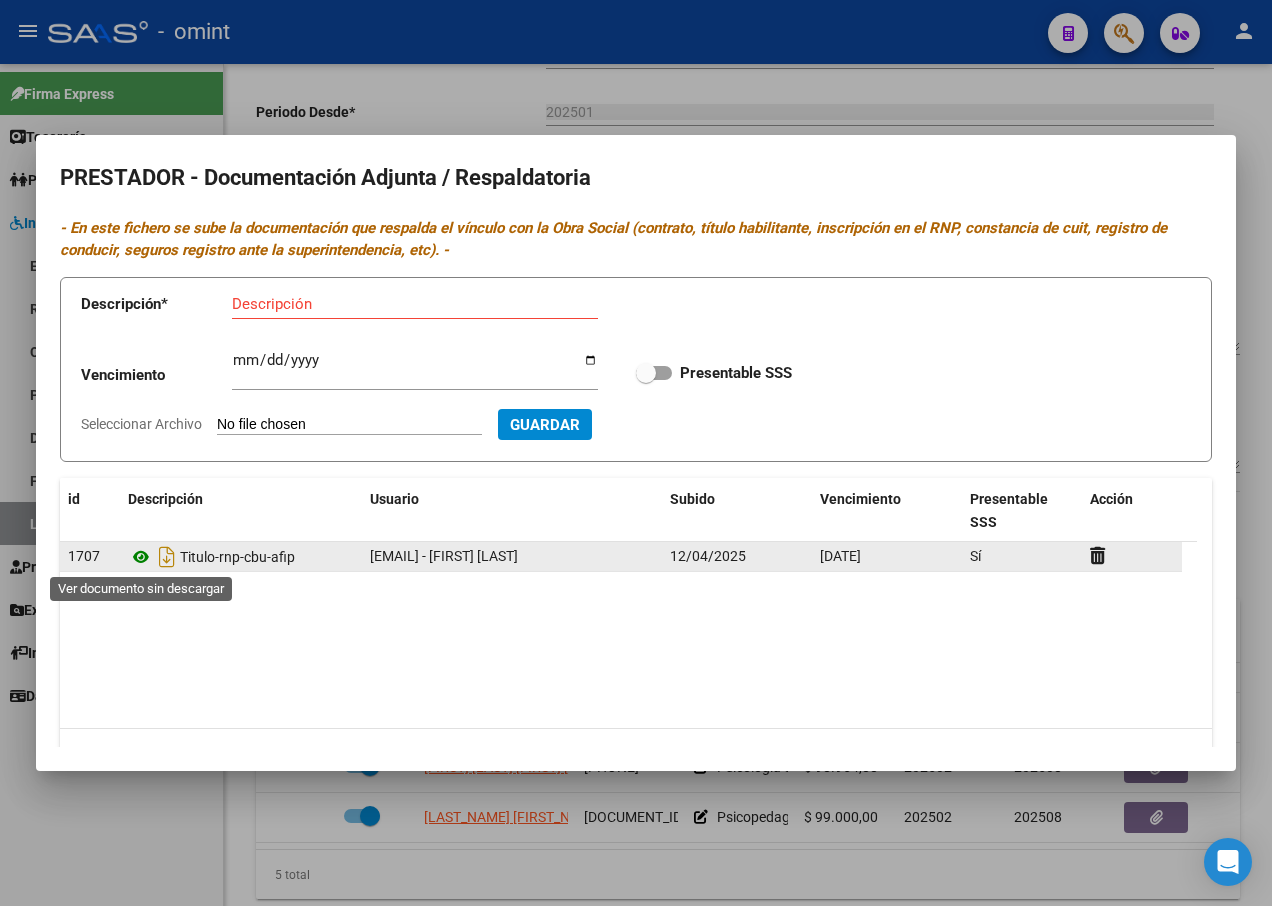 click 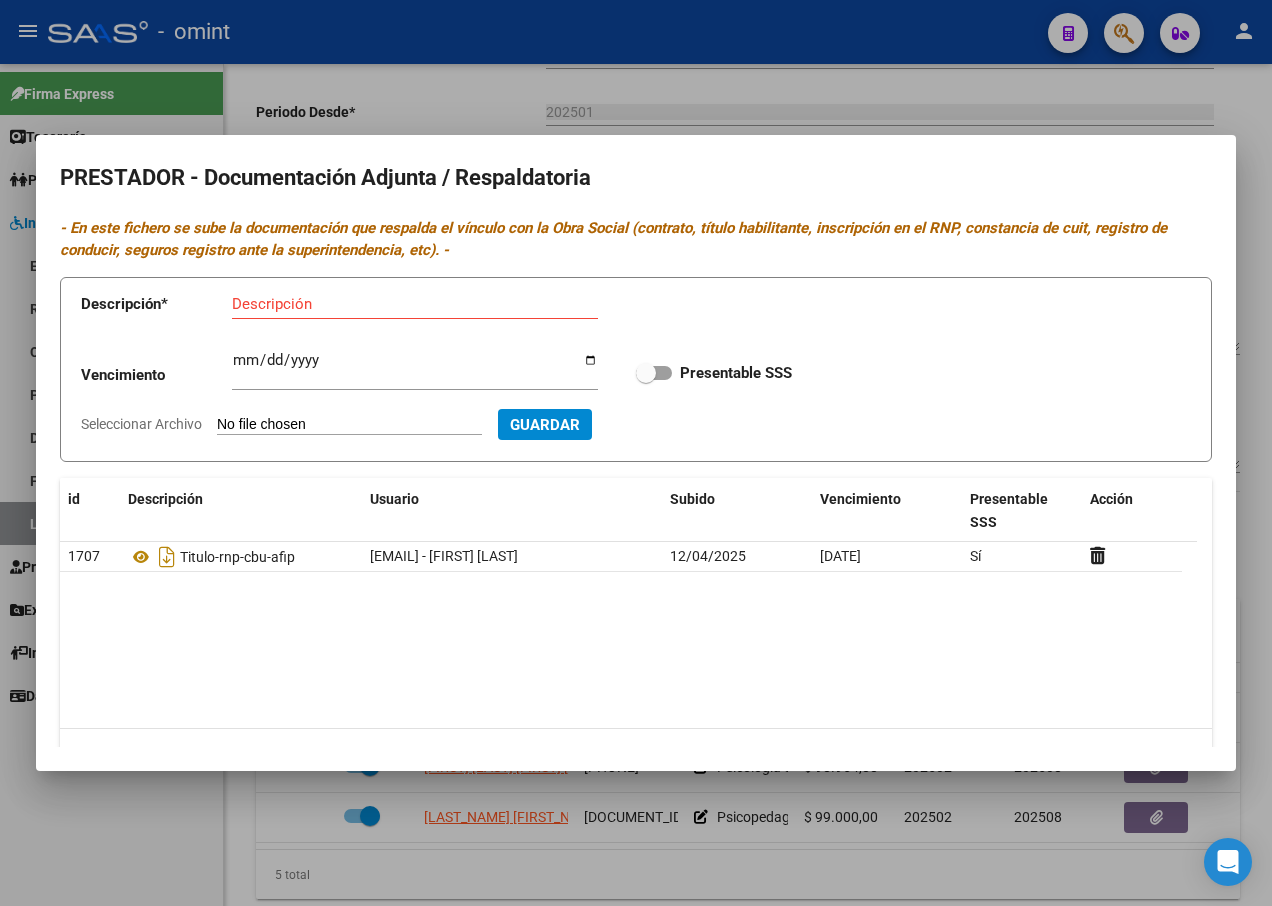 click at bounding box center (636, 453) 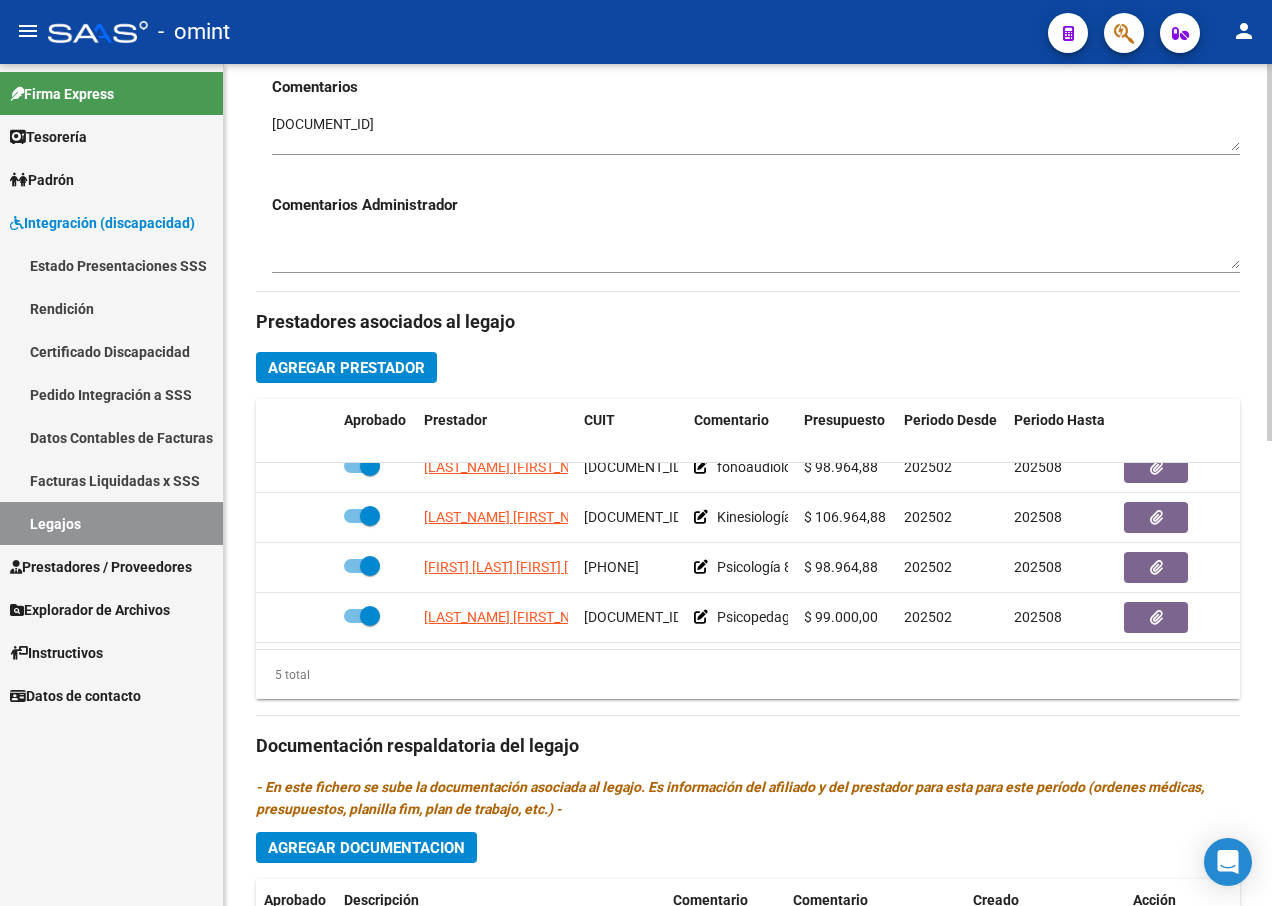 scroll, scrollTop: 1037, scrollLeft: 0, axis: vertical 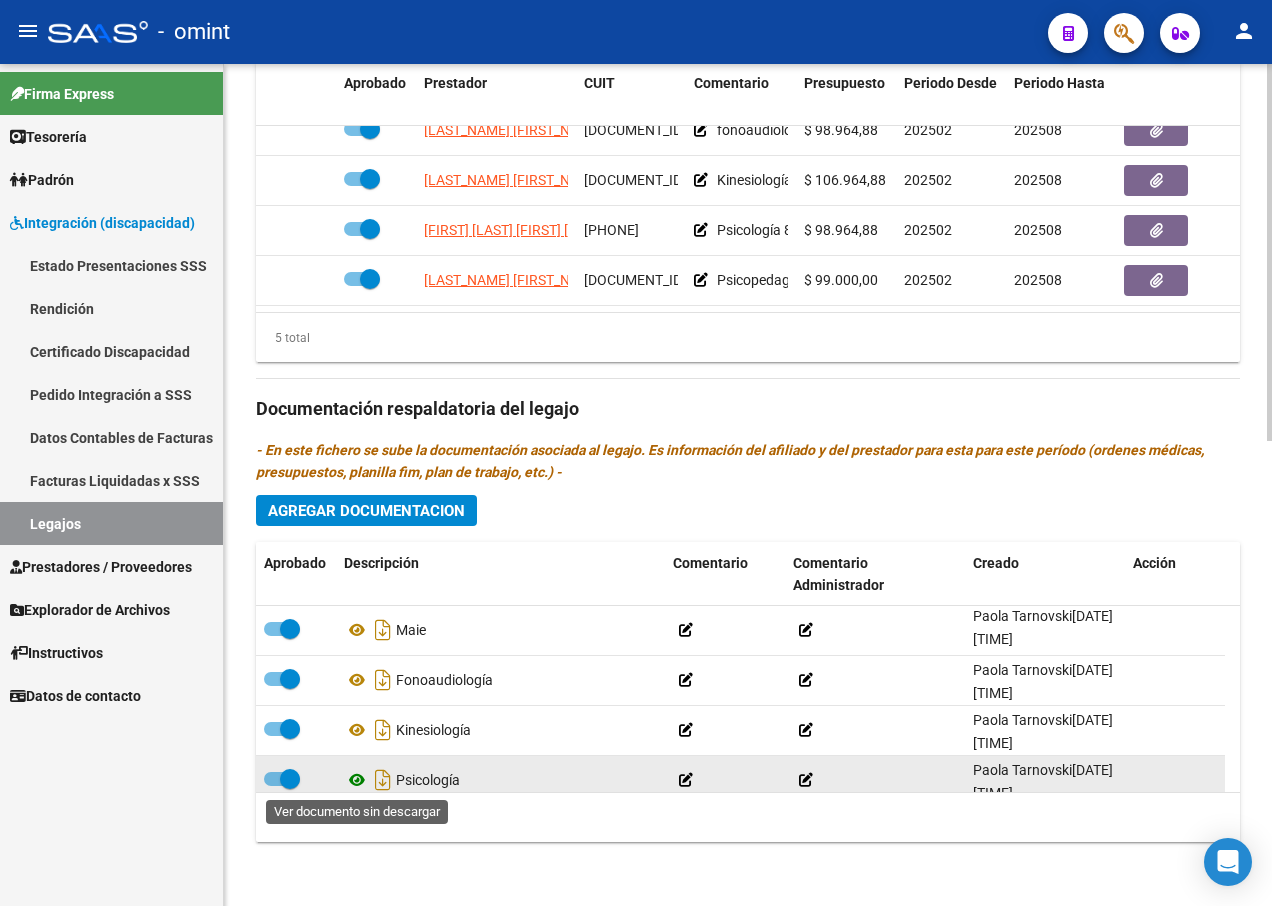 click 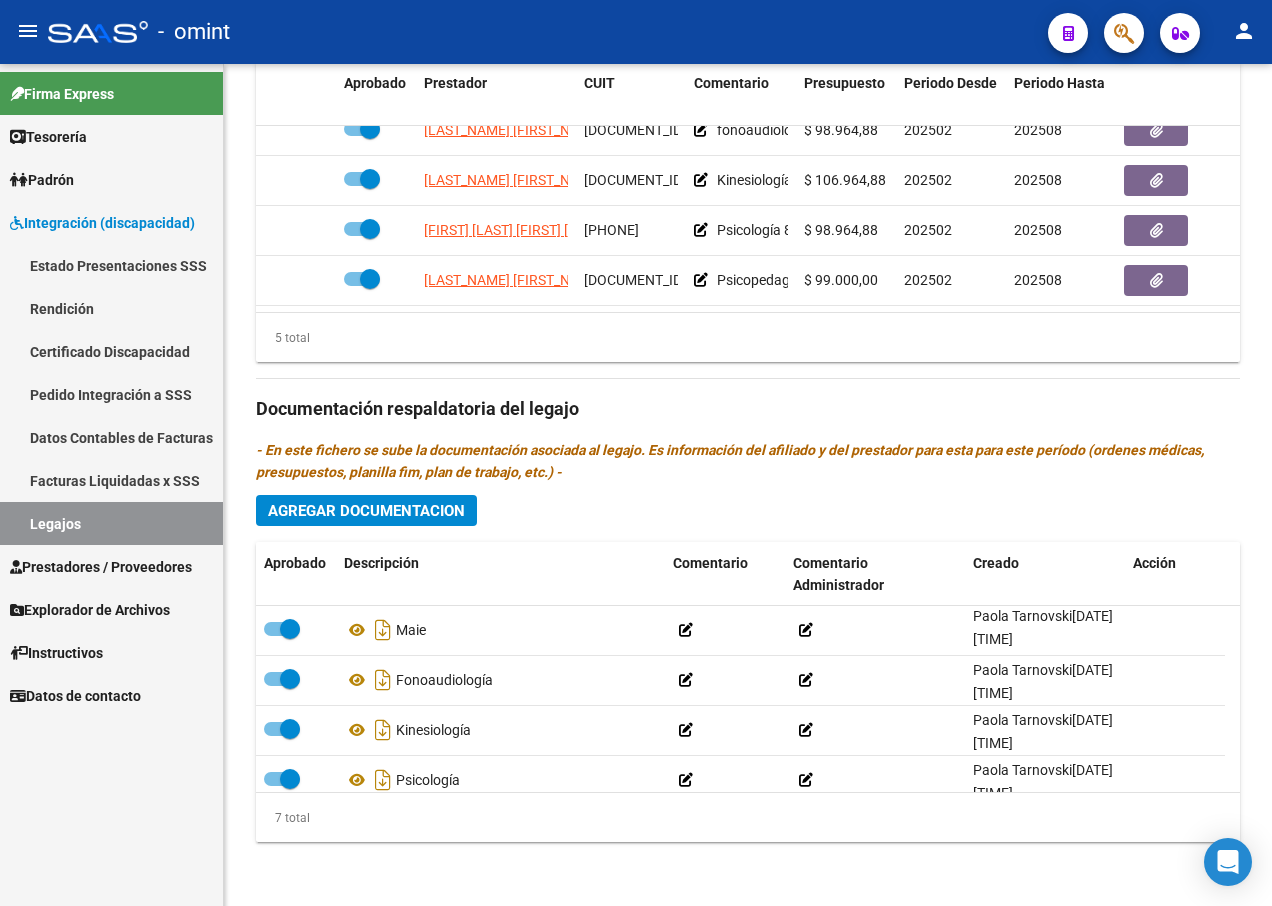 click on "Legajos" at bounding box center [111, 523] 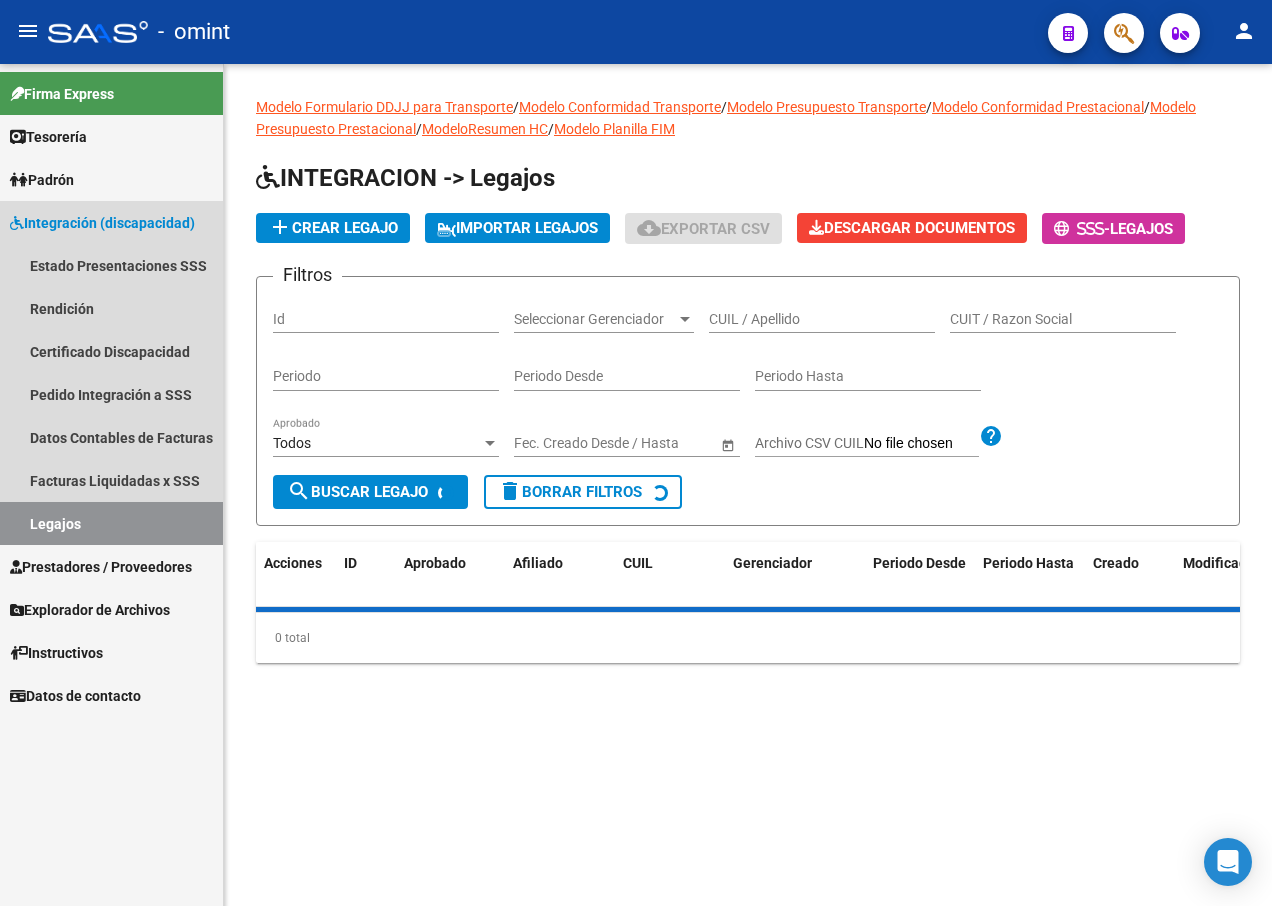 scroll, scrollTop: 0, scrollLeft: 0, axis: both 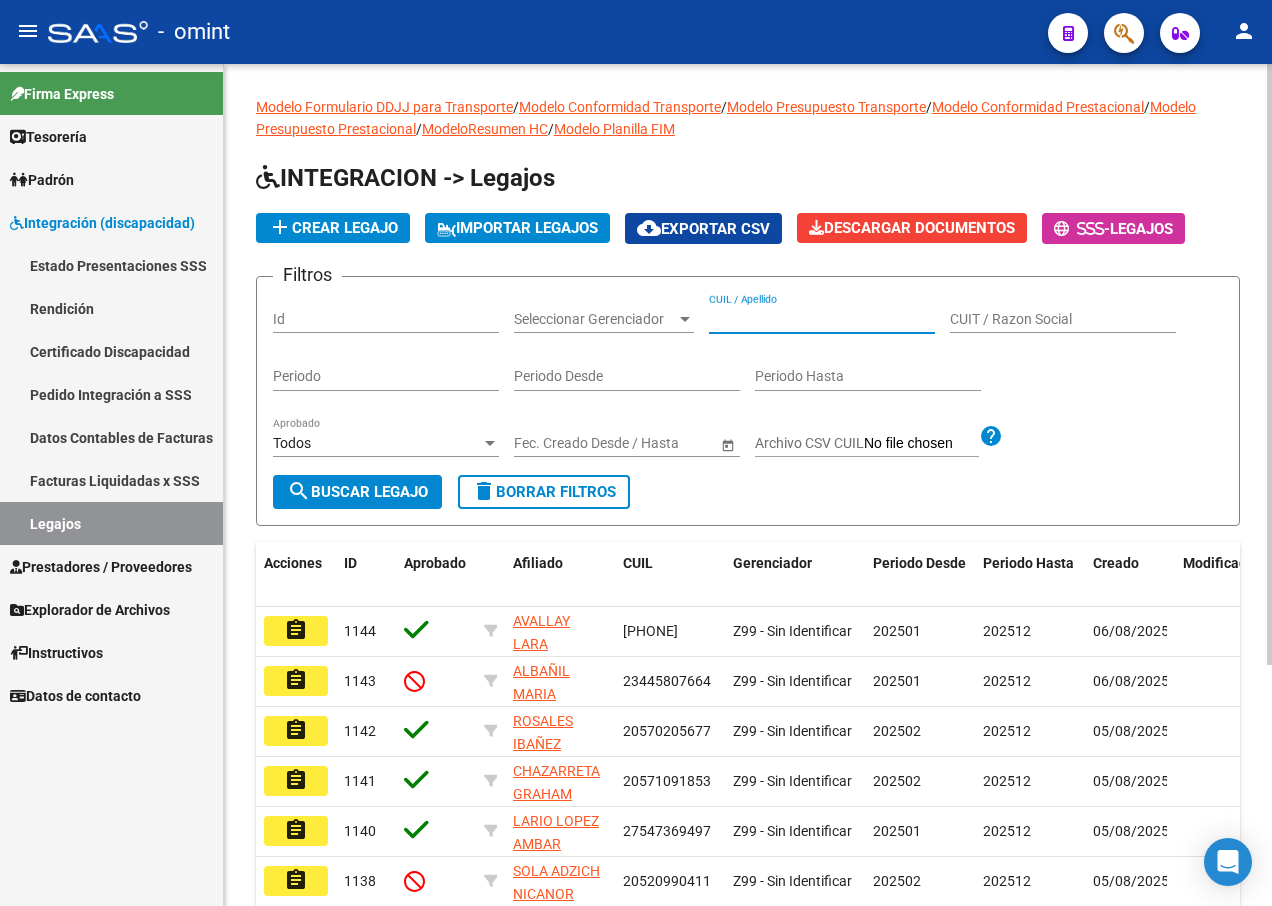 paste on "[DOCUMENT_ID]" 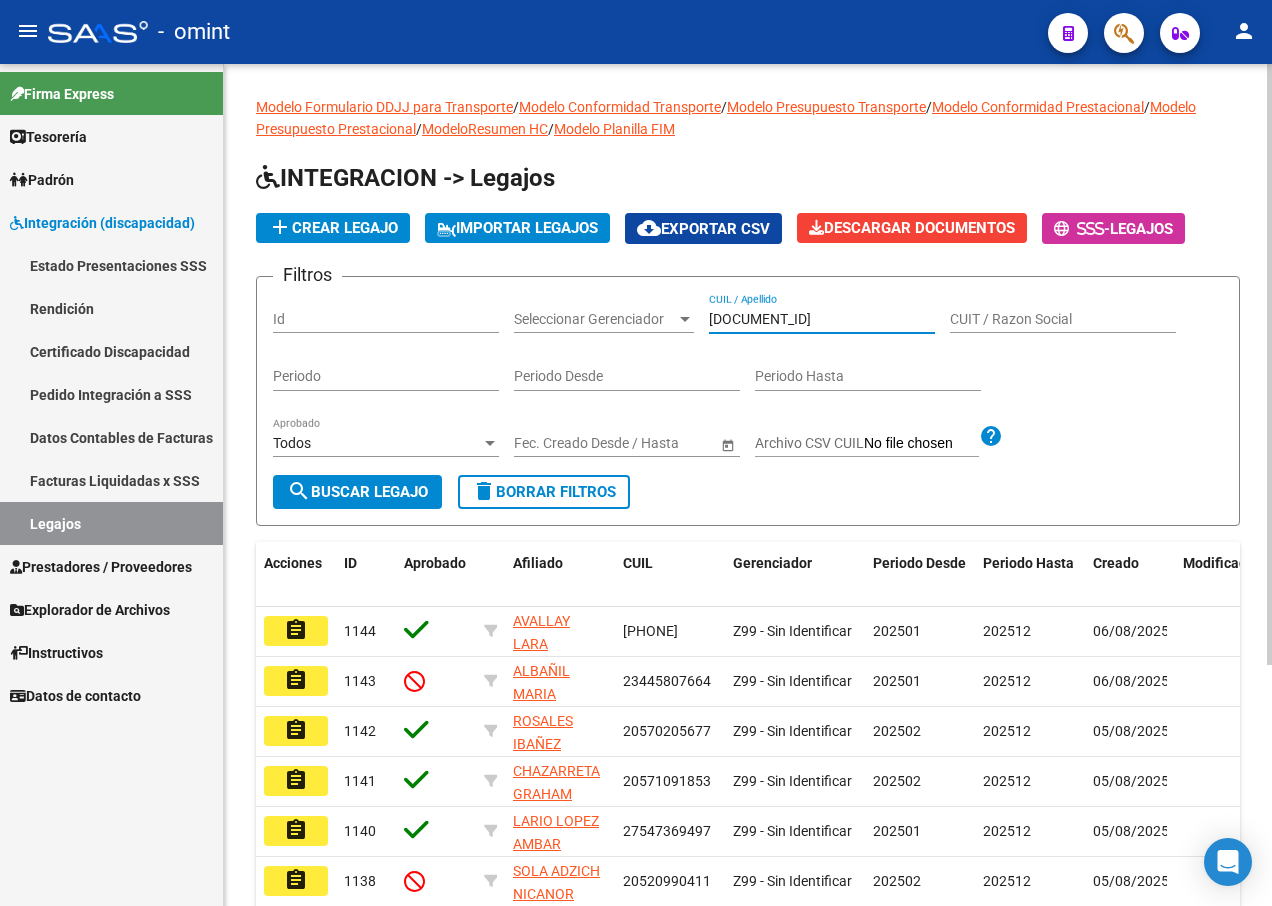 type on "[DOCUMENT_ID]" 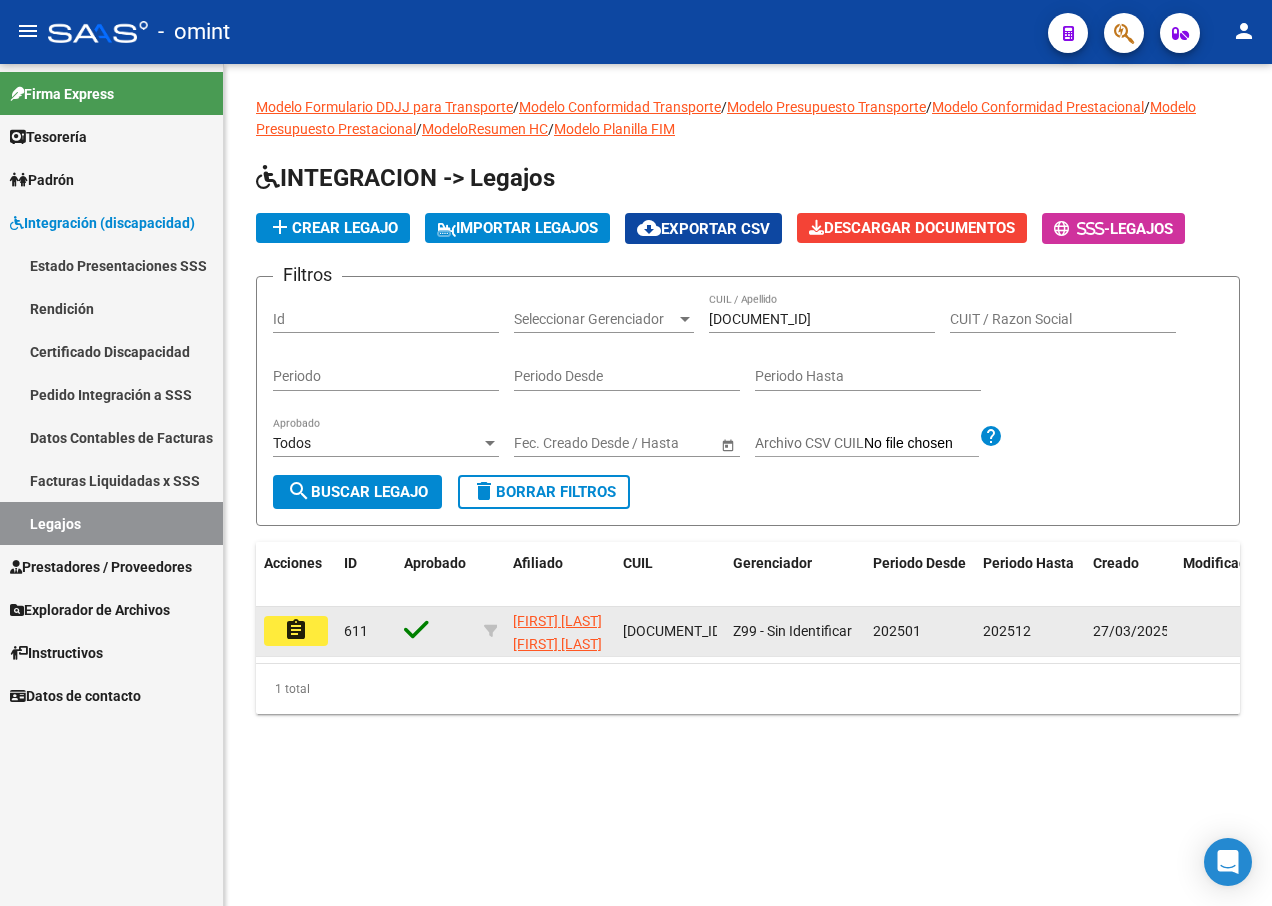 click on "assignment" 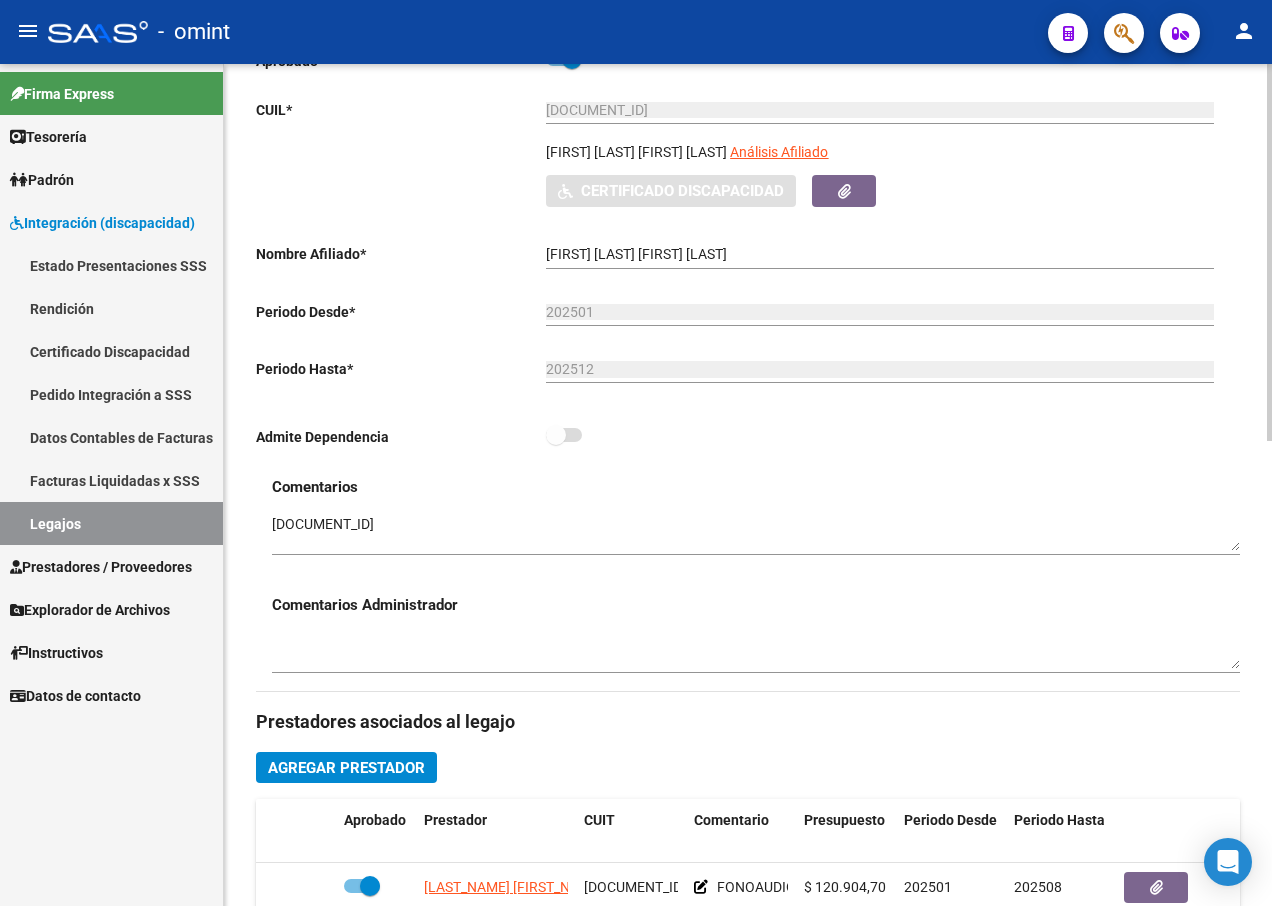 scroll, scrollTop: 600, scrollLeft: 0, axis: vertical 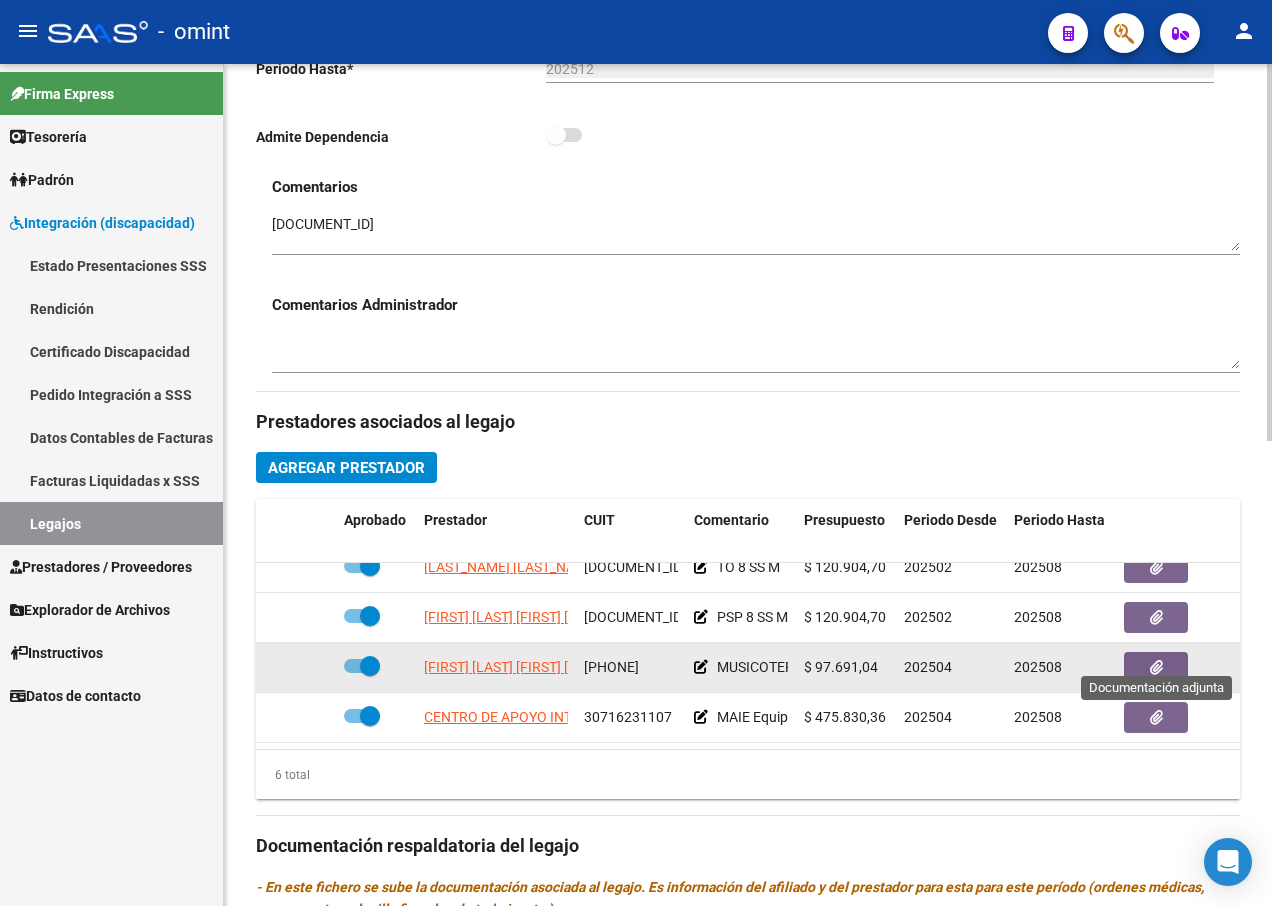 click 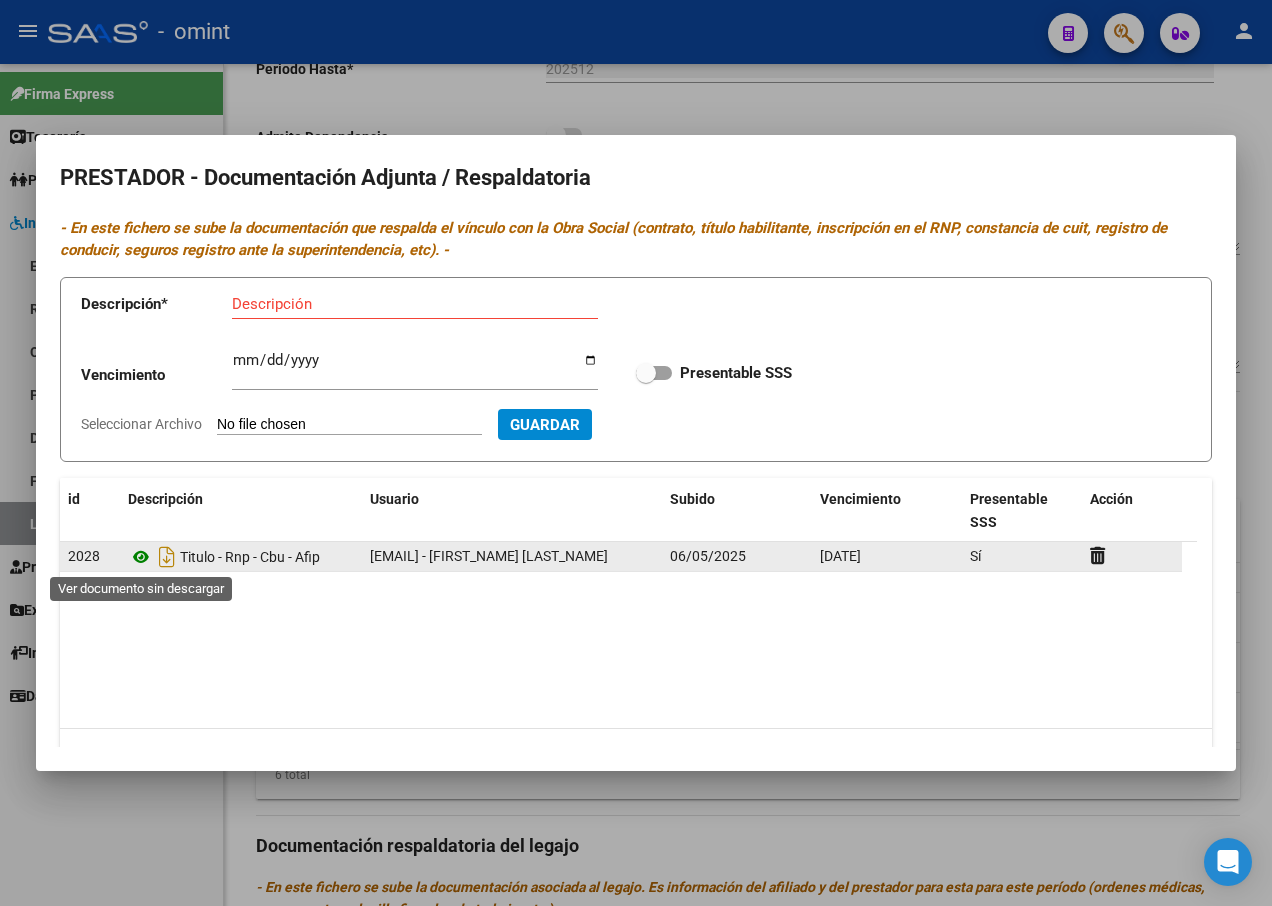 click 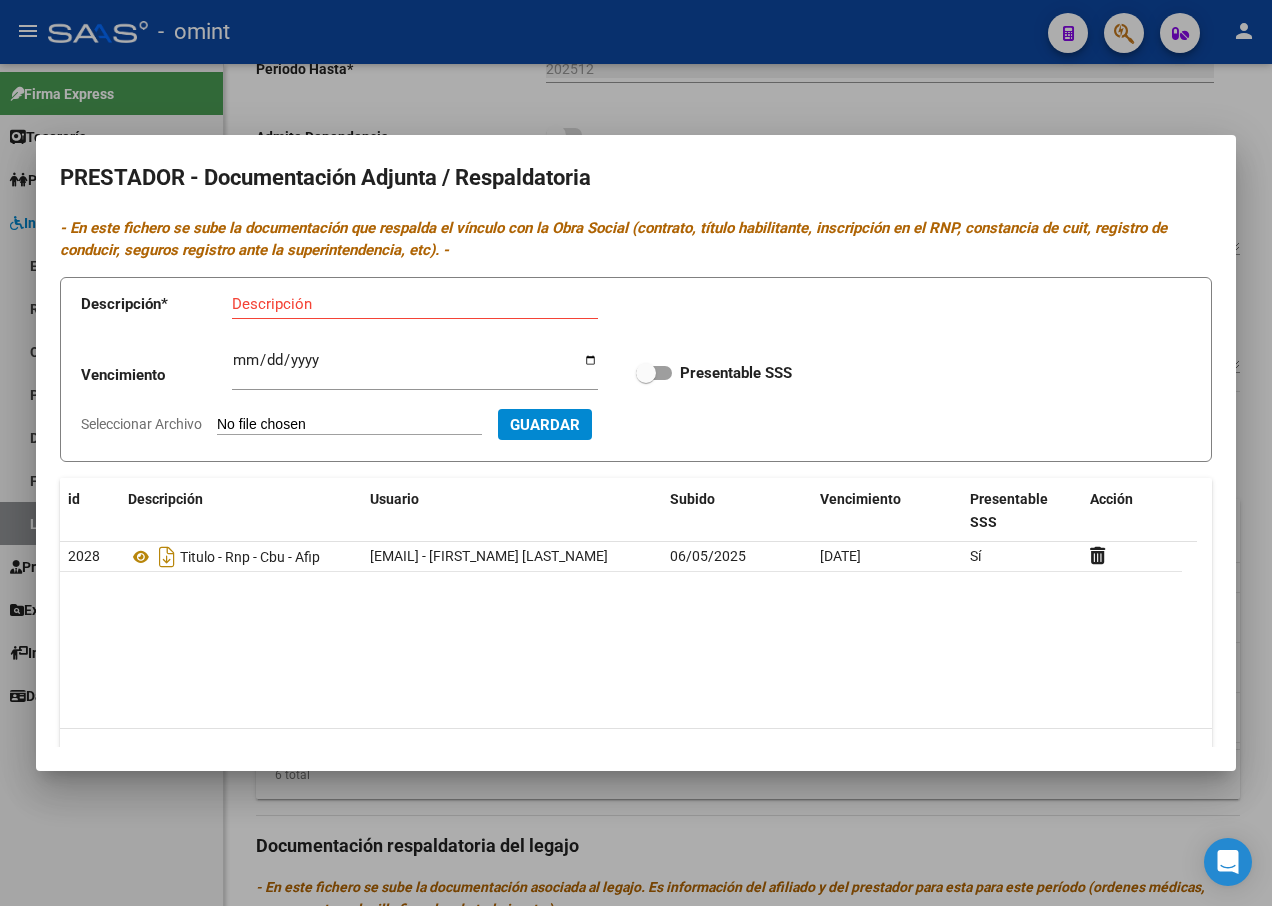 click at bounding box center [636, 453] 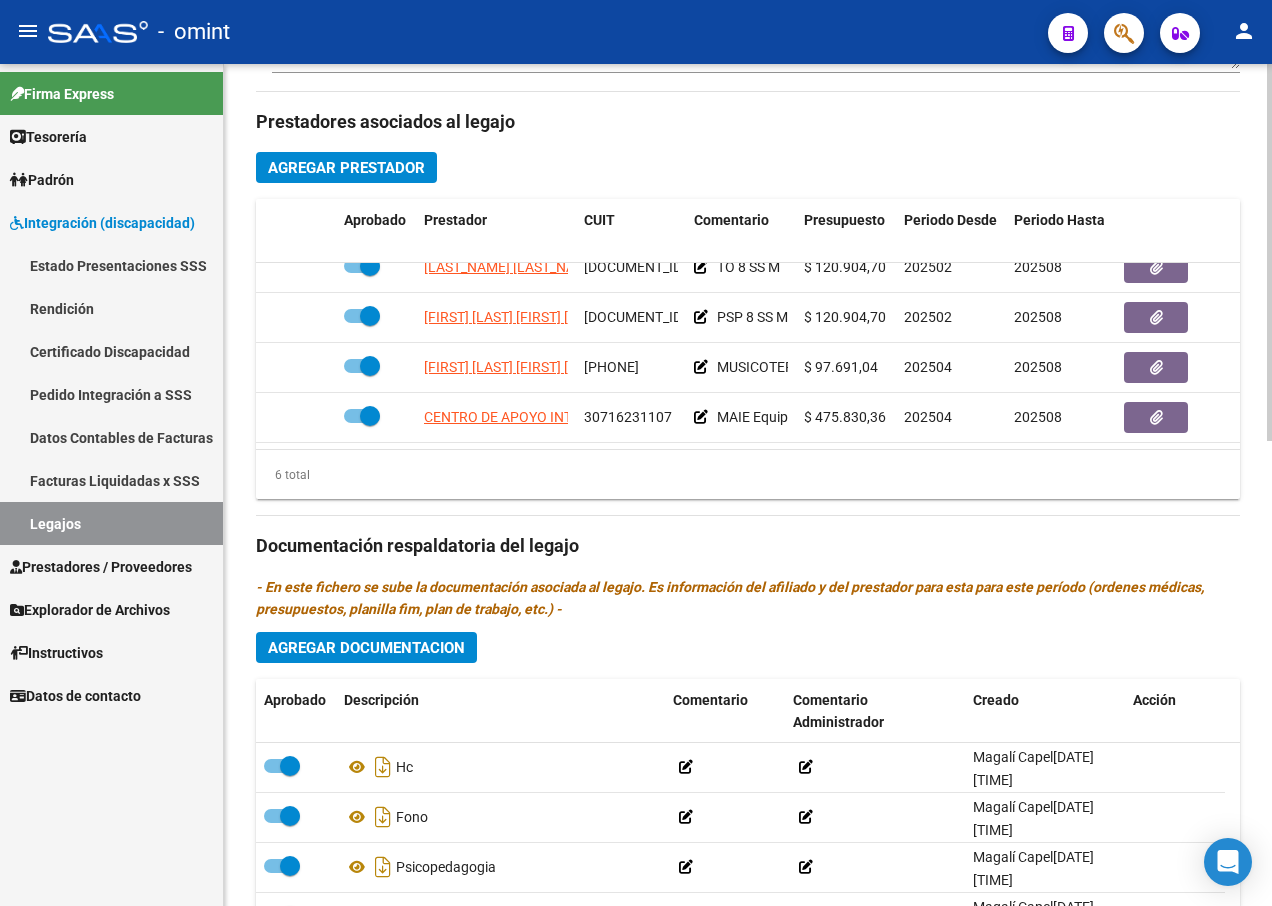 scroll, scrollTop: 1037, scrollLeft: 0, axis: vertical 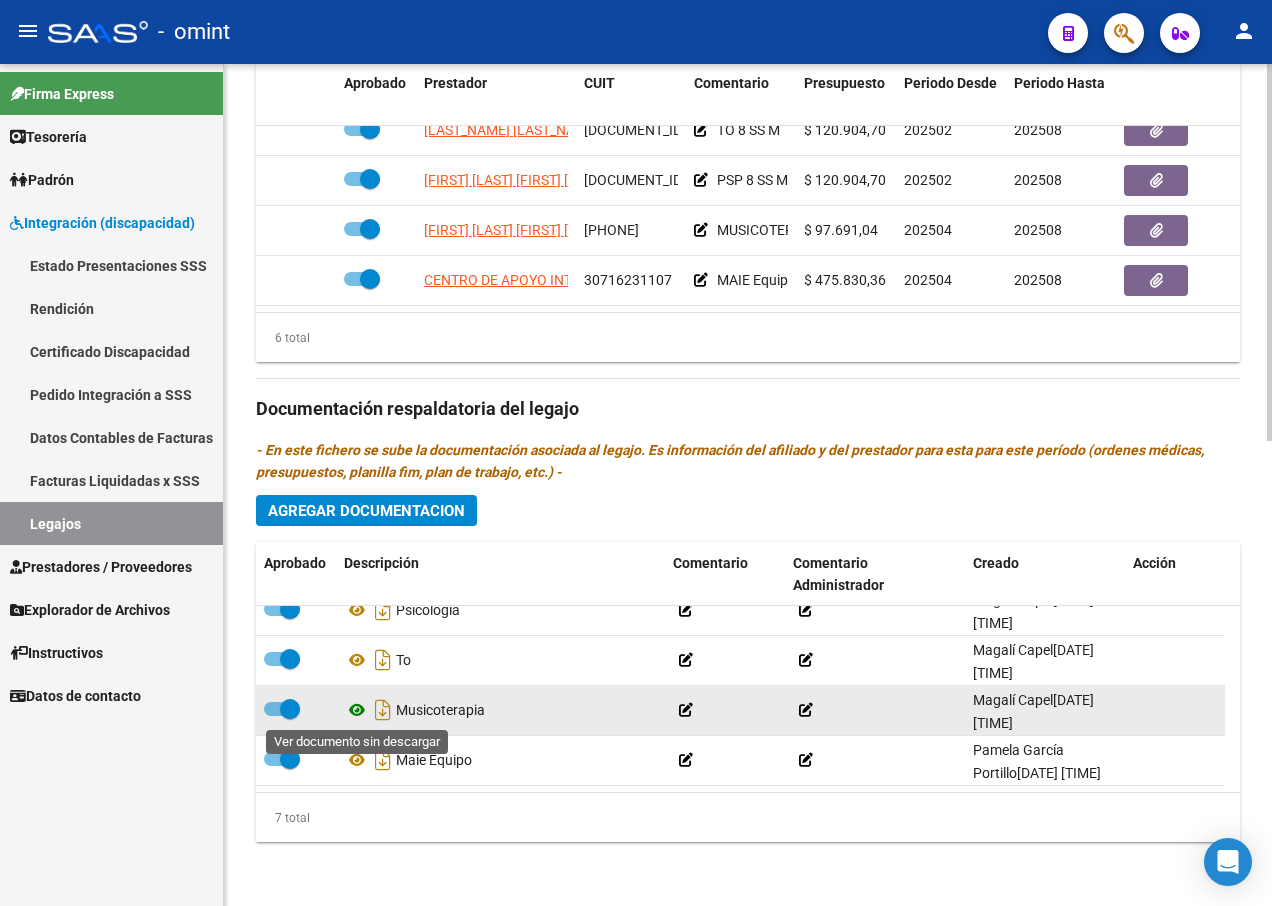 click 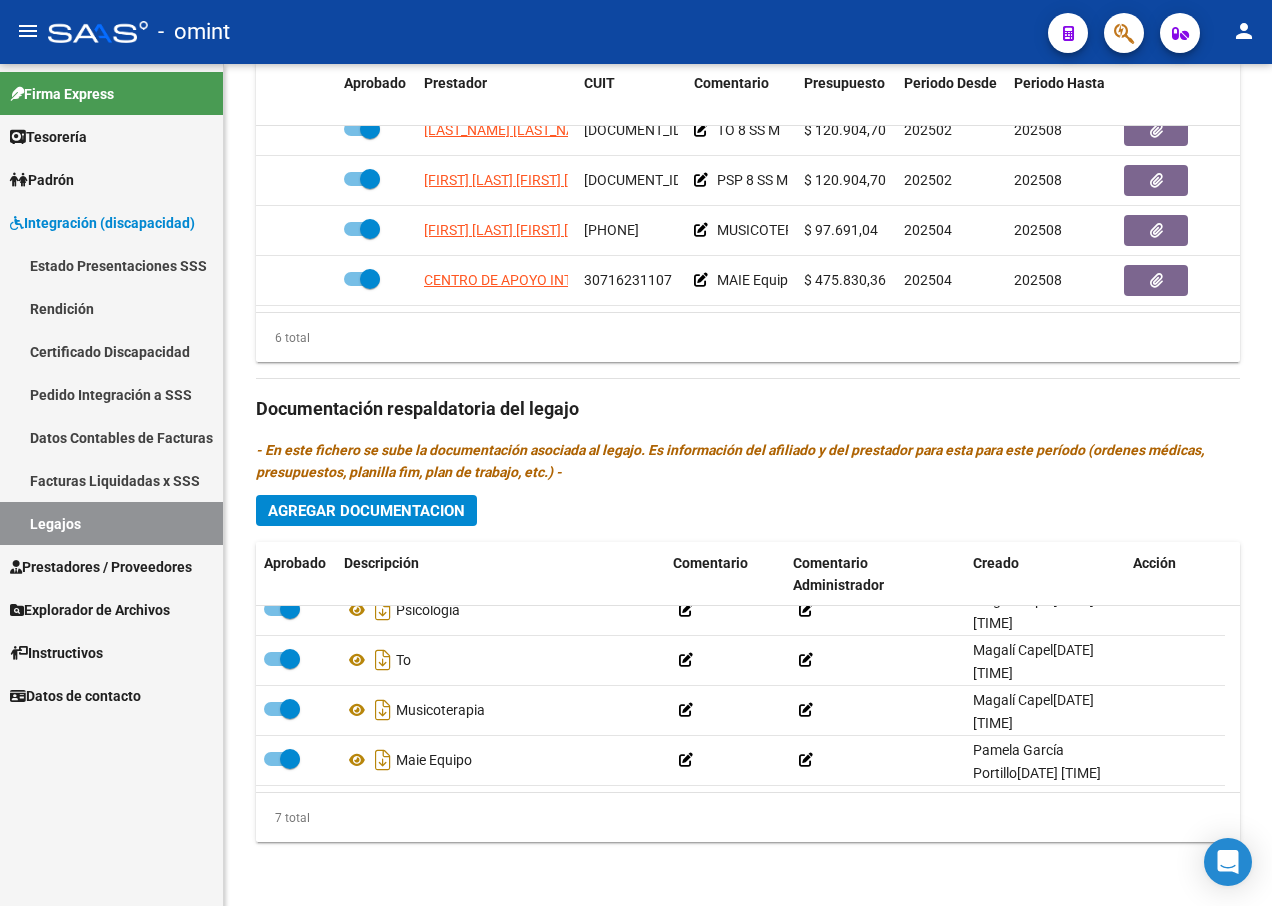 click on "Legajos" at bounding box center [111, 523] 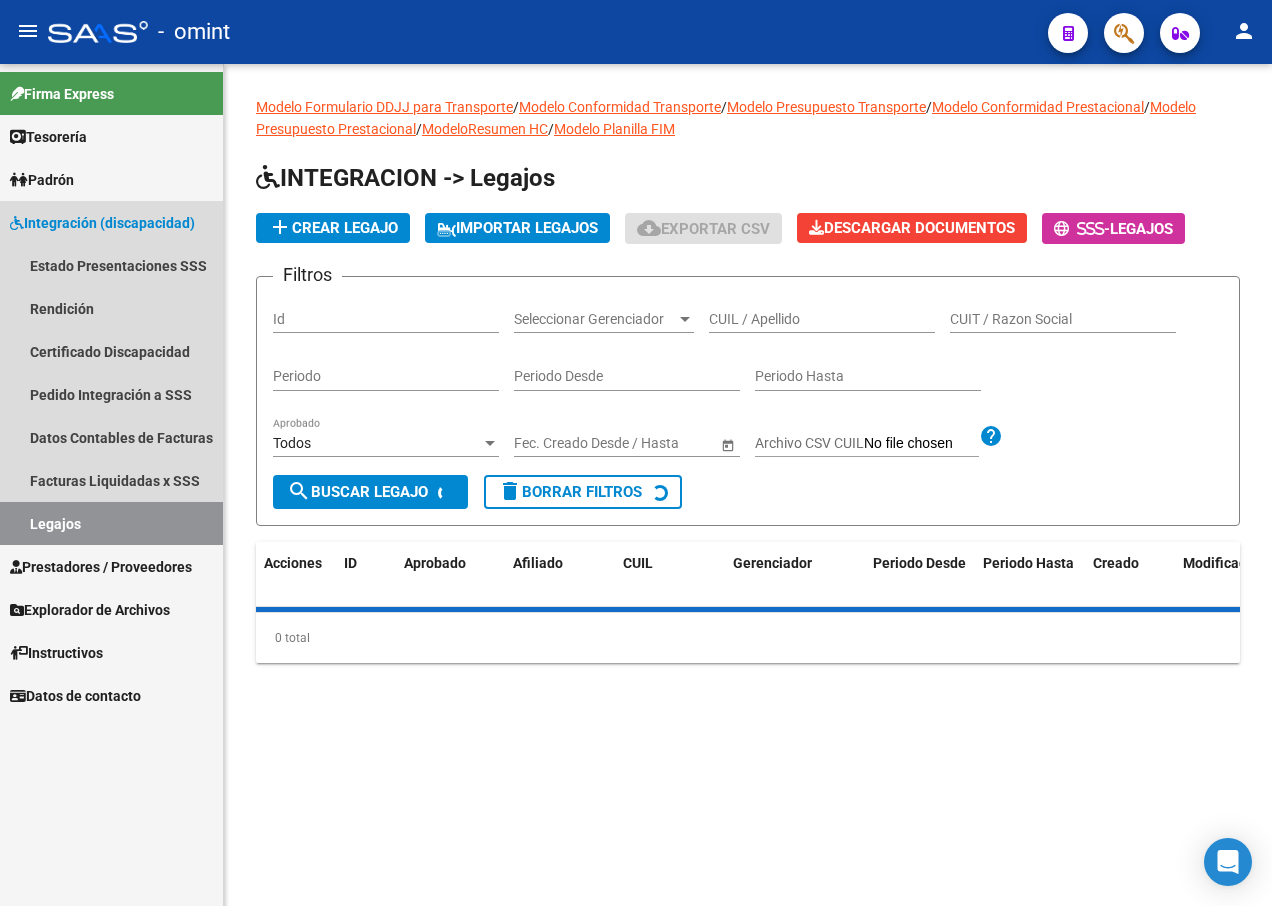 scroll, scrollTop: 0, scrollLeft: 0, axis: both 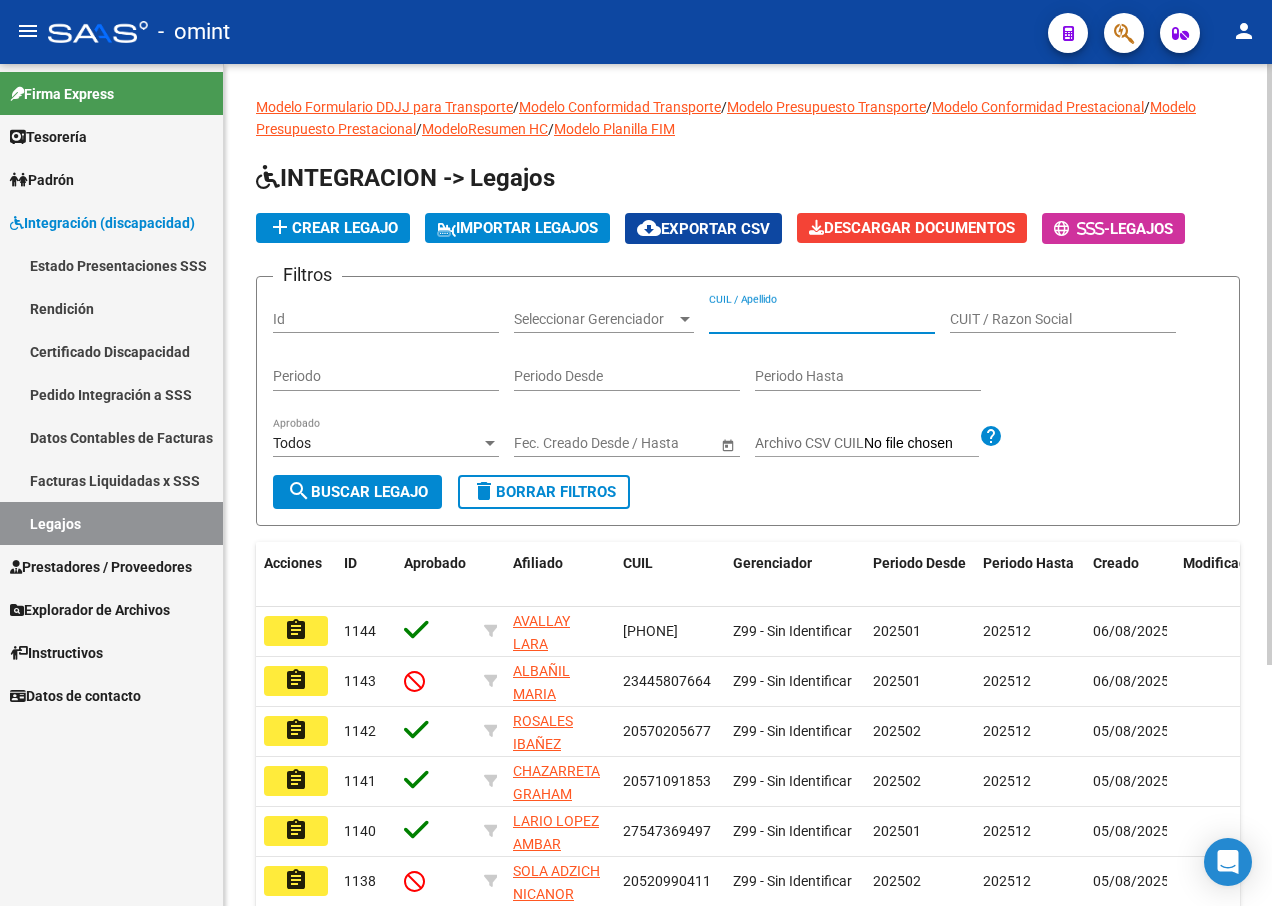 paste on "[DOCUMENT_ID]" 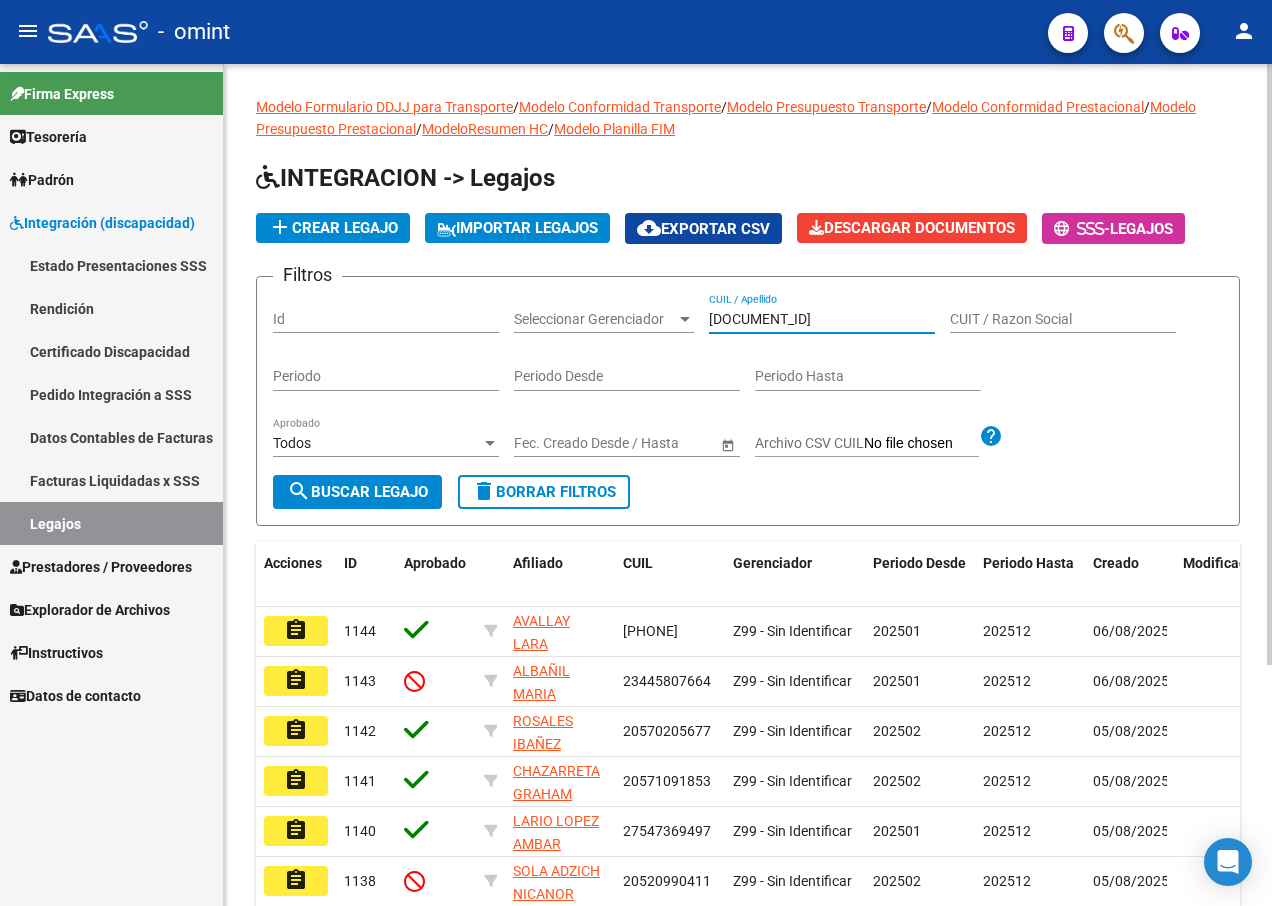 type on "[DOCUMENT_ID]" 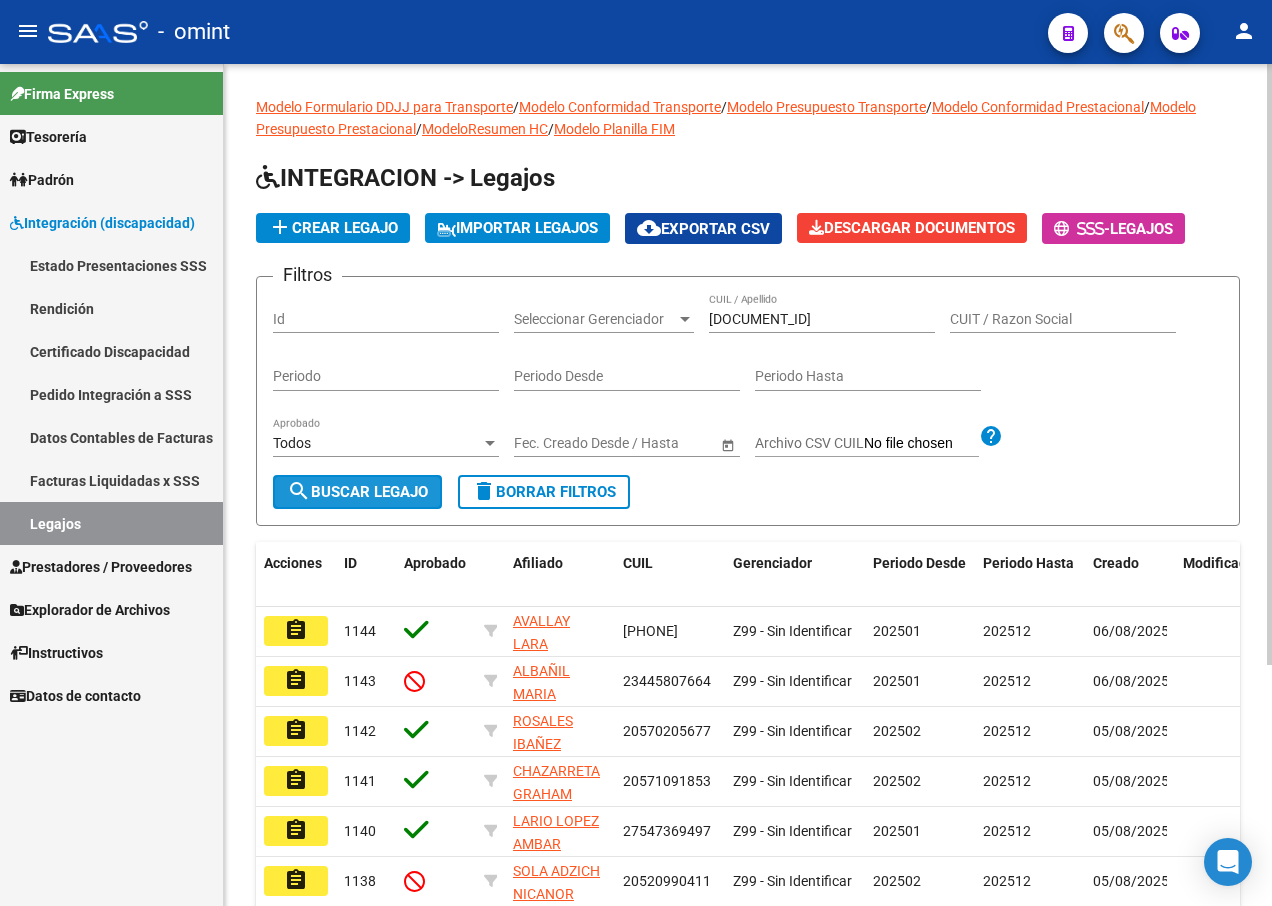 click on "search  Buscar Legajo" 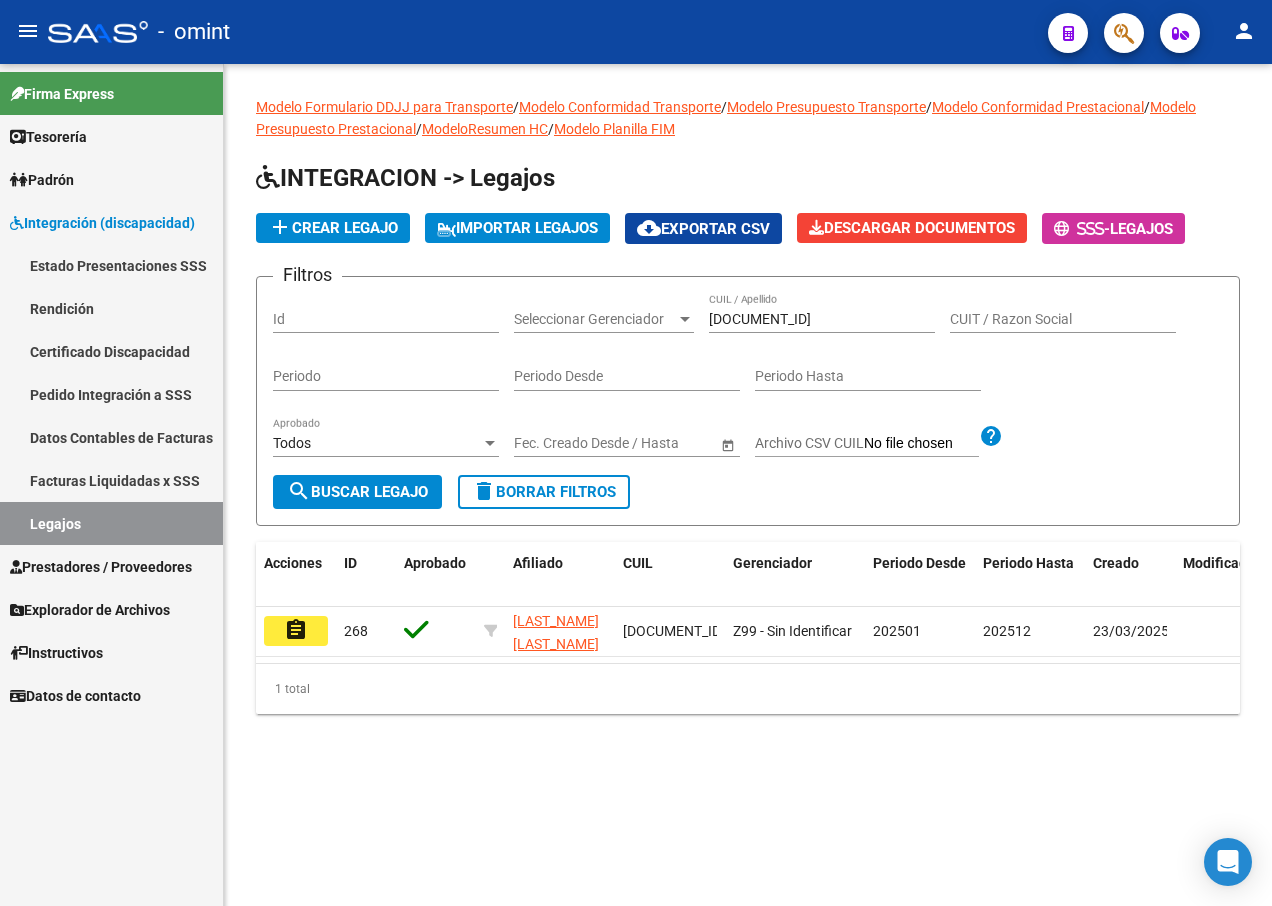 click on "assignment" 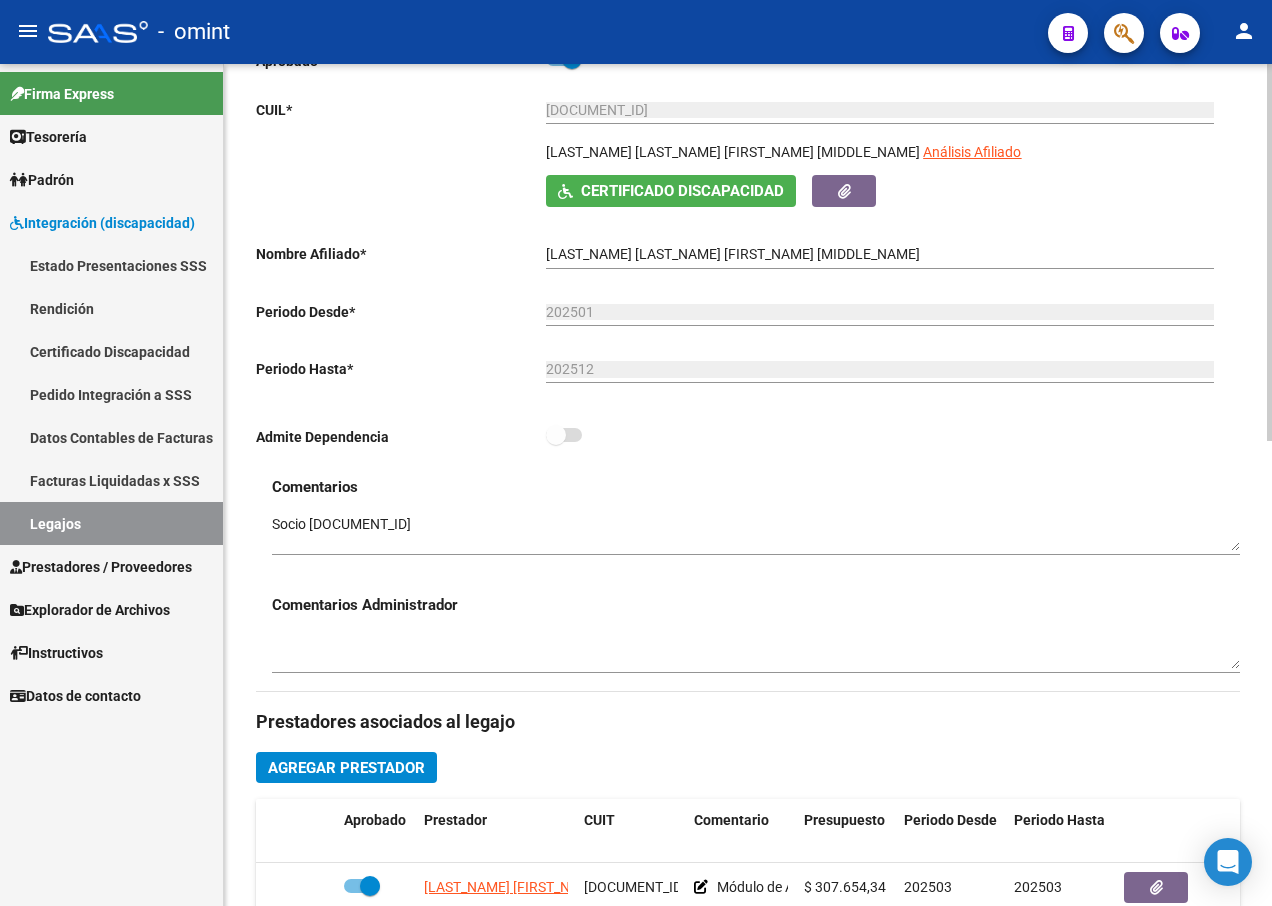 scroll, scrollTop: 800, scrollLeft: 0, axis: vertical 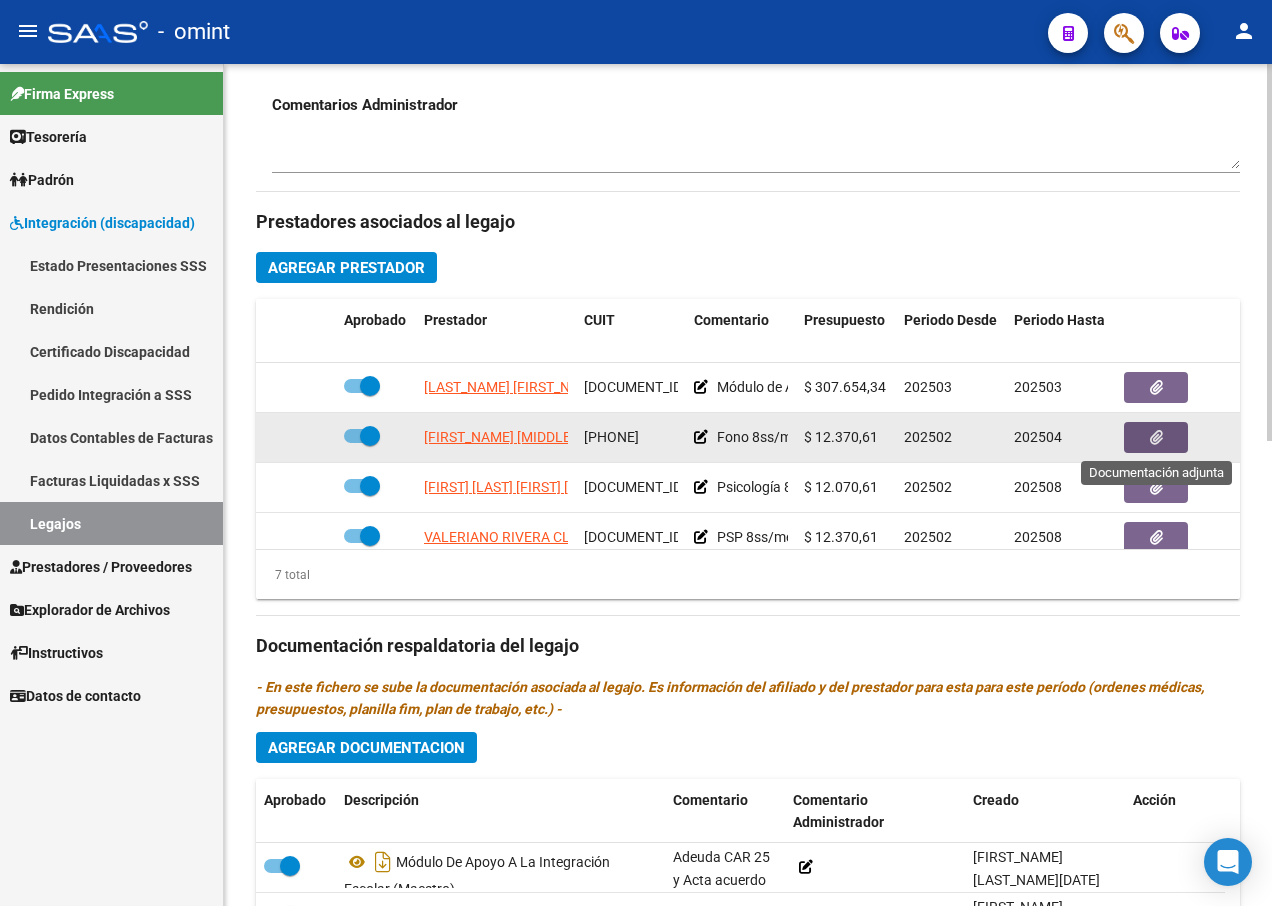 click 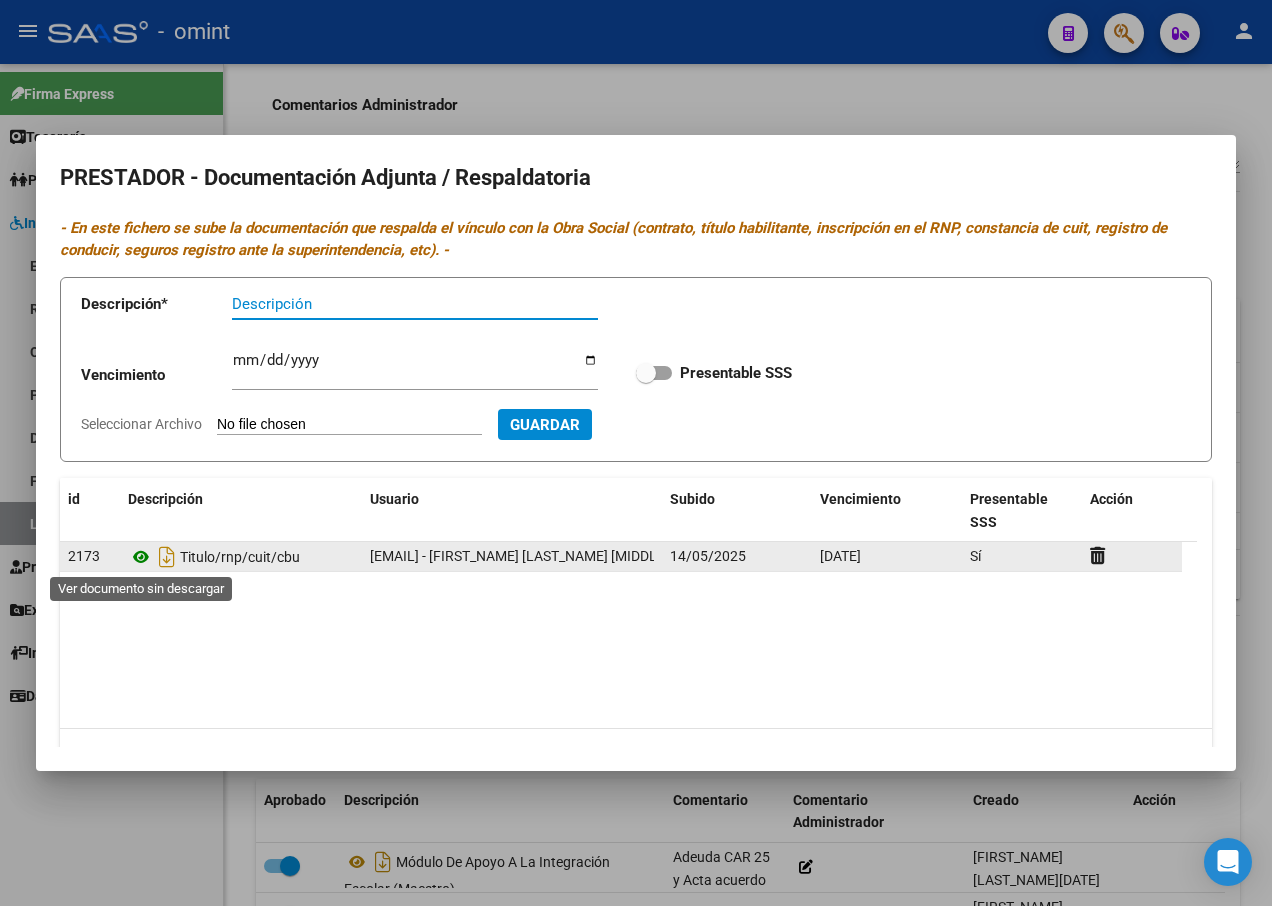 click 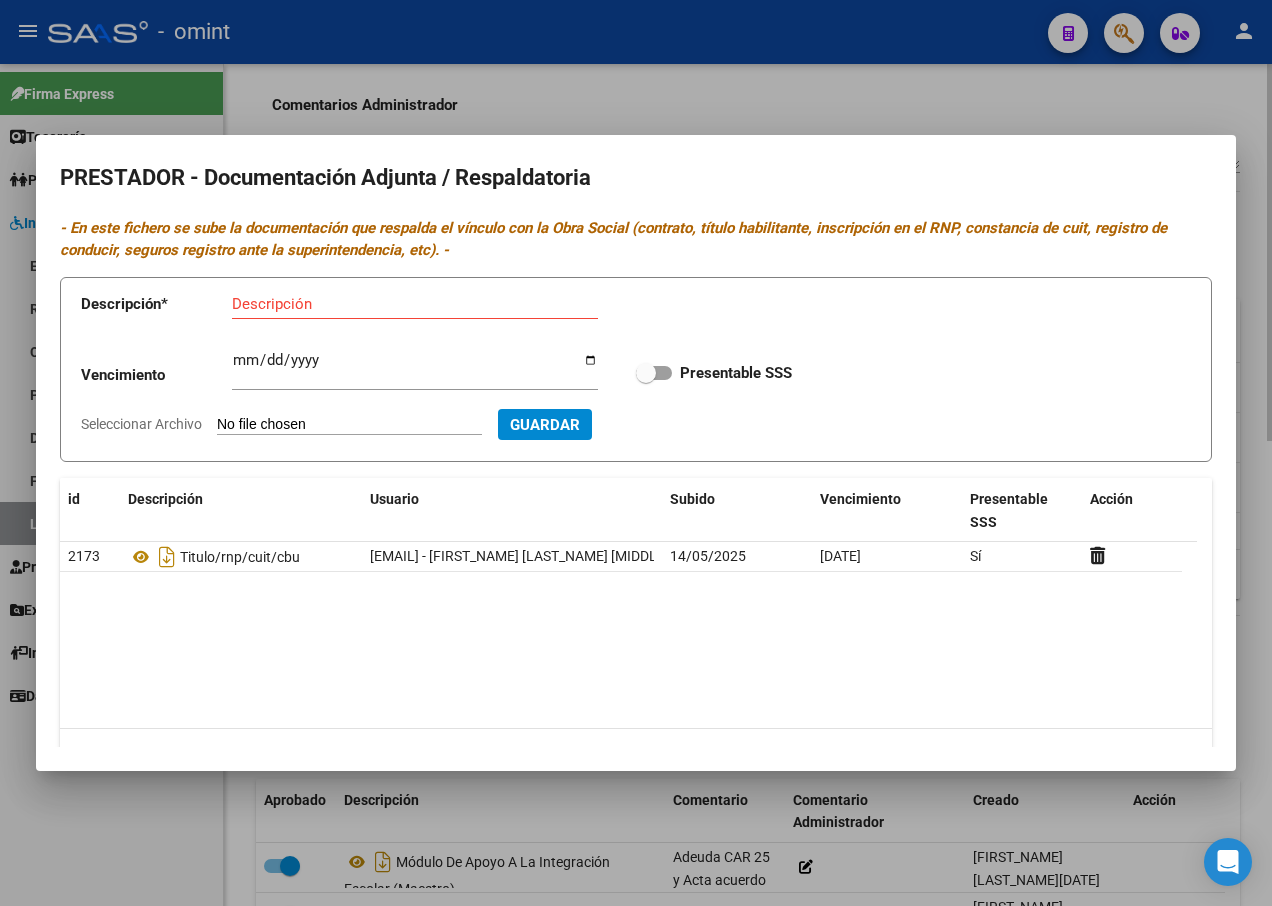 click at bounding box center (636, 453) 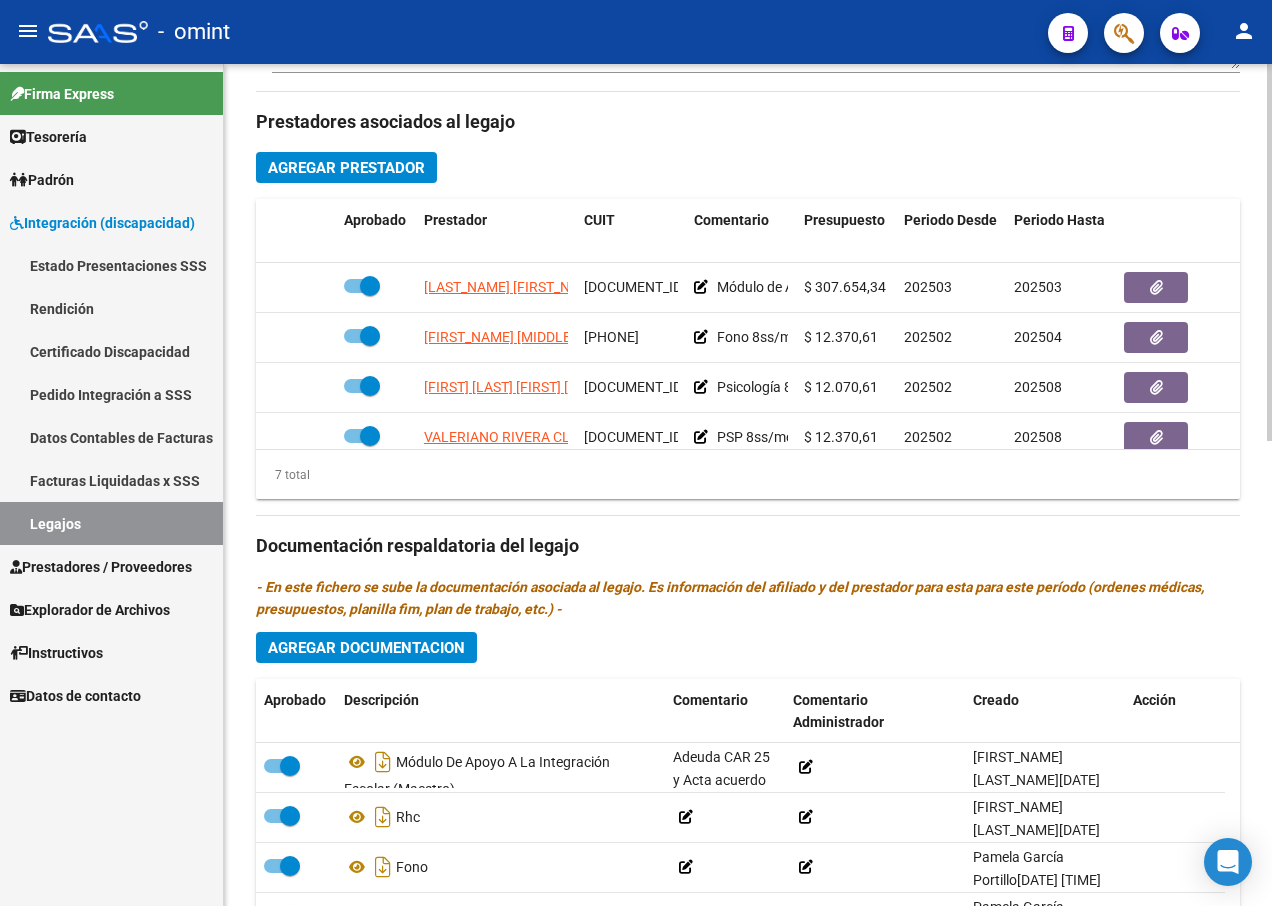 scroll, scrollTop: 1037, scrollLeft: 0, axis: vertical 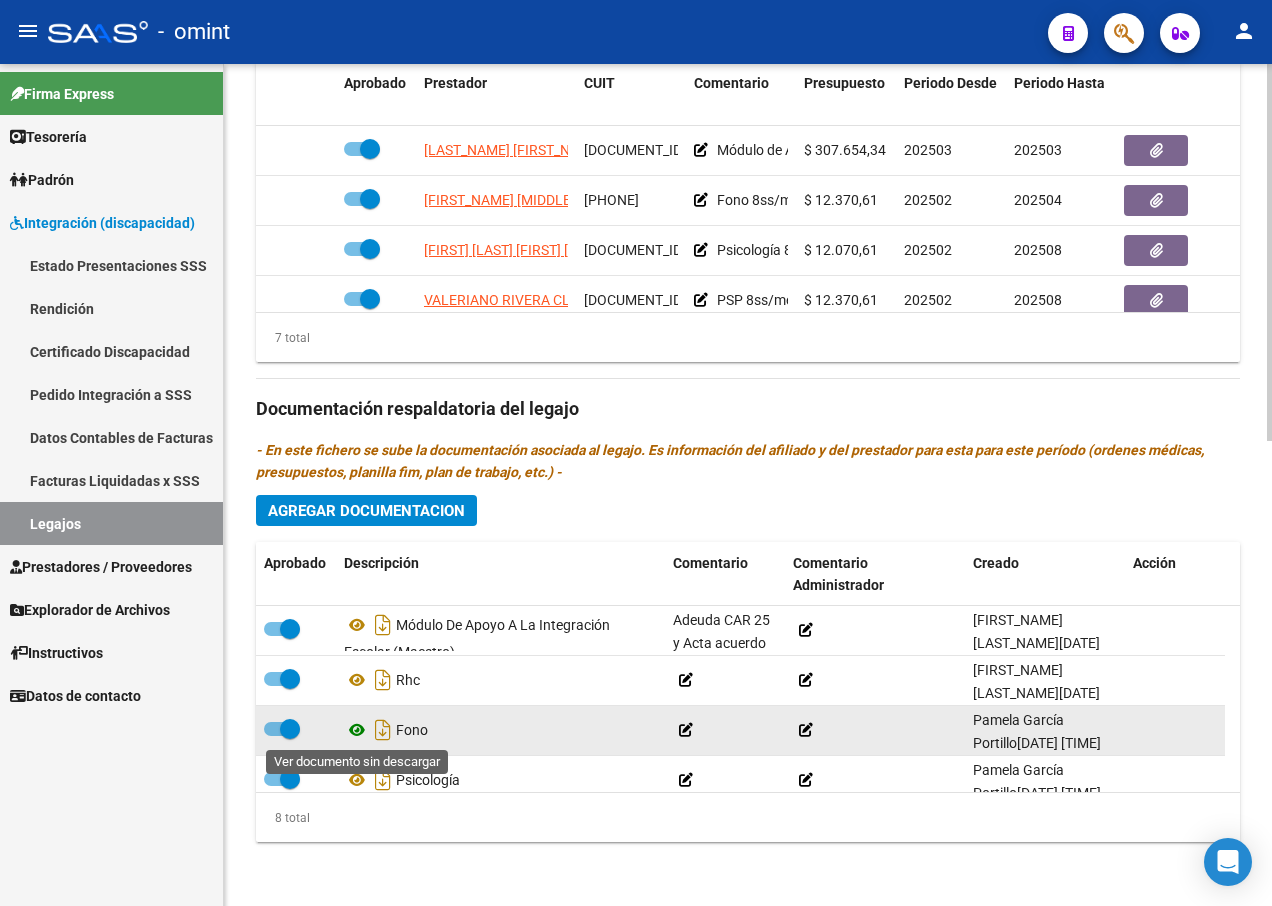 click 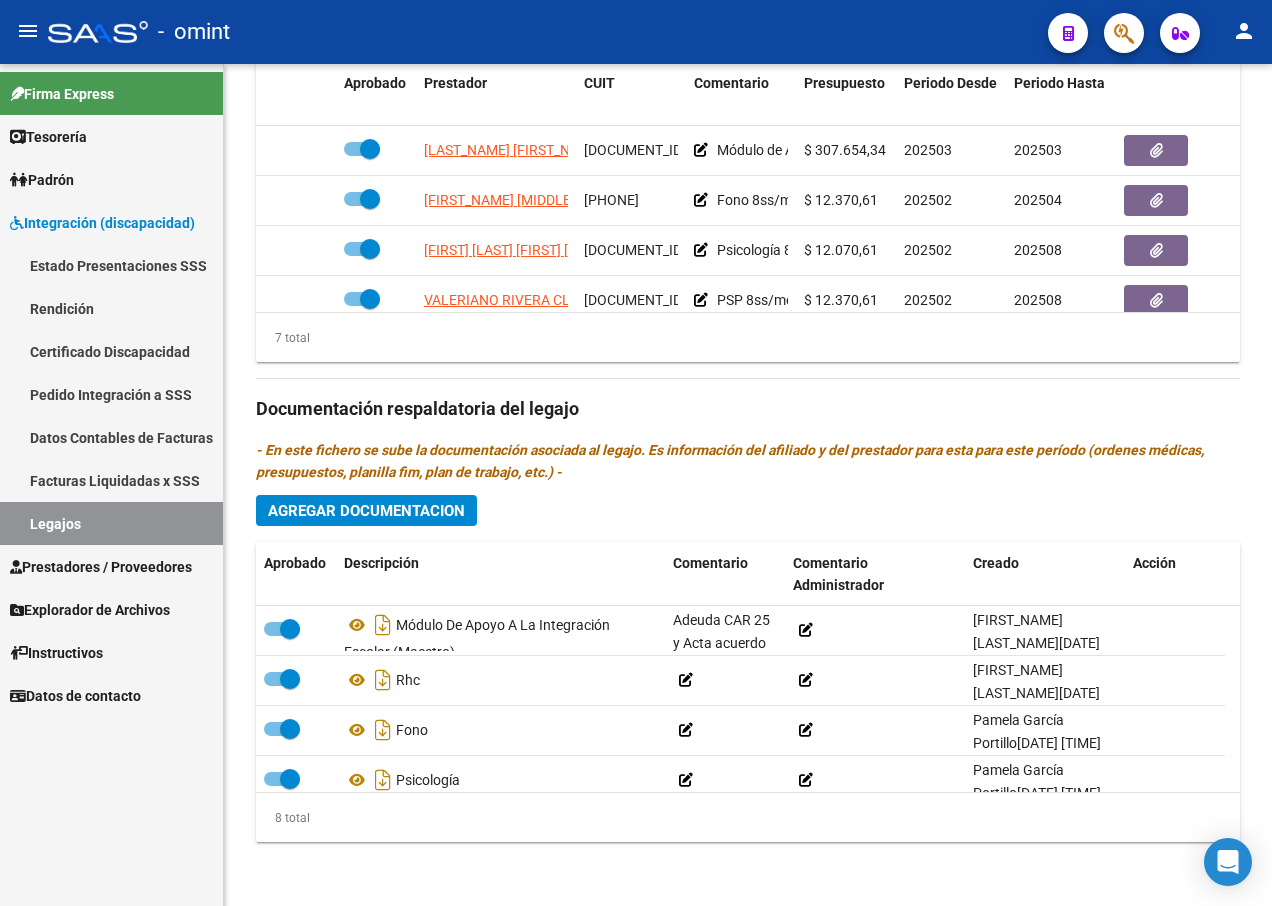 click on "Legajos" at bounding box center (111, 523) 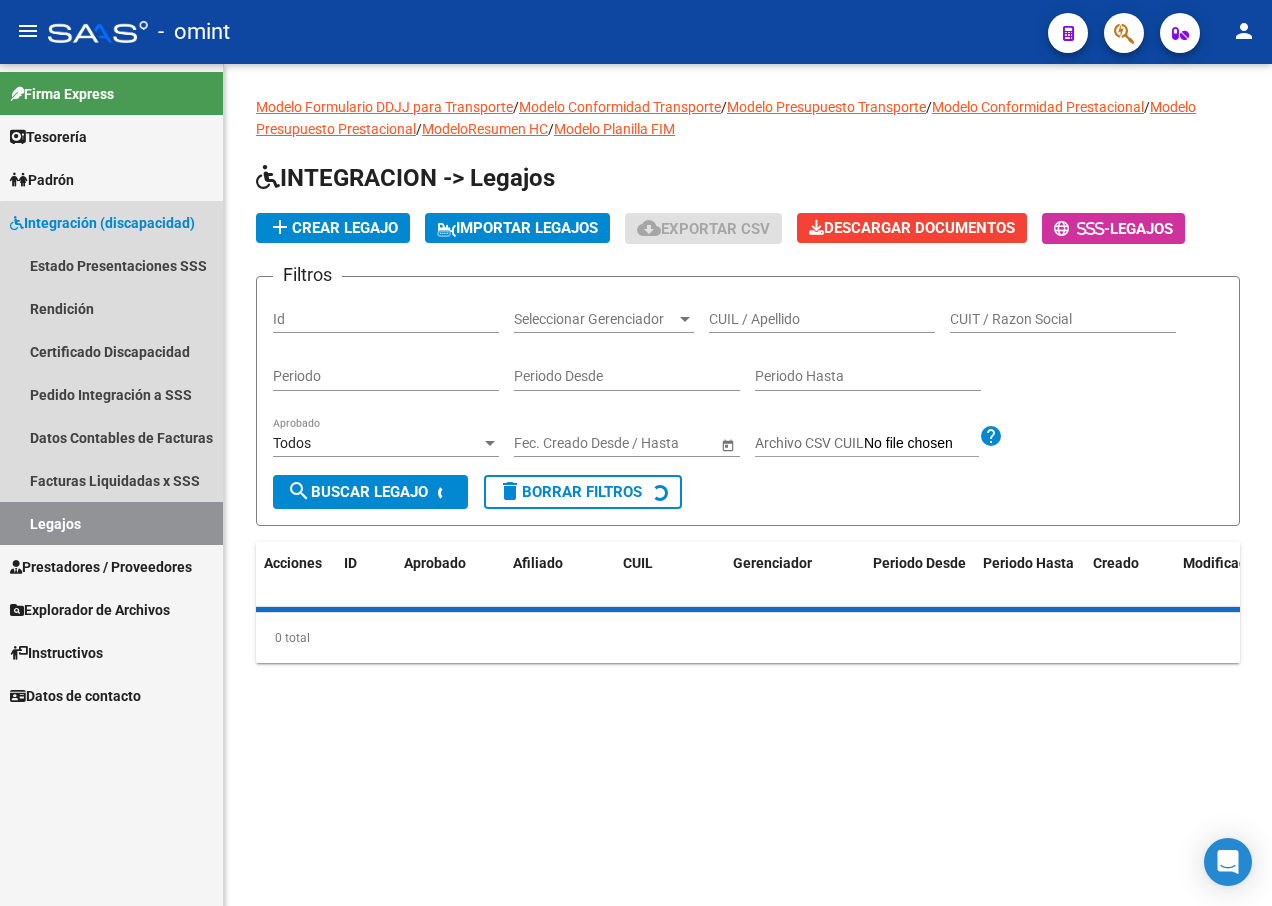 scroll, scrollTop: 0, scrollLeft: 0, axis: both 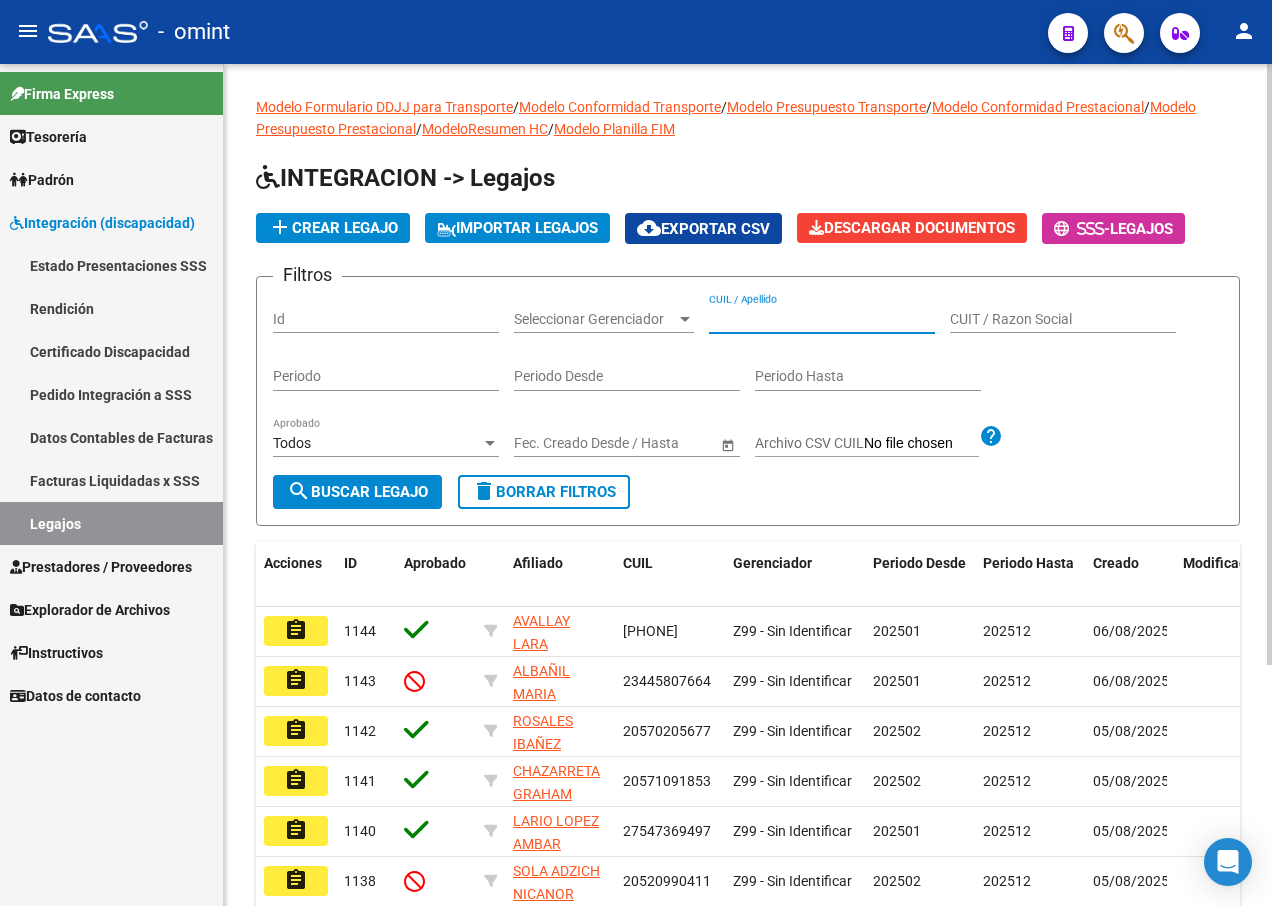 paste on "[DOCUMENT_ID]" 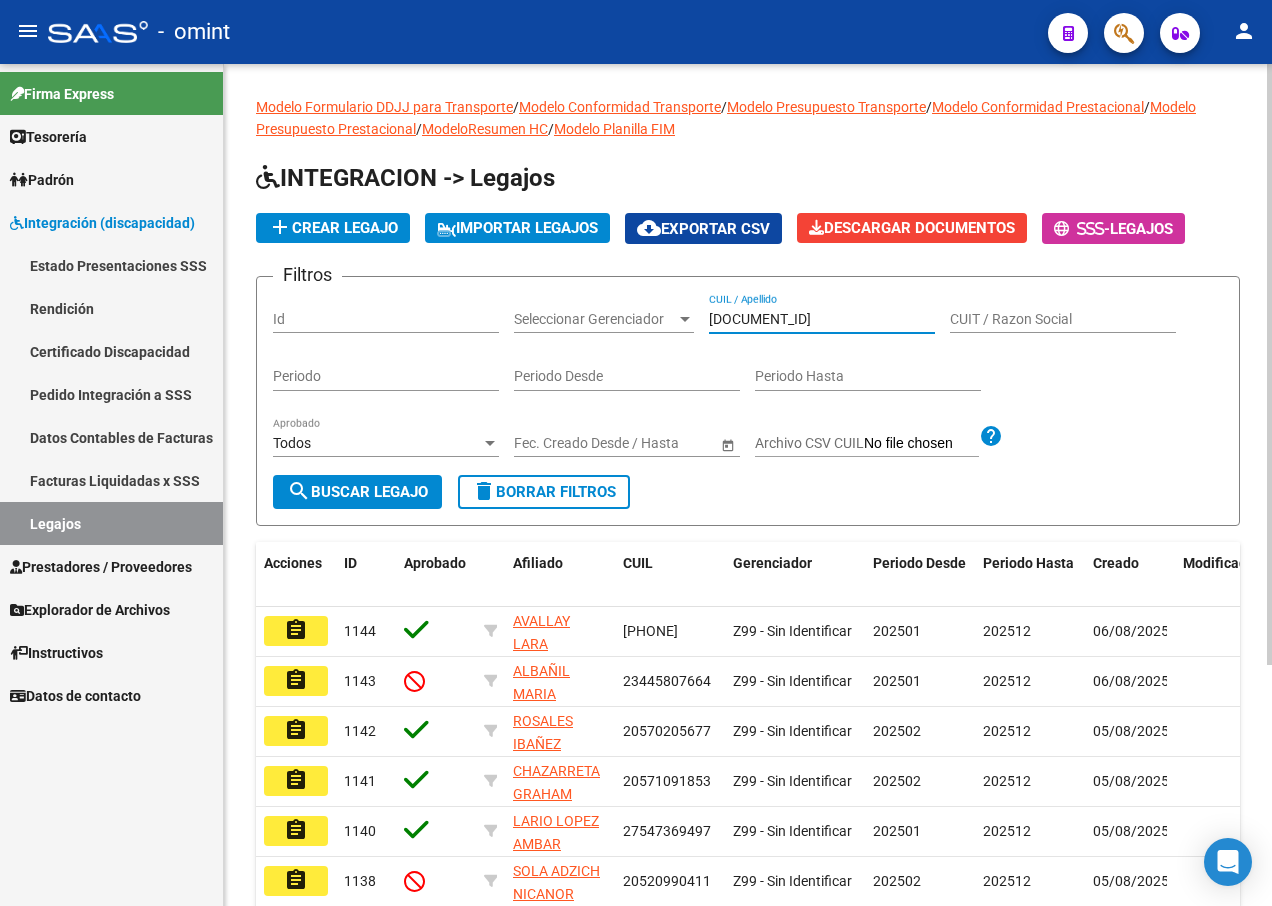 type on "[DOCUMENT_ID]" 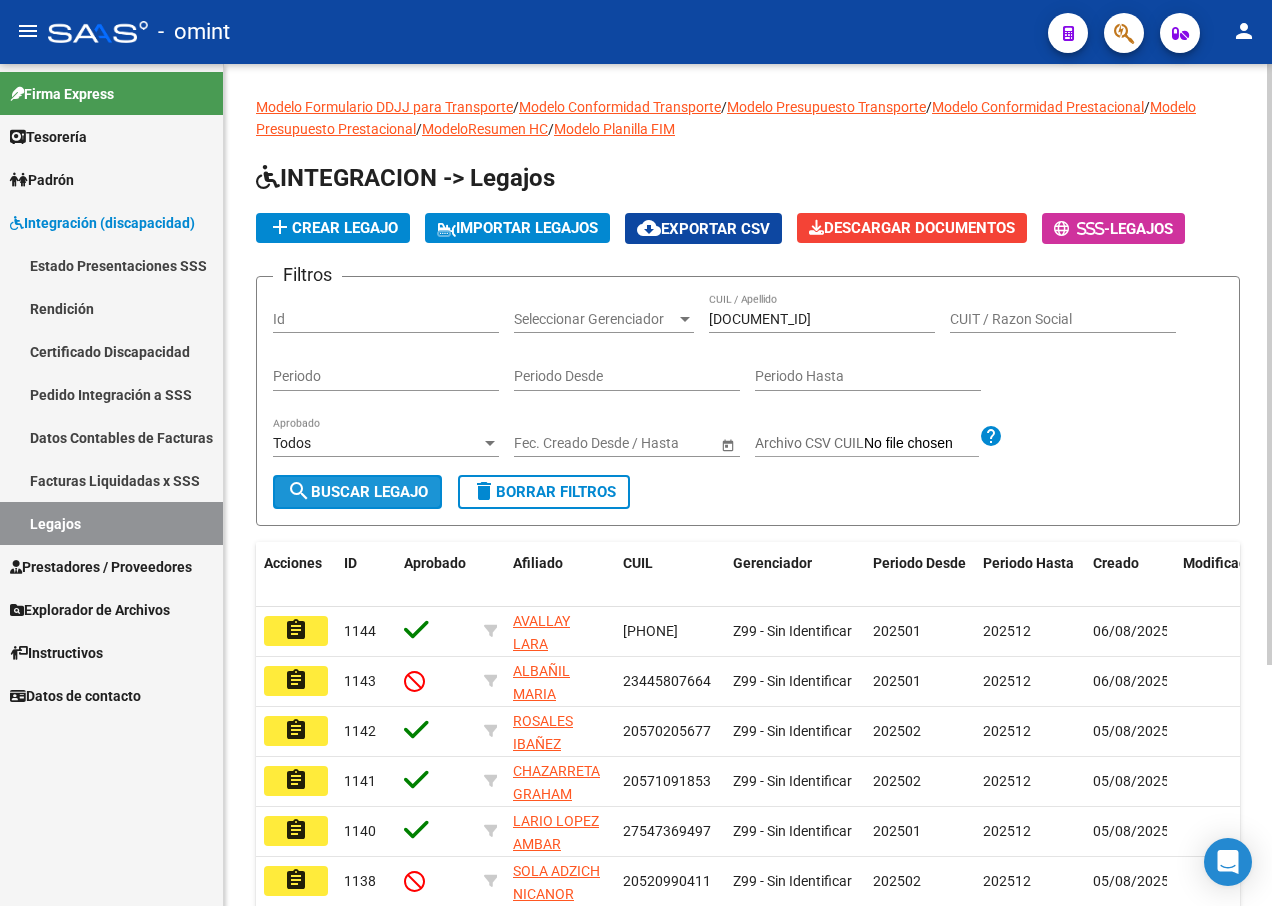 click on "search  Buscar Legajo" 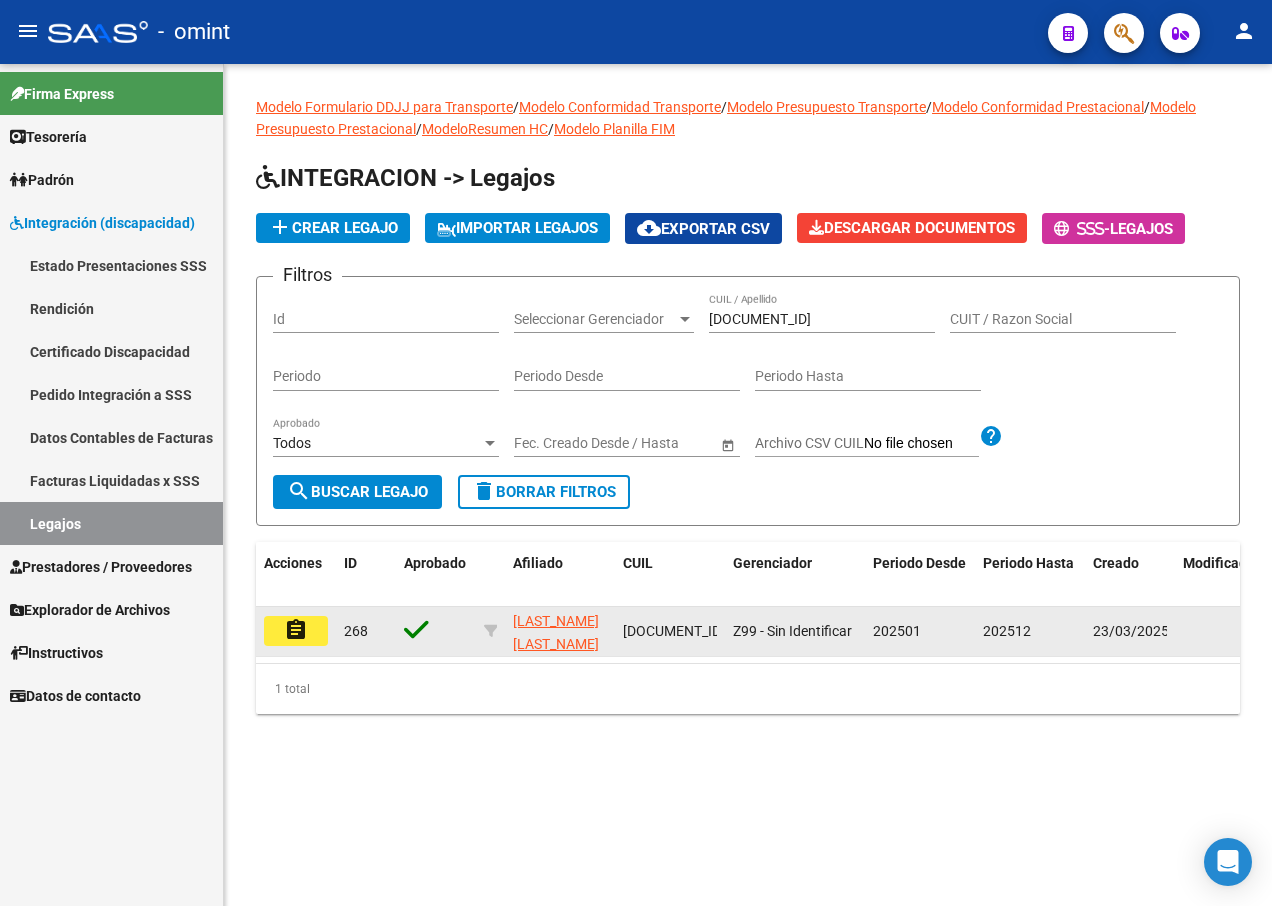 click on "assignment" 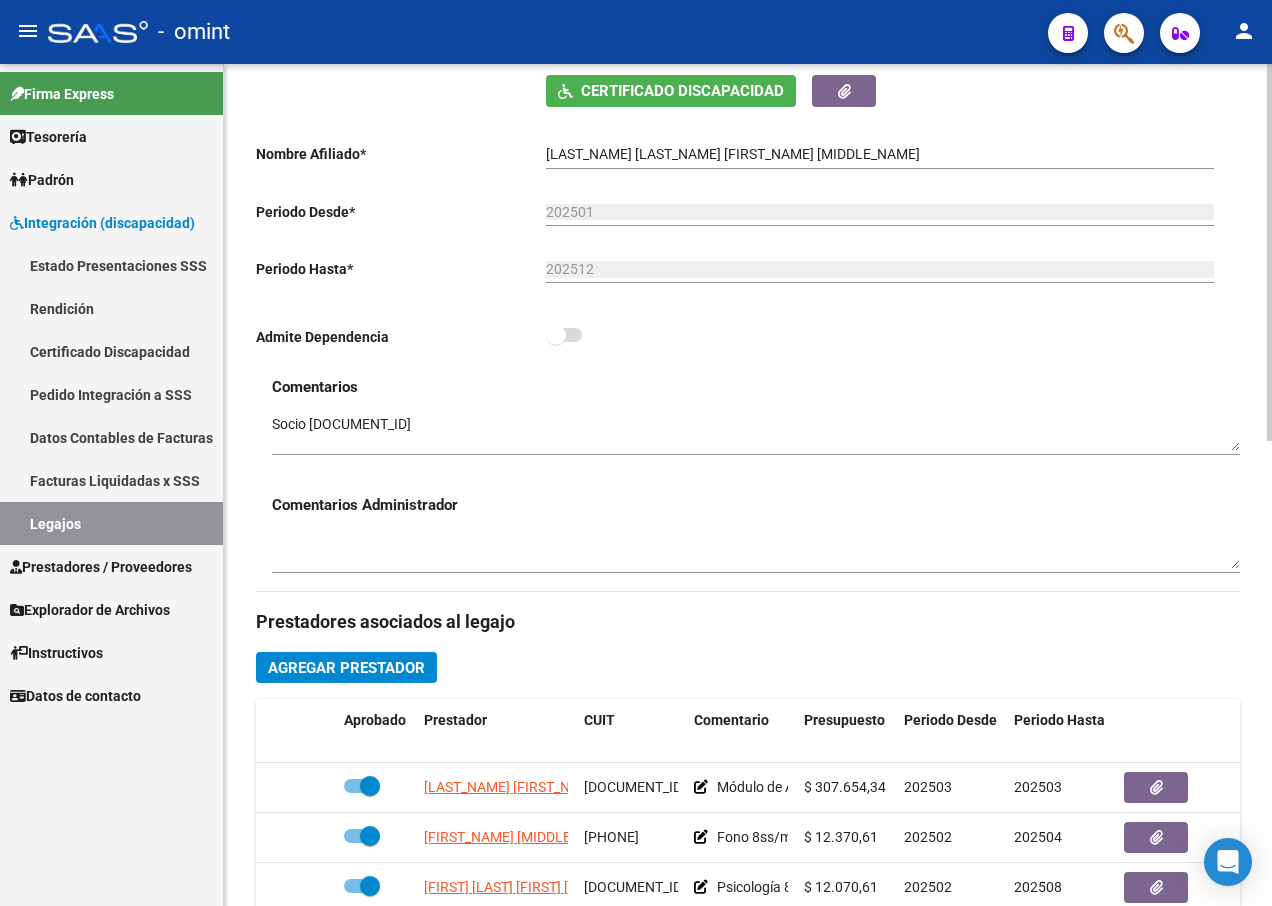 scroll, scrollTop: 600, scrollLeft: 0, axis: vertical 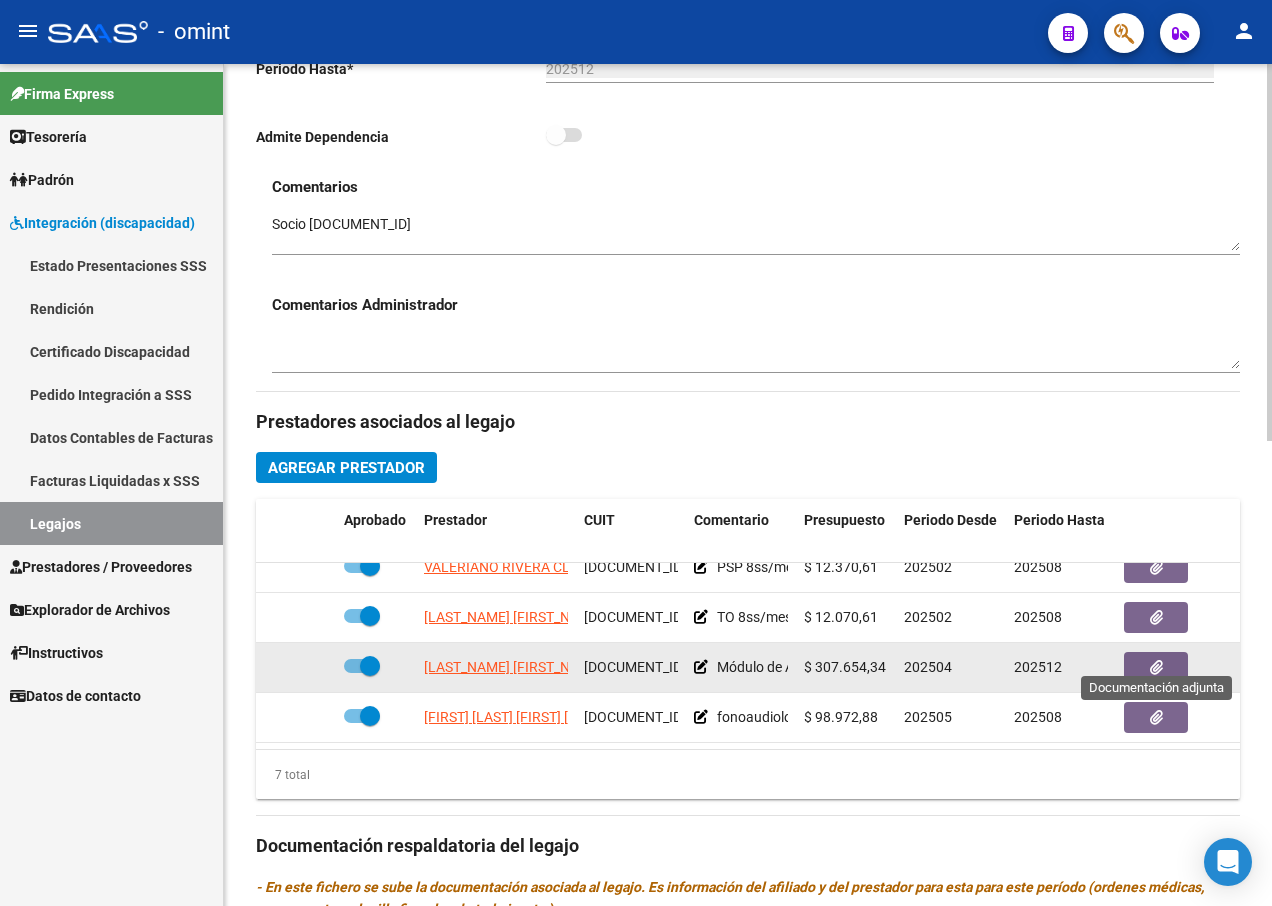 click 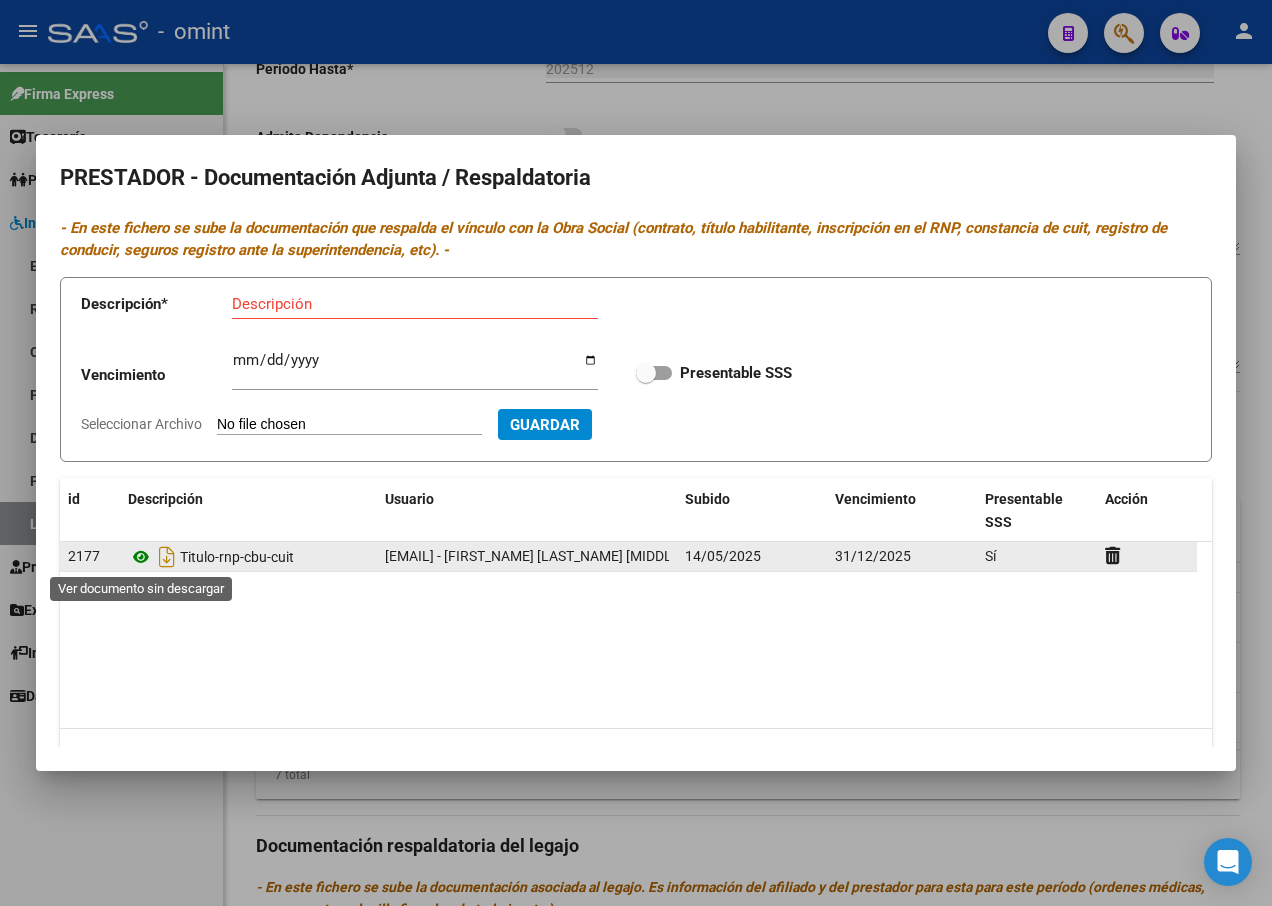click 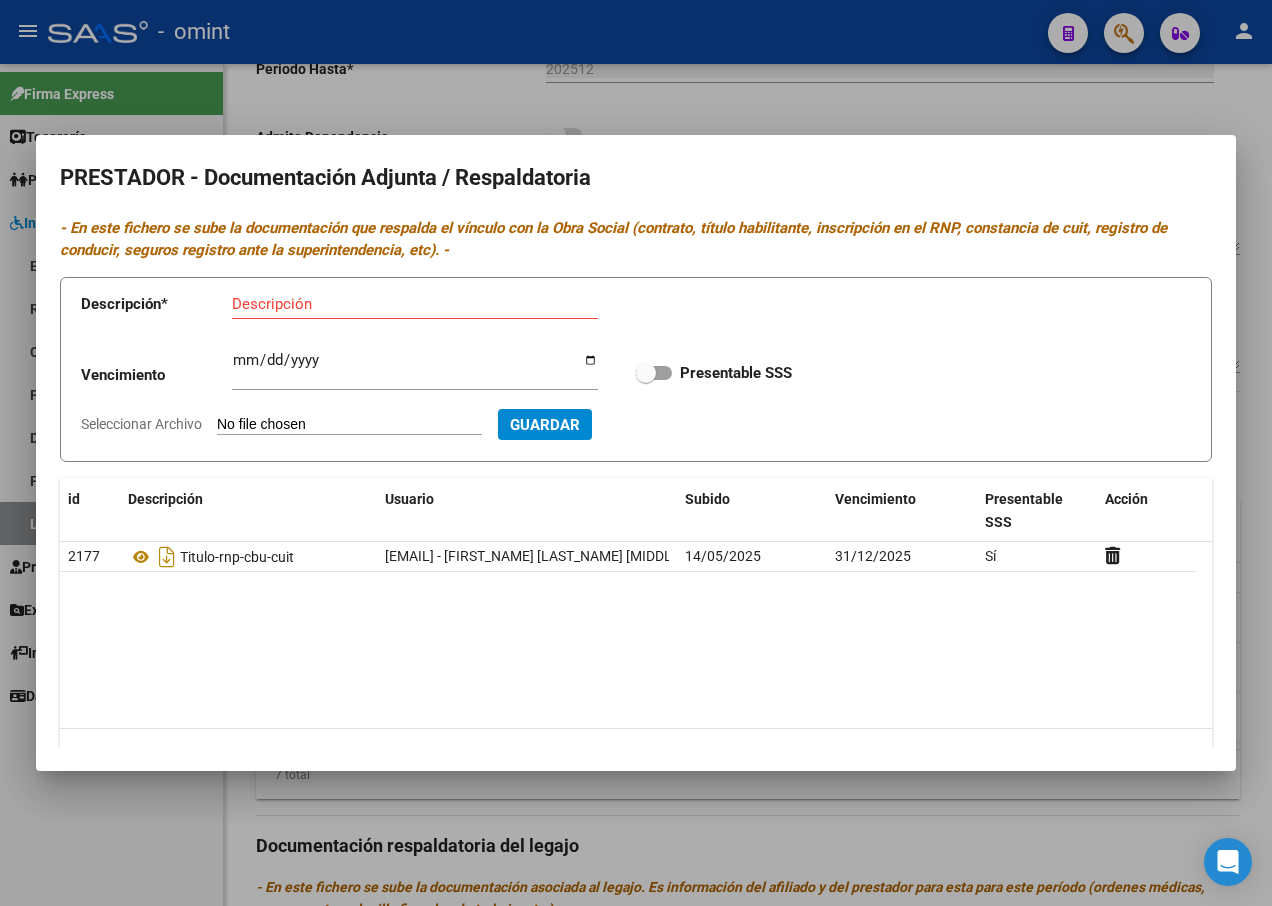 click at bounding box center (636, 453) 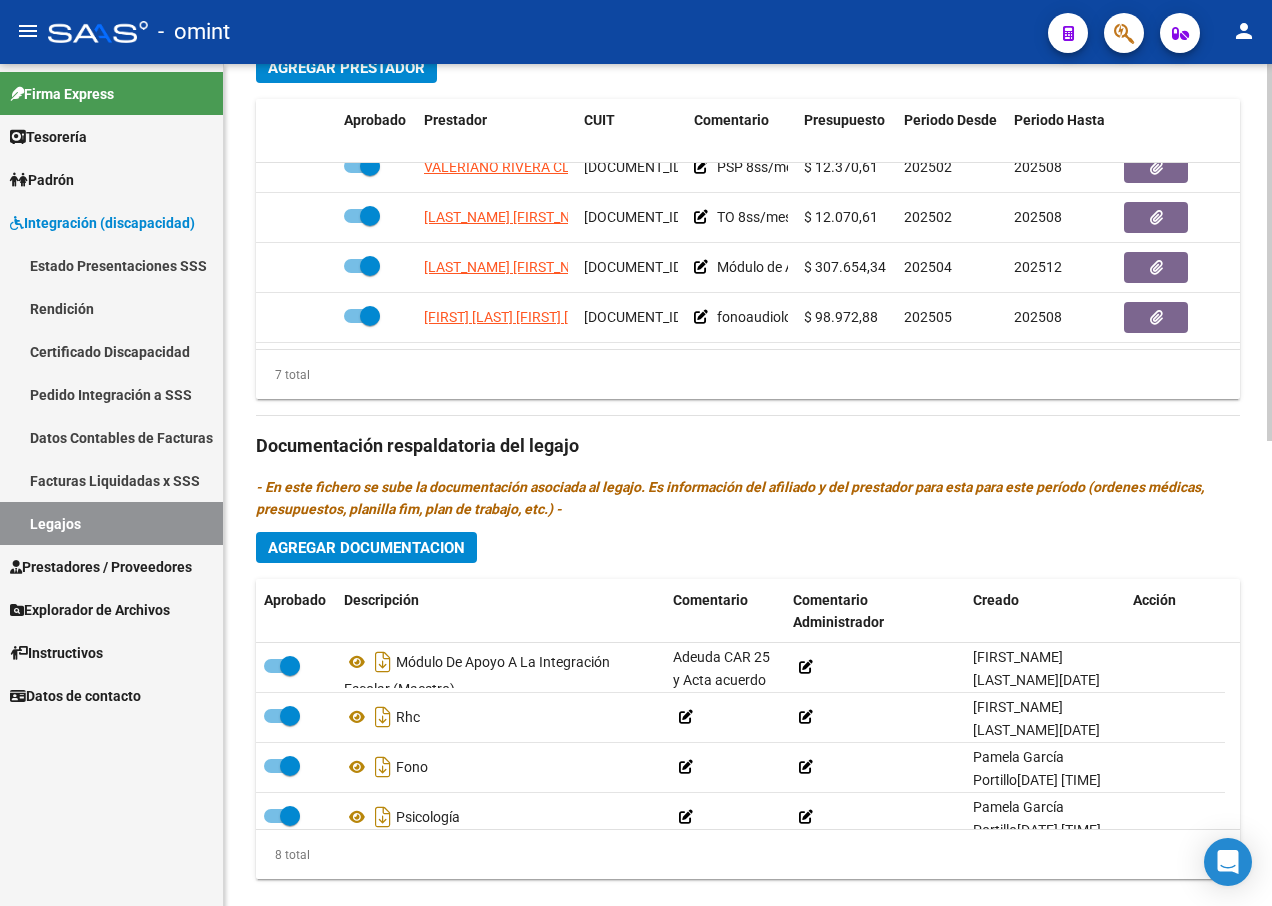 scroll, scrollTop: 1037, scrollLeft: 0, axis: vertical 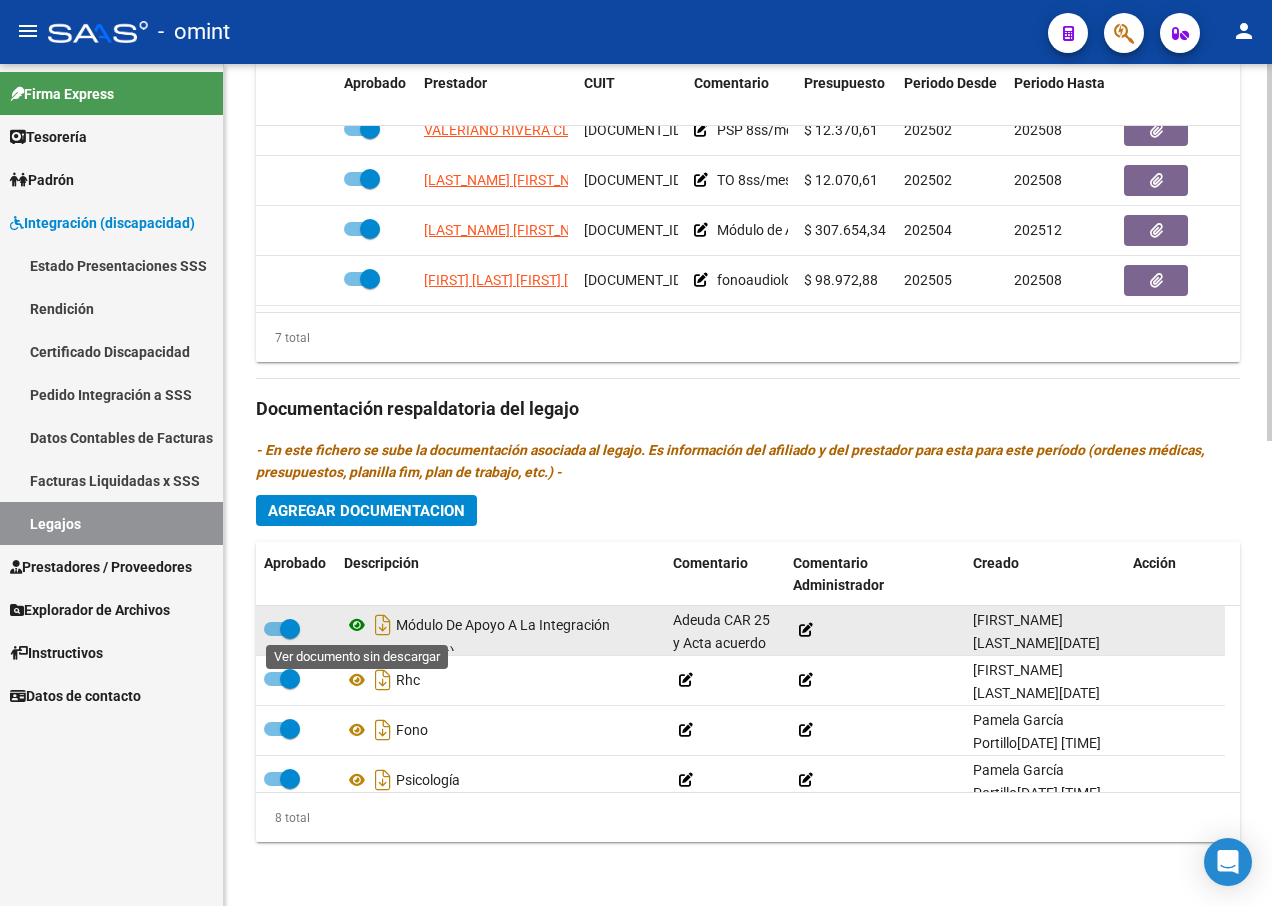click 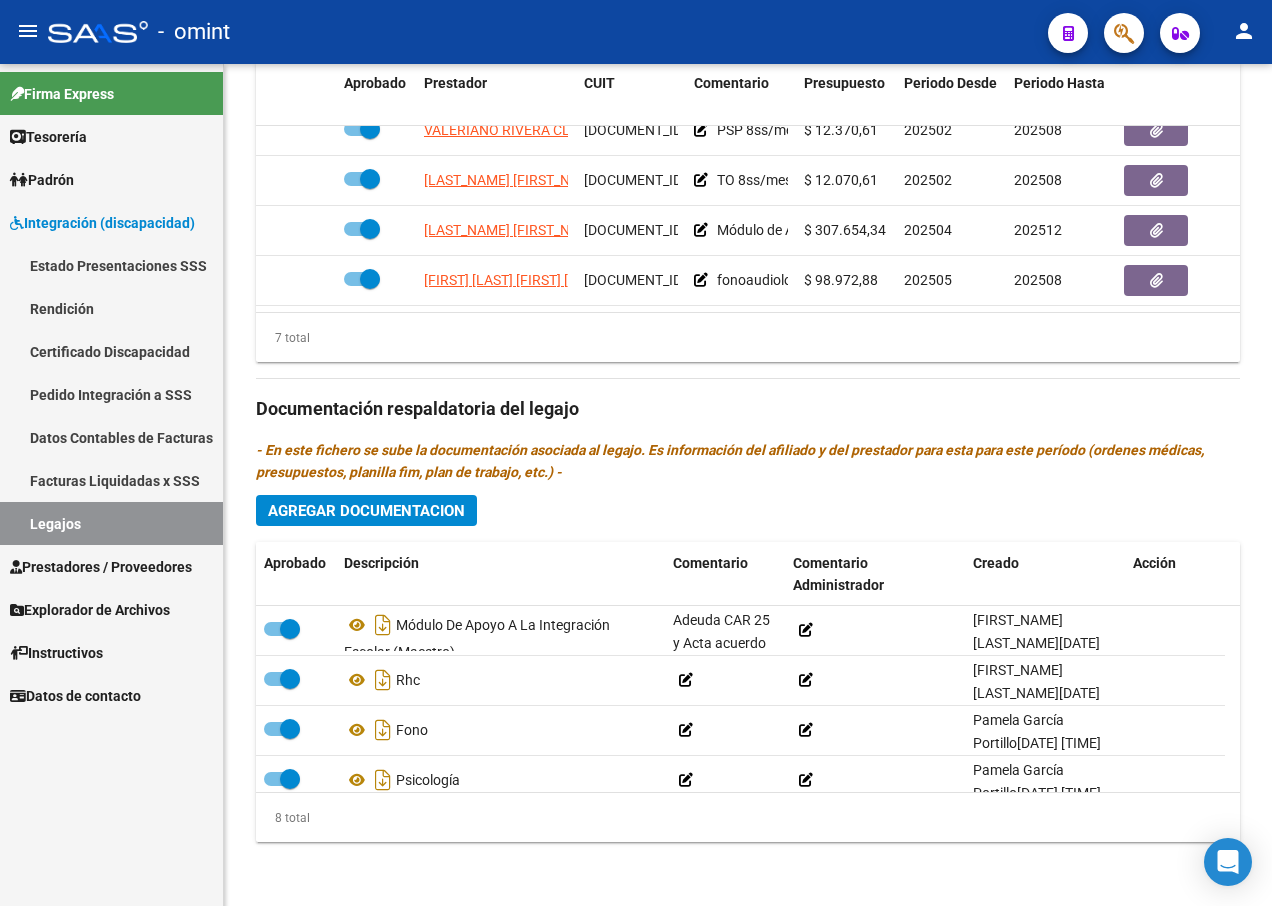 click on "Legajos" at bounding box center (111, 523) 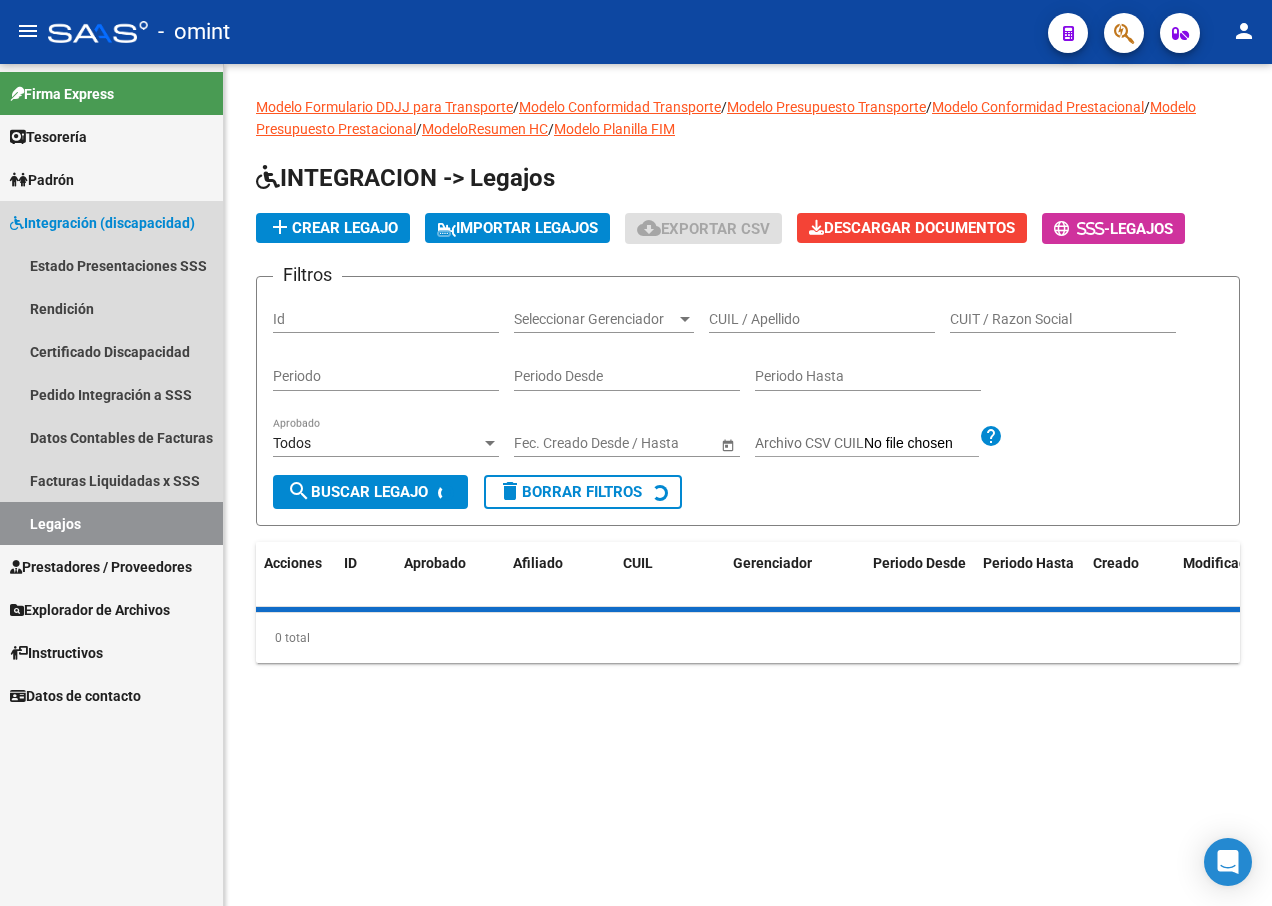 scroll, scrollTop: 0, scrollLeft: 0, axis: both 